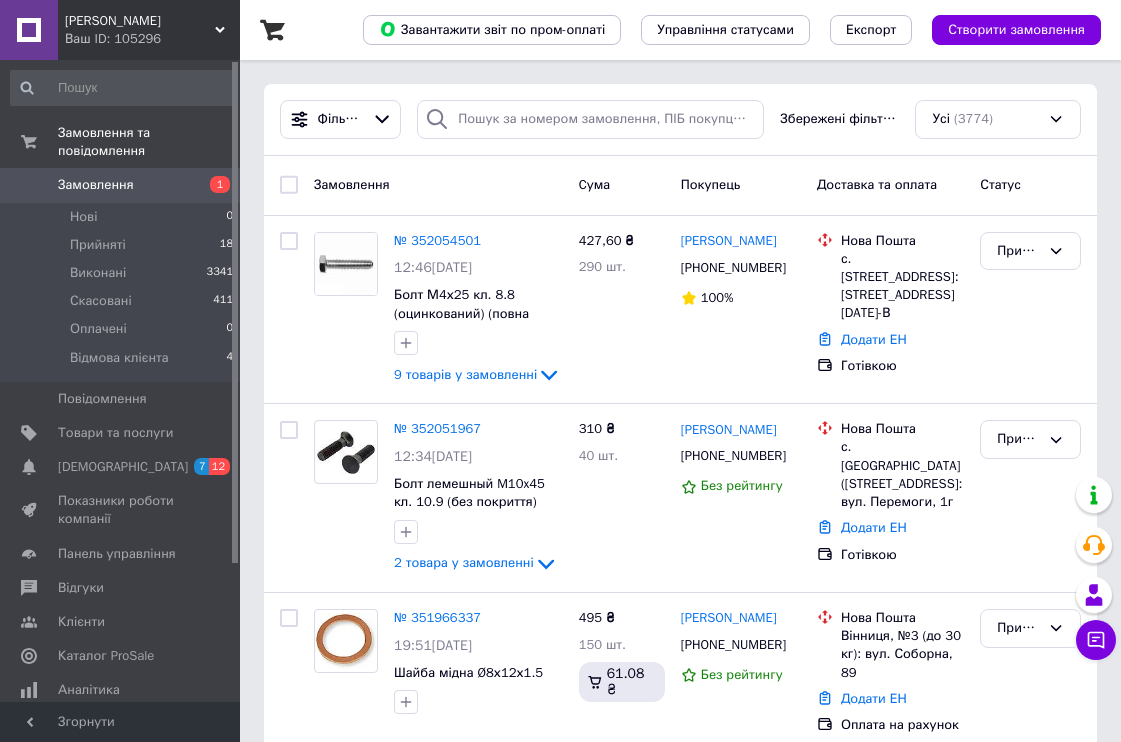 scroll, scrollTop: 0, scrollLeft: 0, axis: both 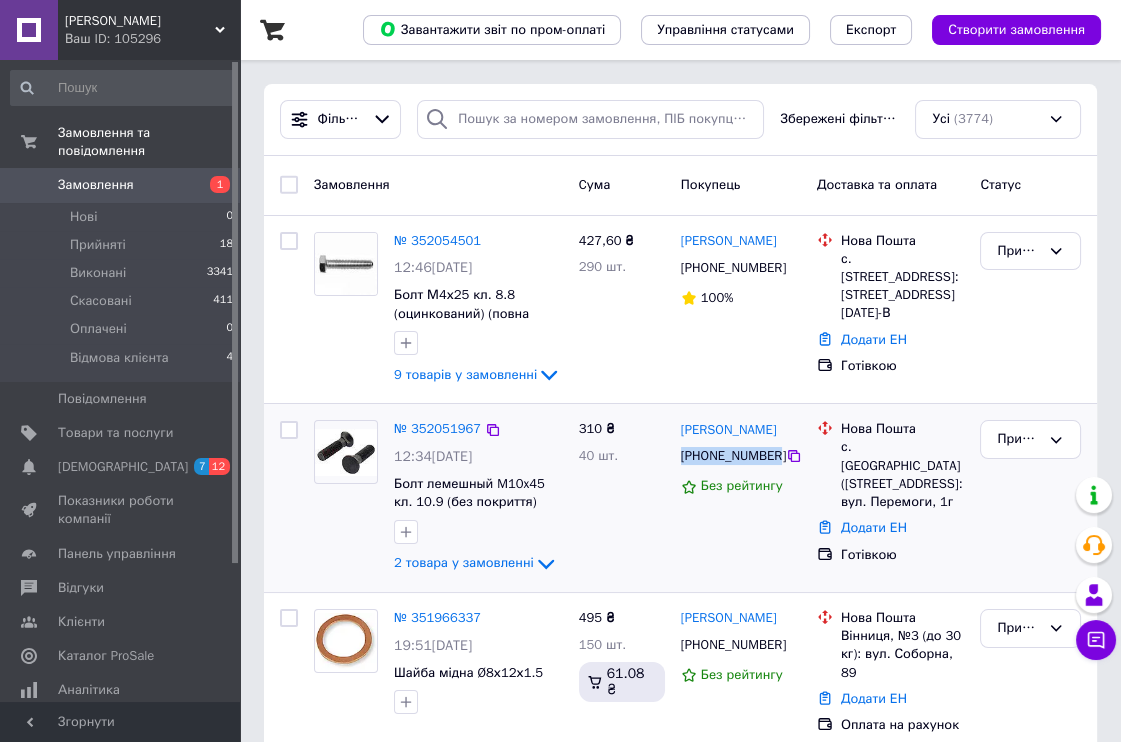 drag, startPoint x: 773, startPoint y: 466, endPoint x: 672, endPoint y: 464, distance: 101.0198 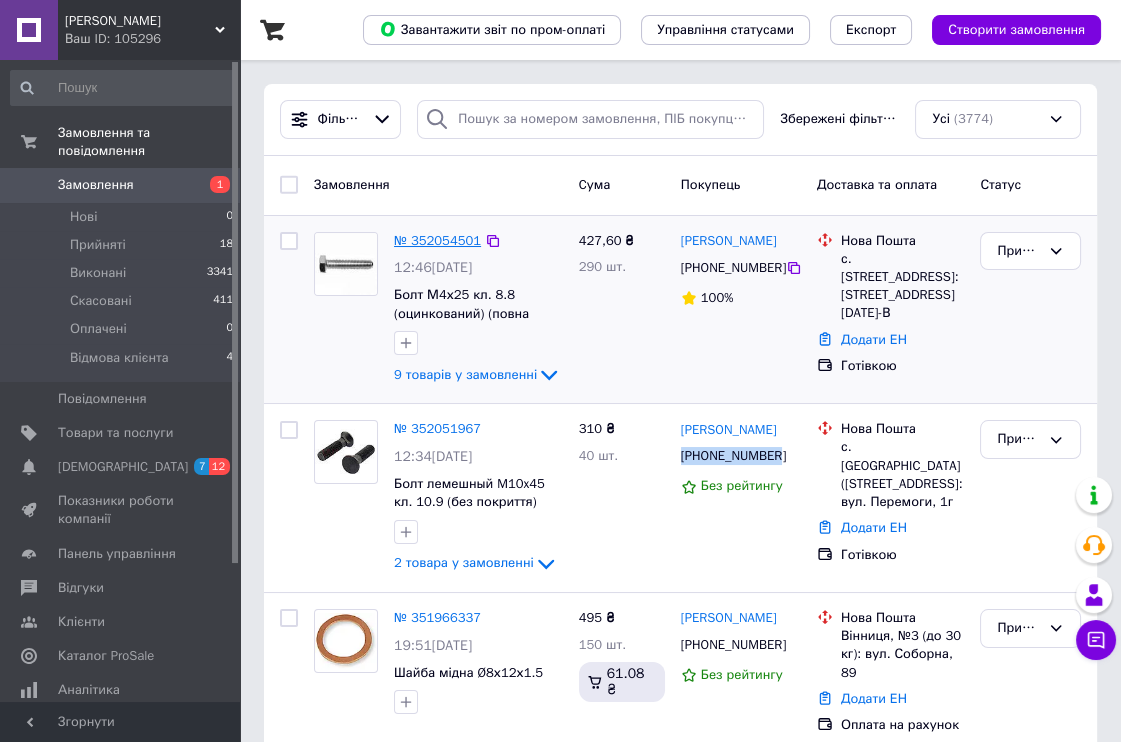 click on "№ 352054501" at bounding box center [437, 240] 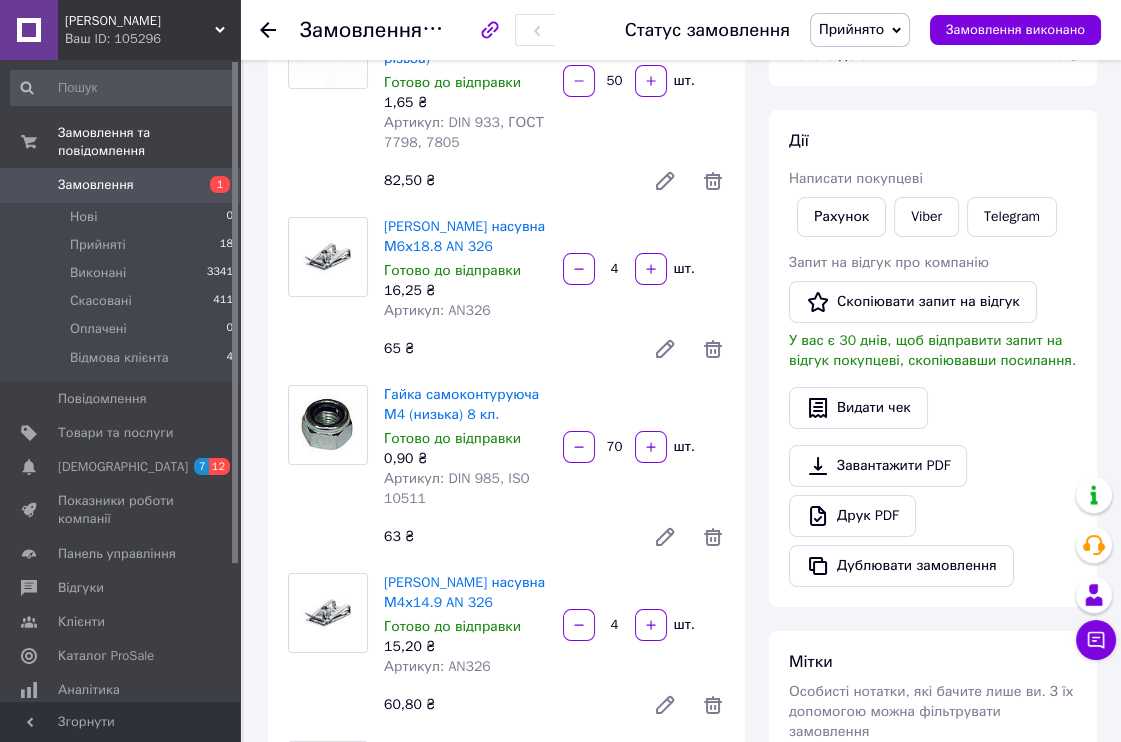 scroll, scrollTop: 333, scrollLeft: 0, axis: vertical 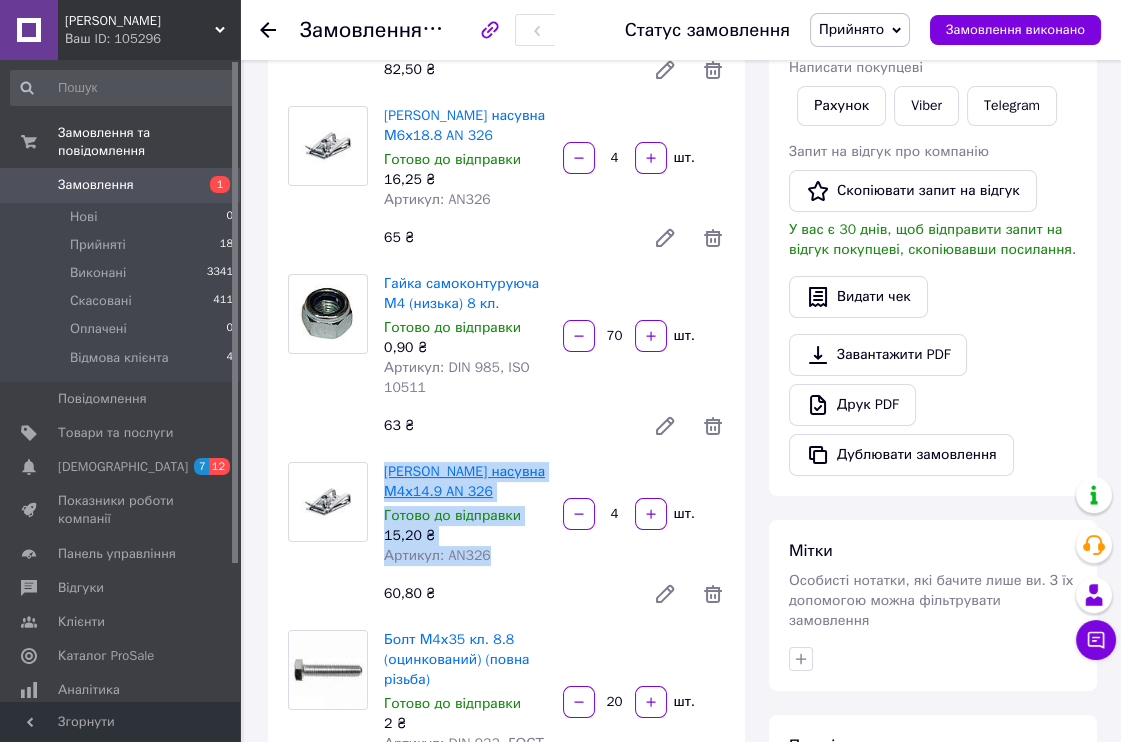 drag, startPoint x: 496, startPoint y: 555, endPoint x: 397, endPoint y: 483, distance: 122.41323 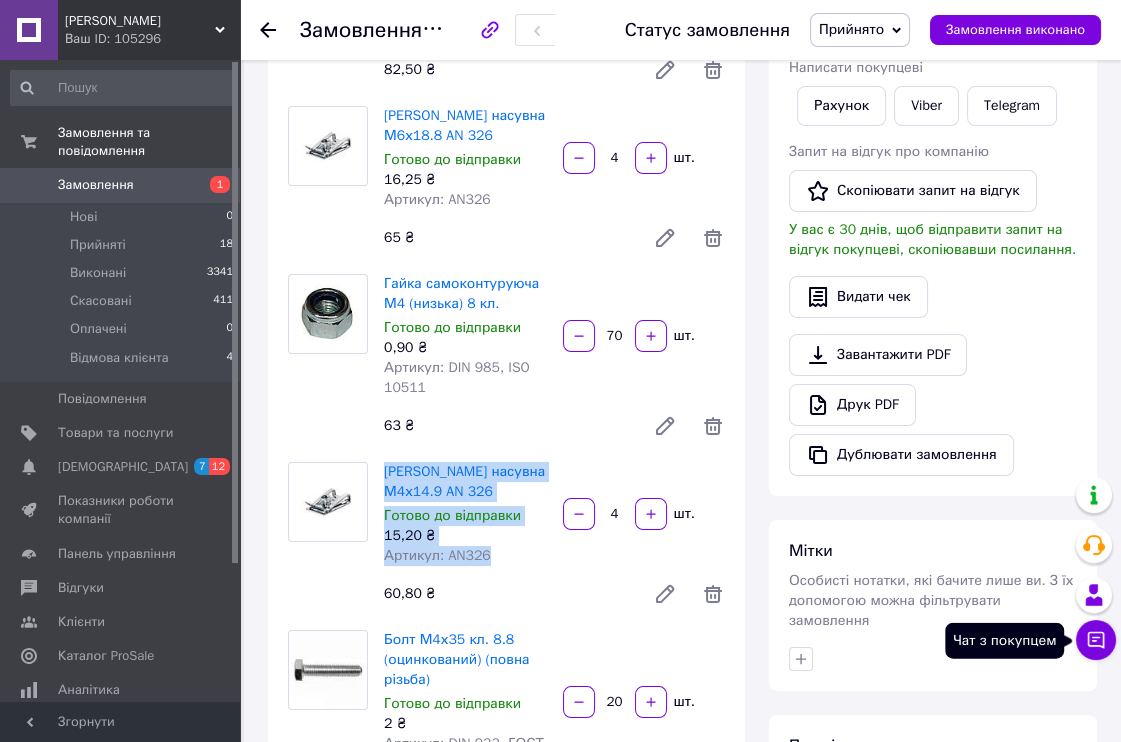 click 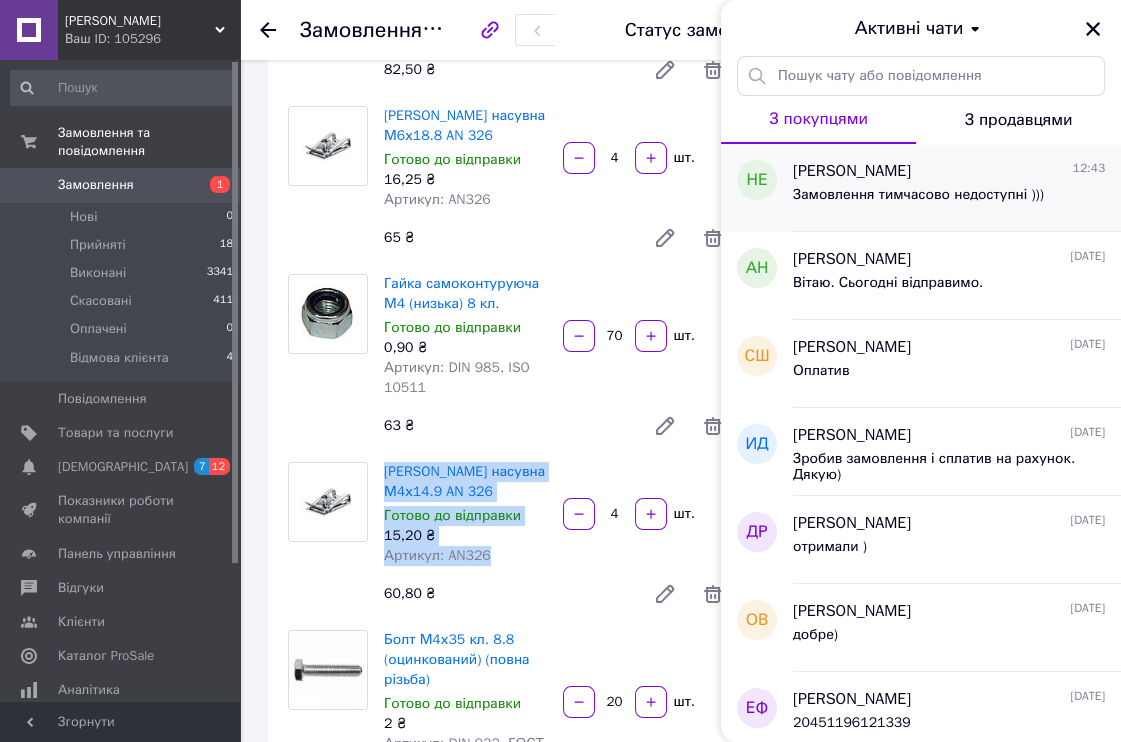 click on "Николай Евтушенко 12:43" at bounding box center (949, 171) 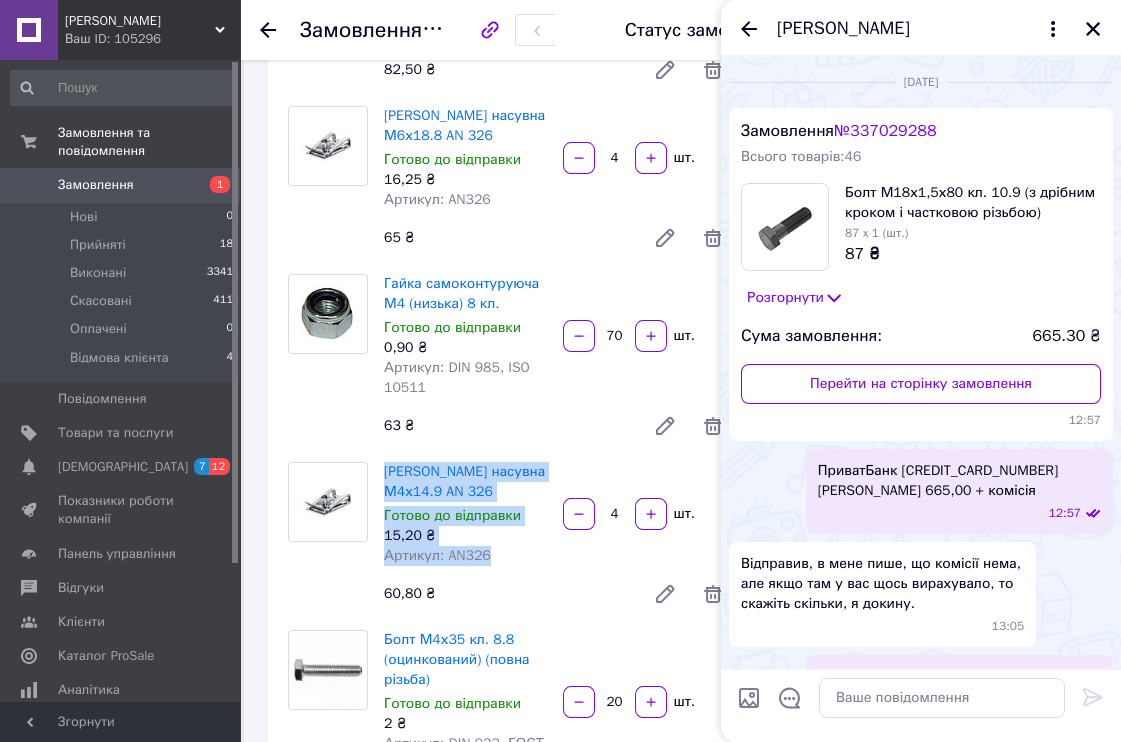 scroll, scrollTop: 746, scrollLeft: 0, axis: vertical 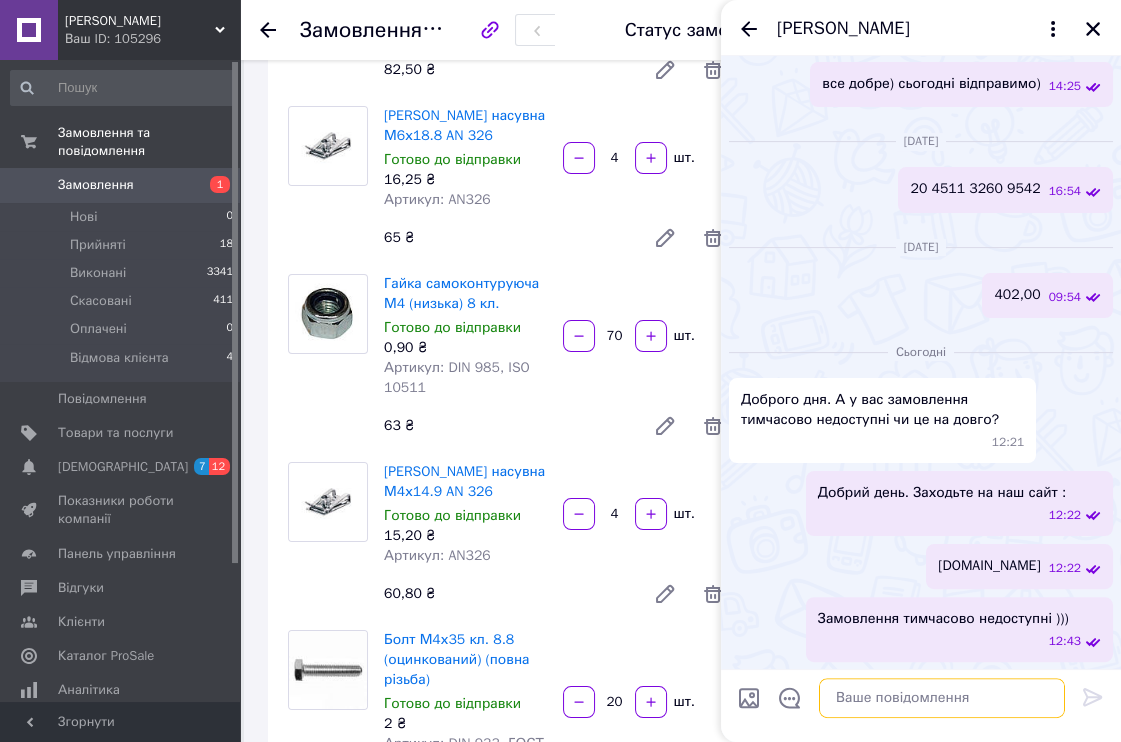 paste on "ПриватБанк 4731 2196 5739 6028 Фурман Людмила Миколаївна  310,00 + комісія" 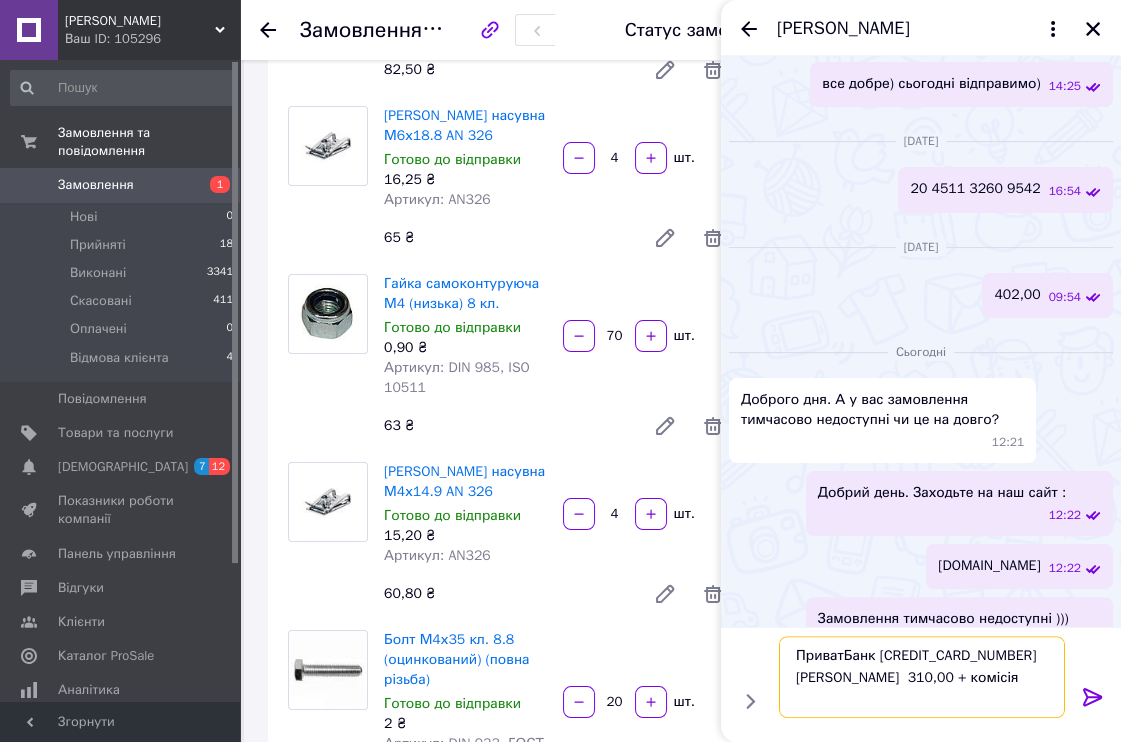 click on "ПриватБанк 4731 2196 5739 6028 Фурман Людмила Миколаївна  310,00 + комісія" at bounding box center (922, 677) 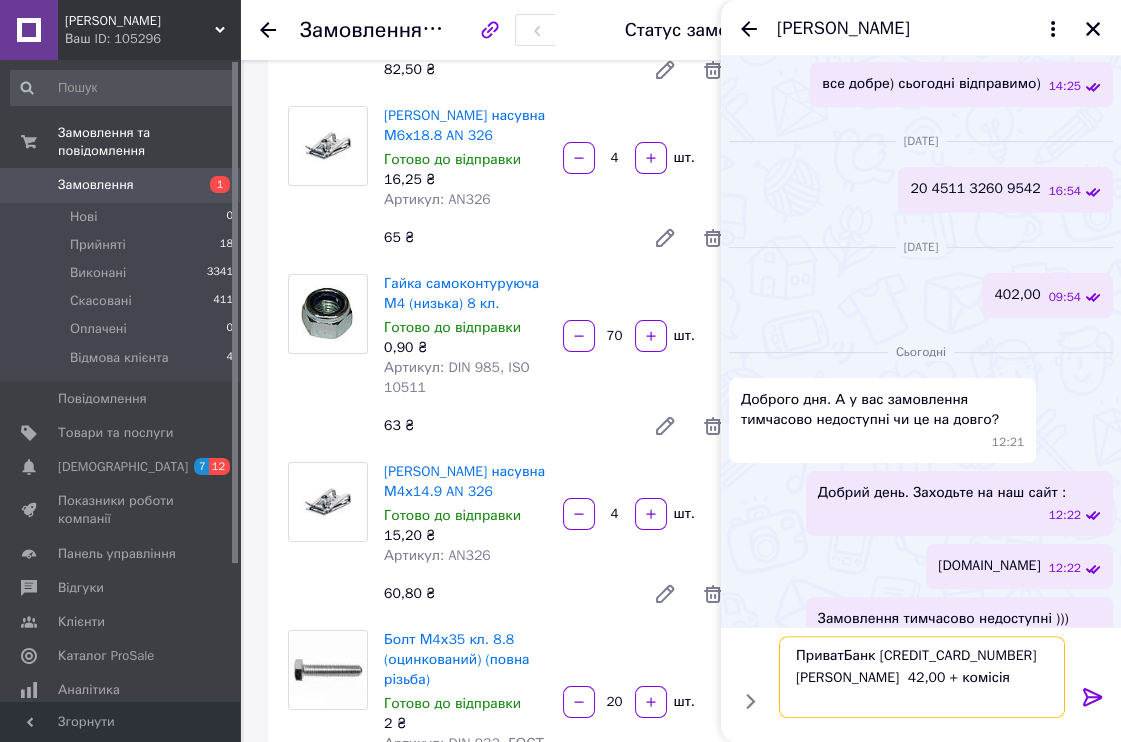 type on "ПриватБанк 4731 2196 5739 6028 Фурман Людмила Миколаївна  428,00 + комісія" 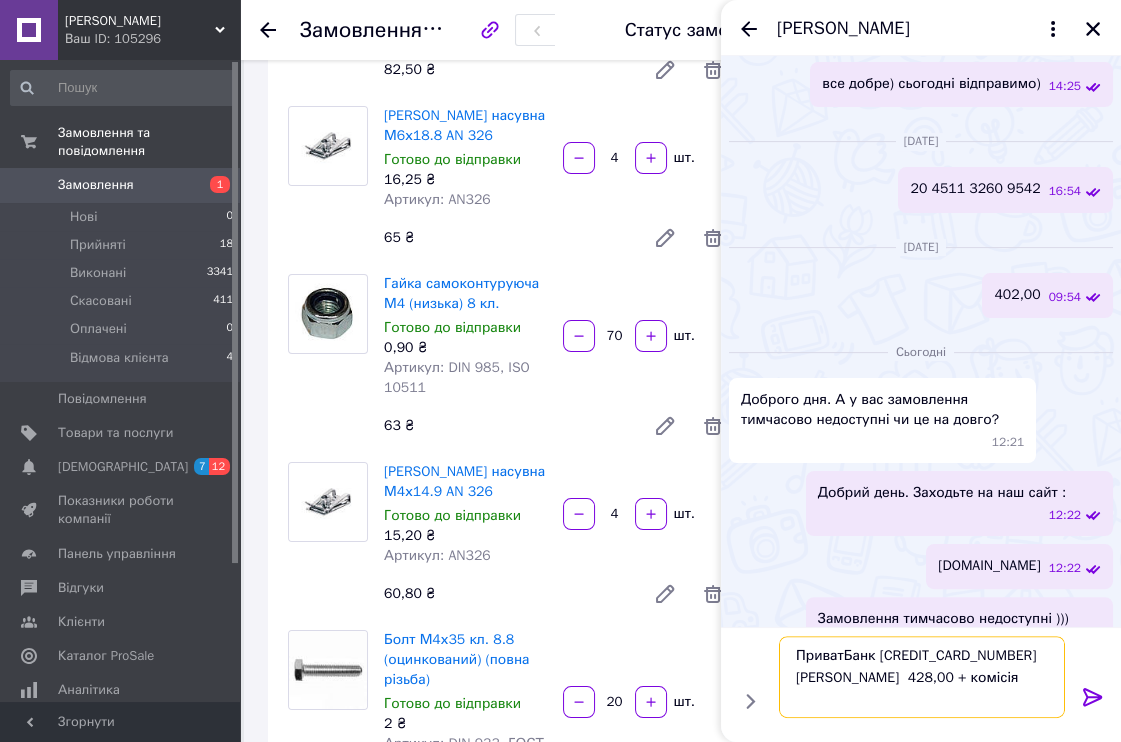 type 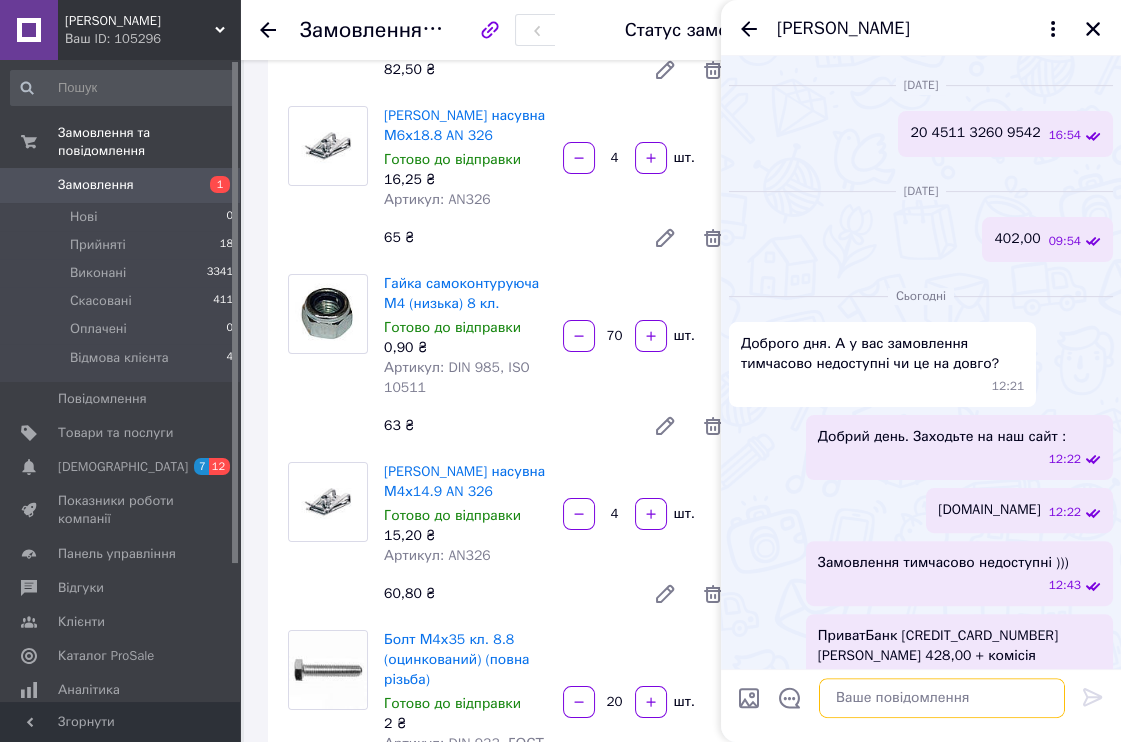 scroll, scrollTop: 840, scrollLeft: 0, axis: vertical 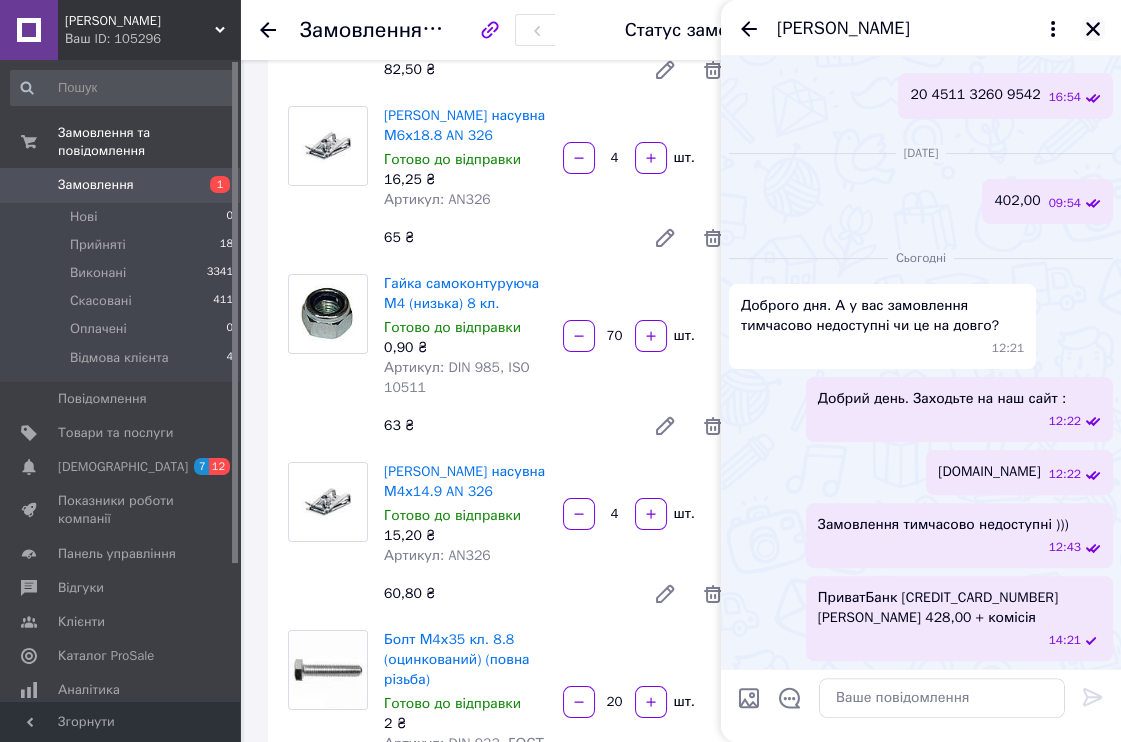 click 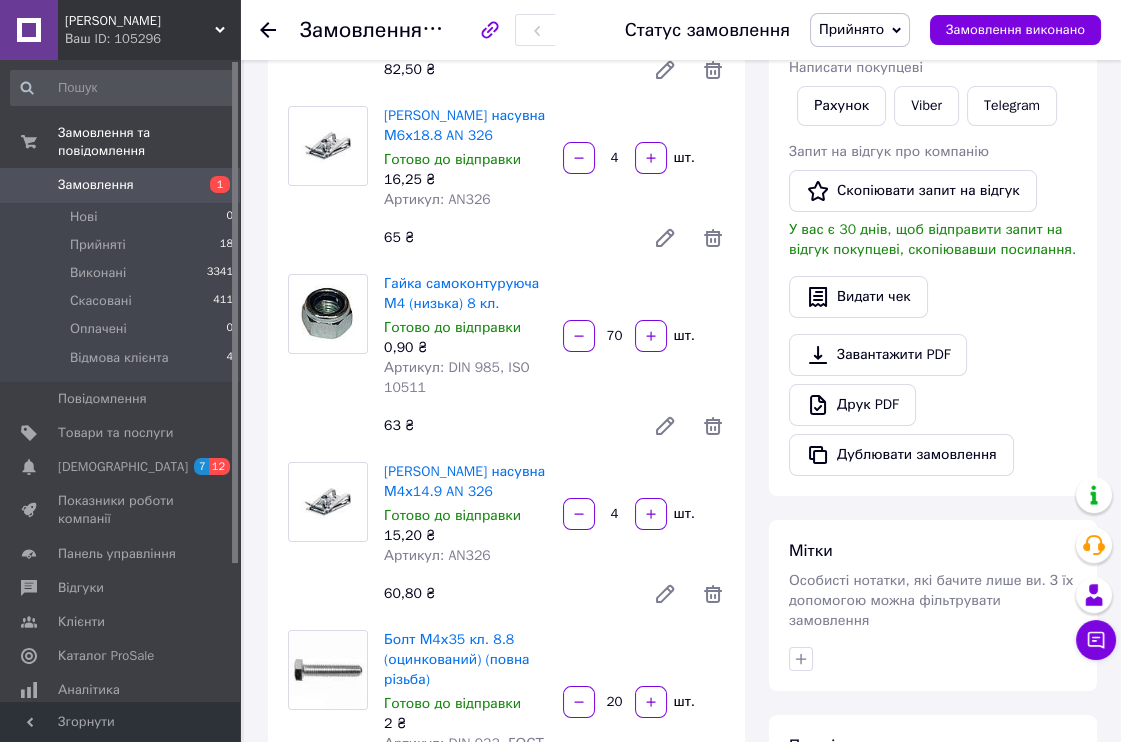 click on "Замовлення 1" at bounding box center (122, 185) 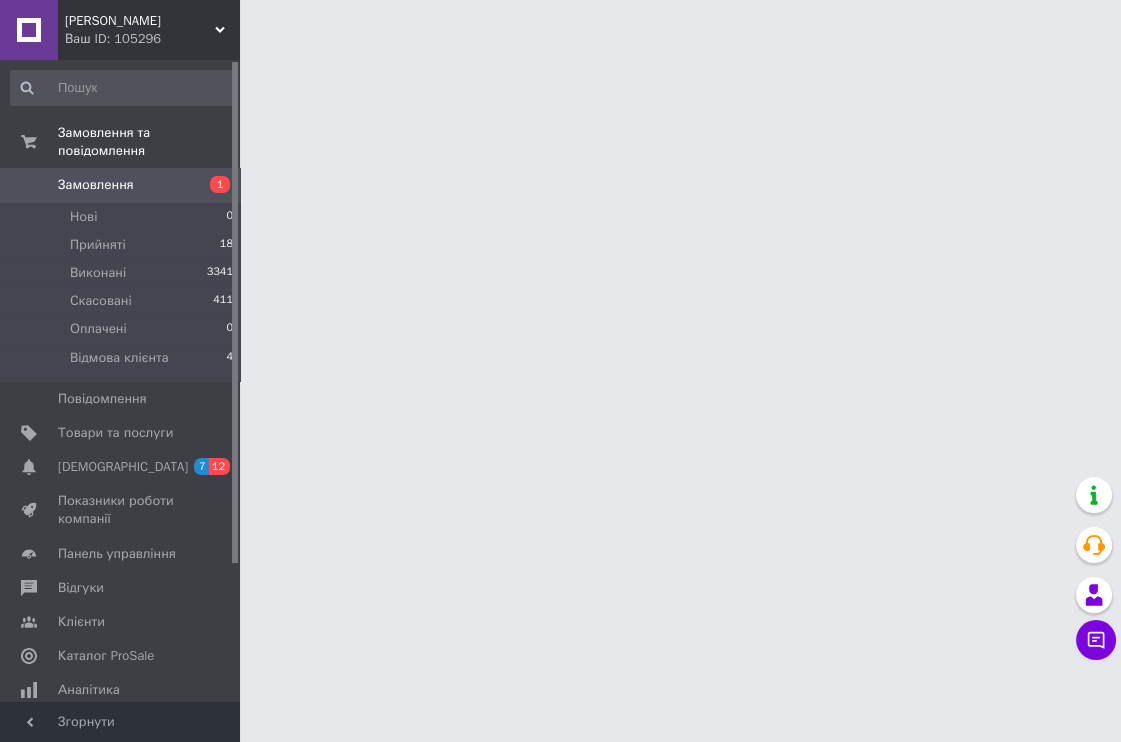 scroll, scrollTop: 0, scrollLeft: 0, axis: both 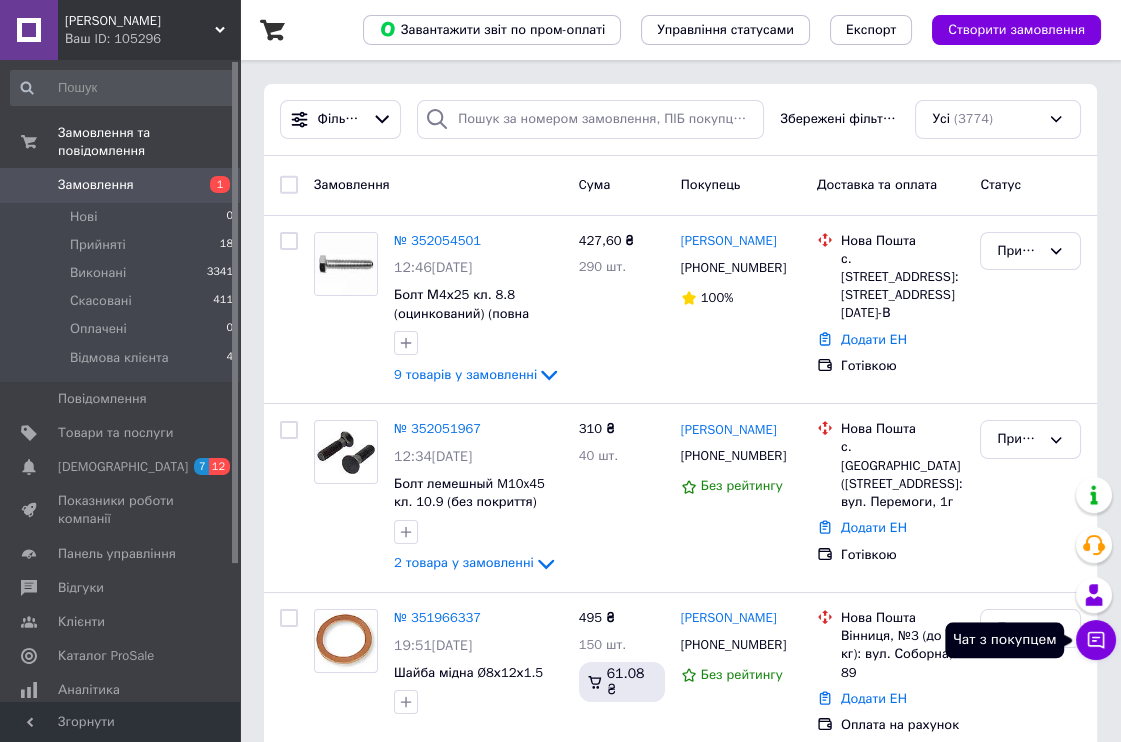 click on "Чат з покупцем" at bounding box center [1096, 640] 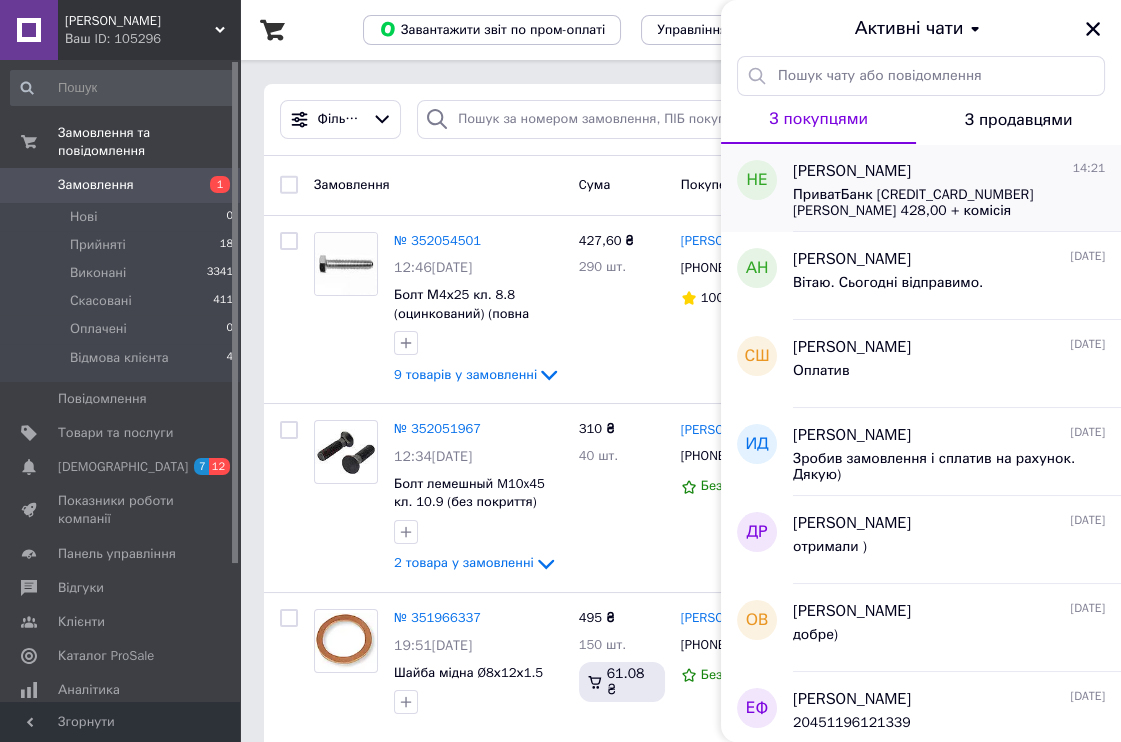 click on "ПриватБанк 4731 2196 5739 6028 Фурман Людмила Миколаївна  428,00 + комісія" at bounding box center [935, 203] 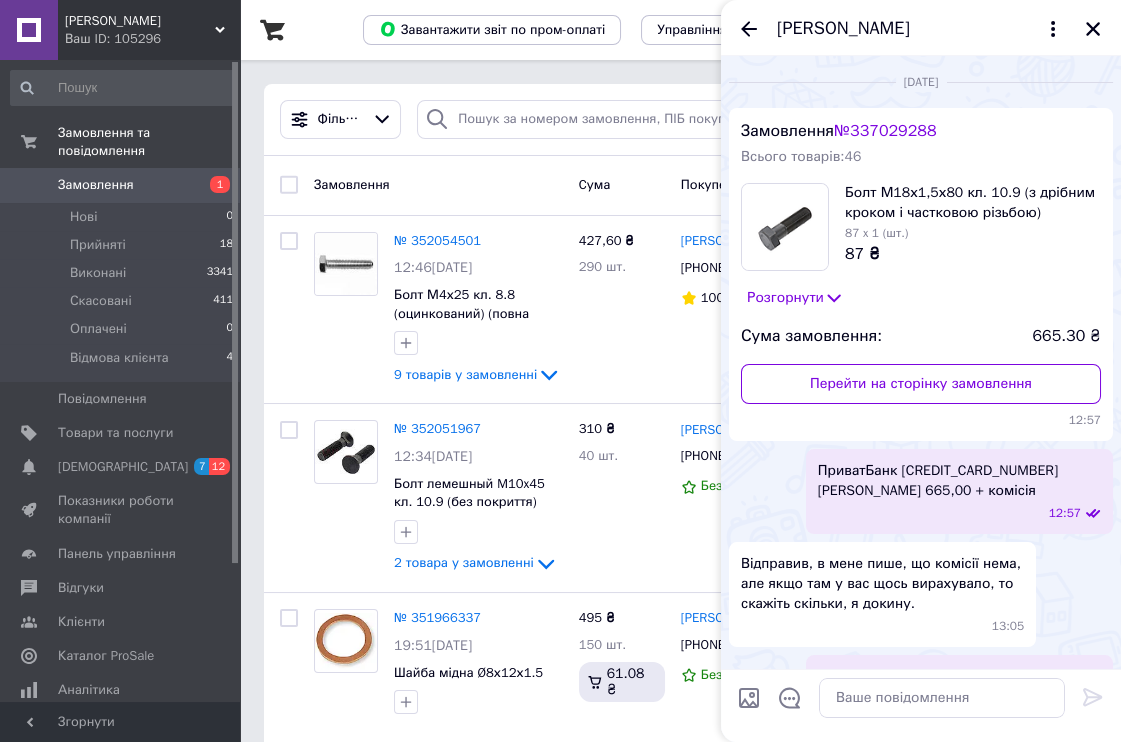scroll, scrollTop: 840, scrollLeft: 0, axis: vertical 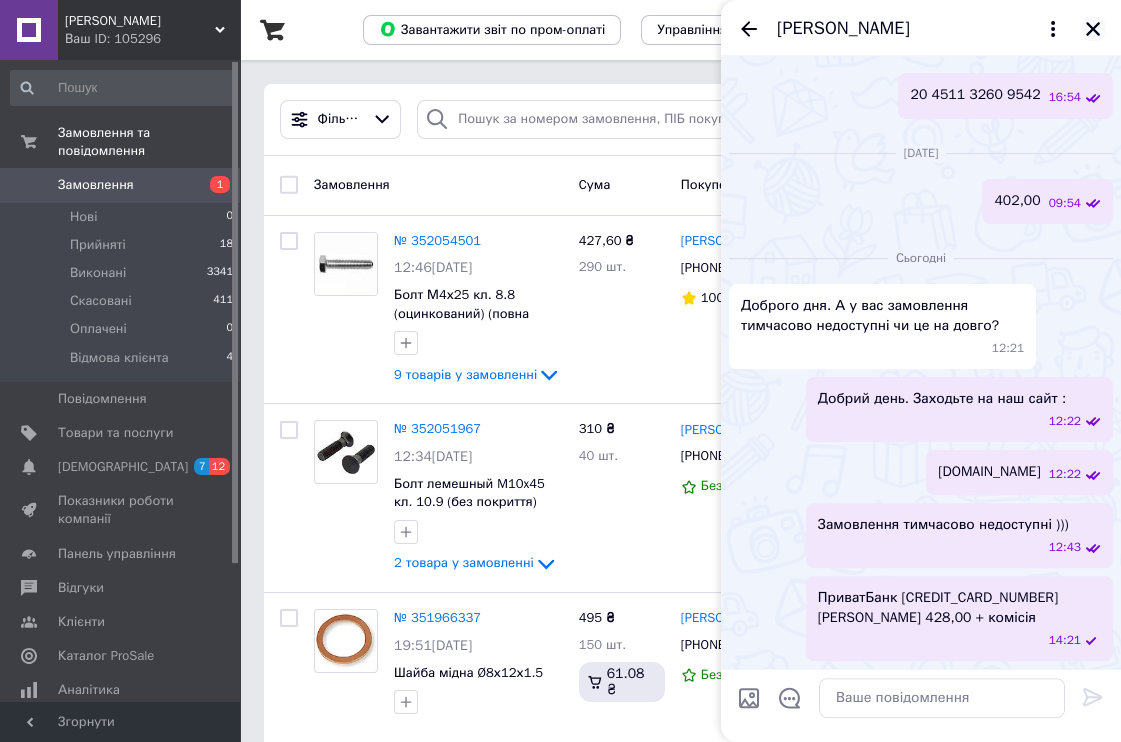 click 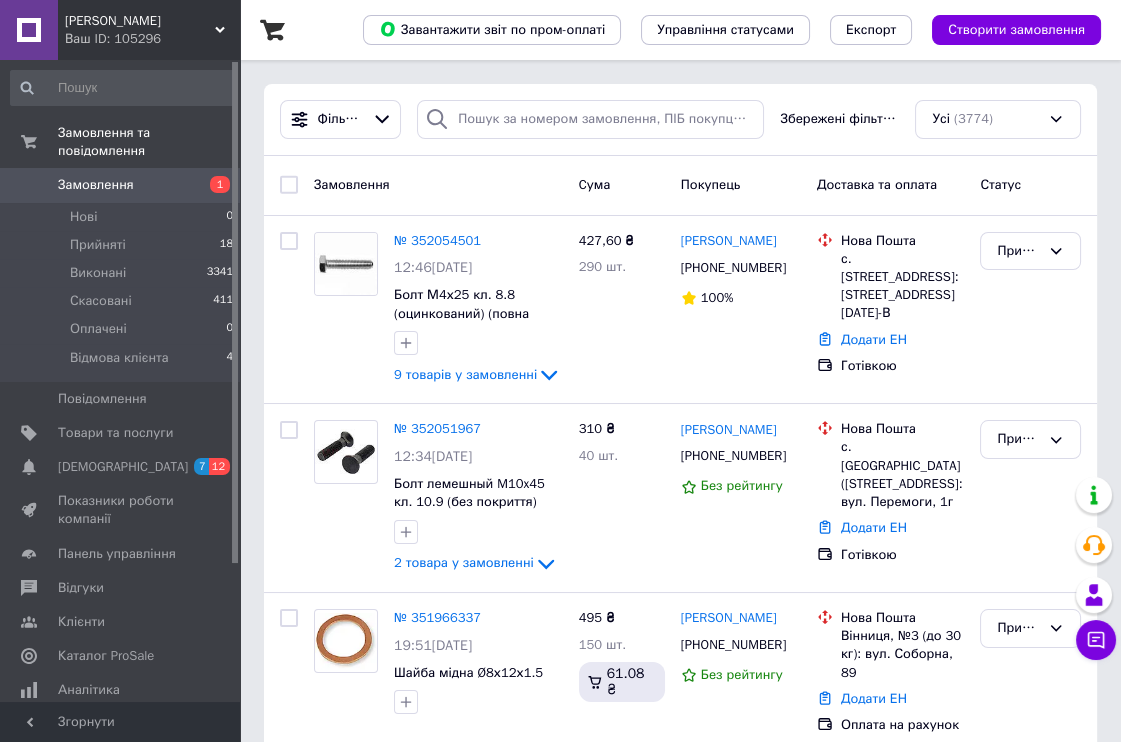 click on "Замовлення" at bounding box center [121, 185] 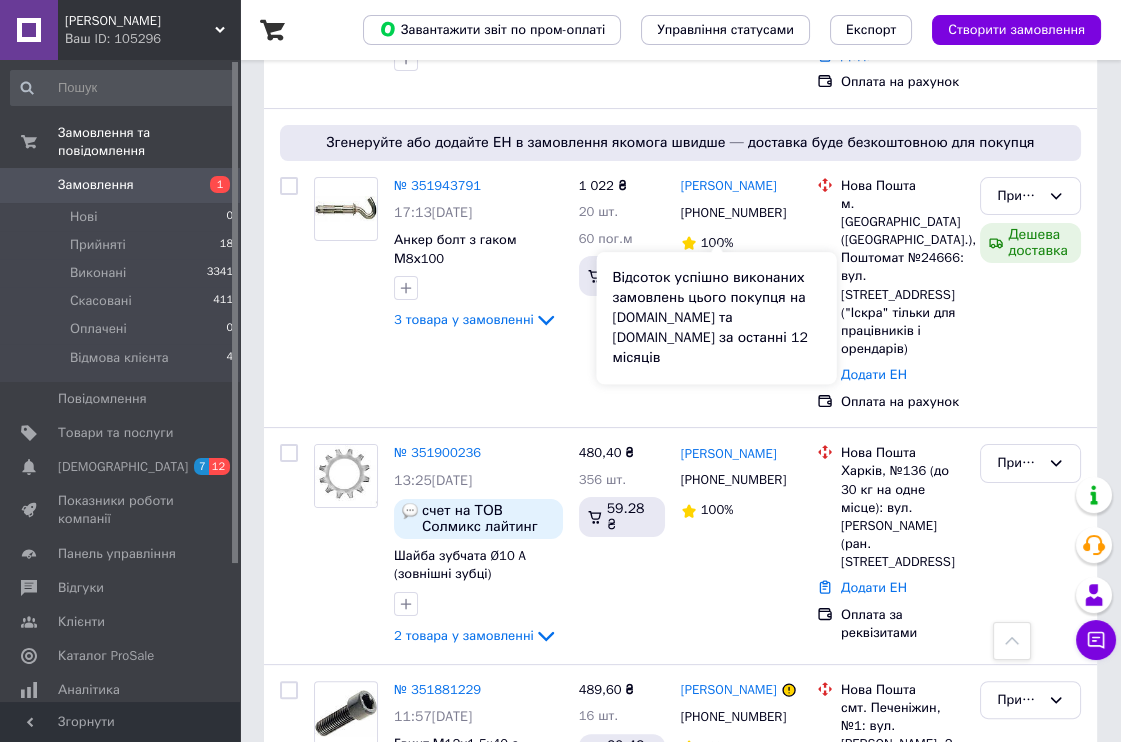 scroll, scrollTop: 666, scrollLeft: 0, axis: vertical 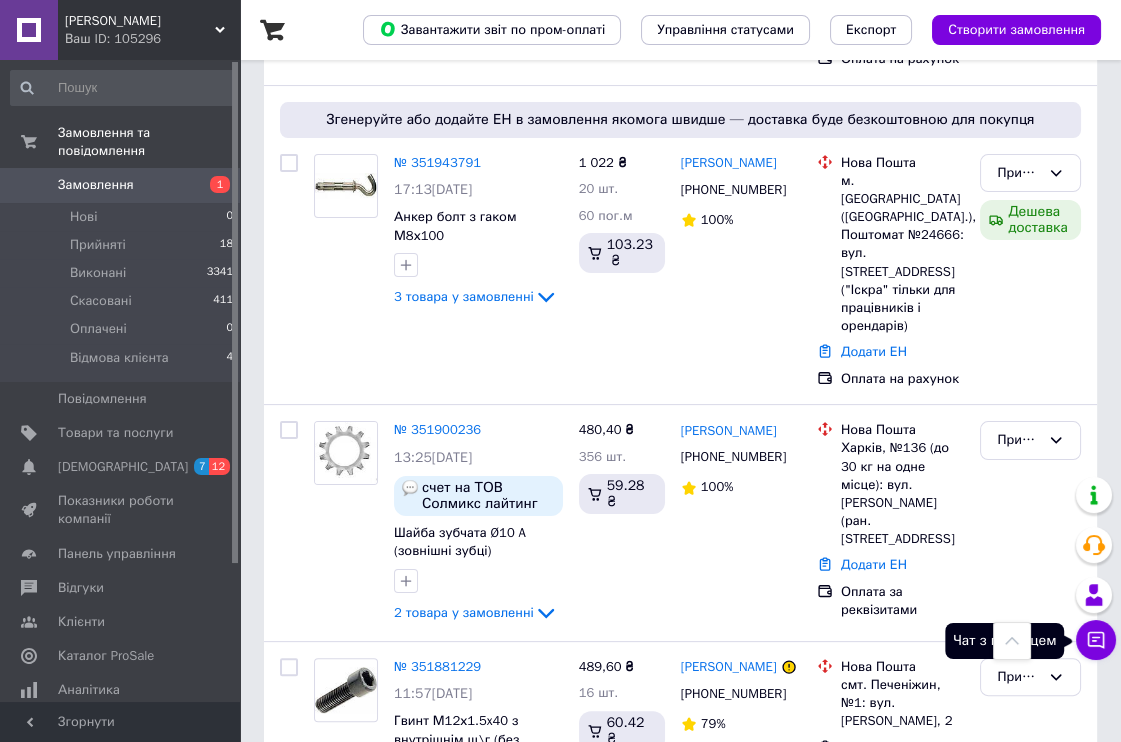 click 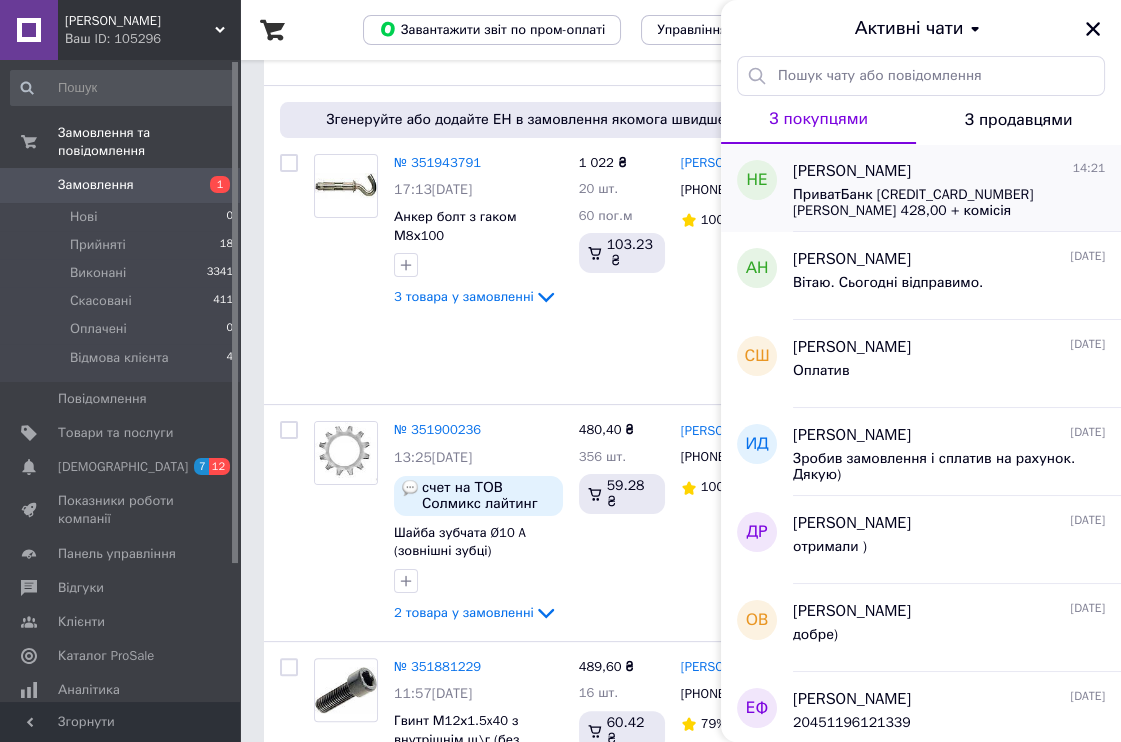 click on "ПриватБанк 4731 2196 5739 6028 Фурман Людмила Миколаївна  428,00 + комісія" at bounding box center [935, 203] 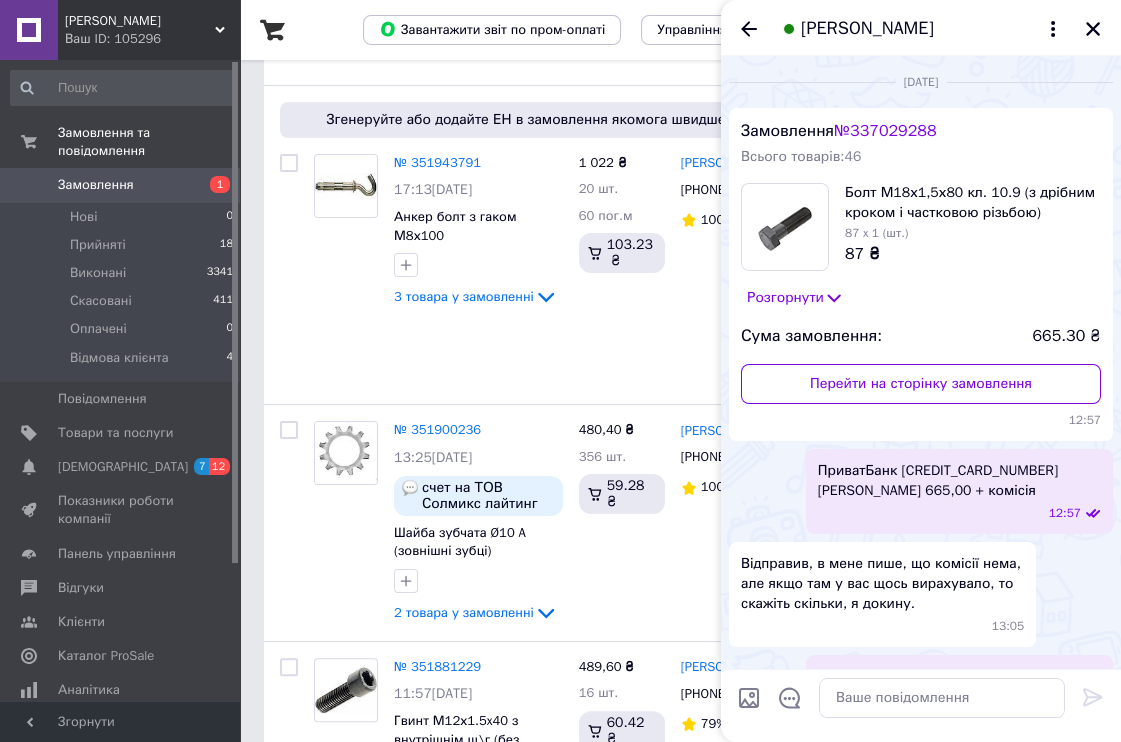 scroll, scrollTop: 840, scrollLeft: 0, axis: vertical 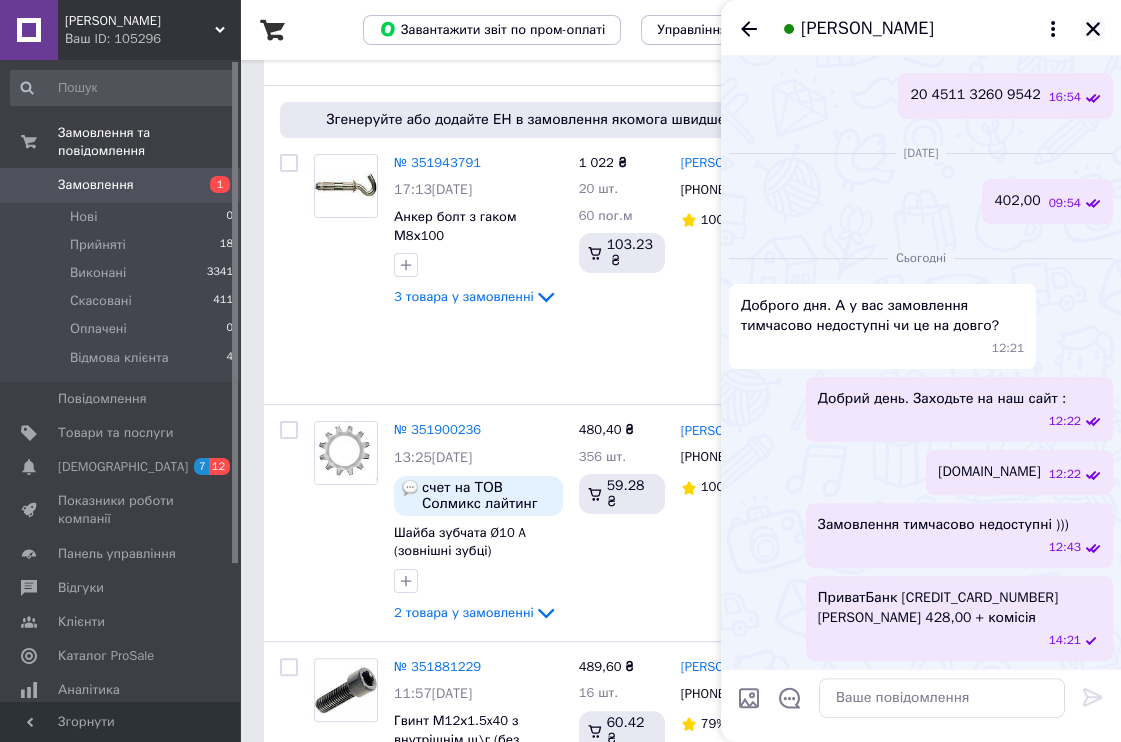 click 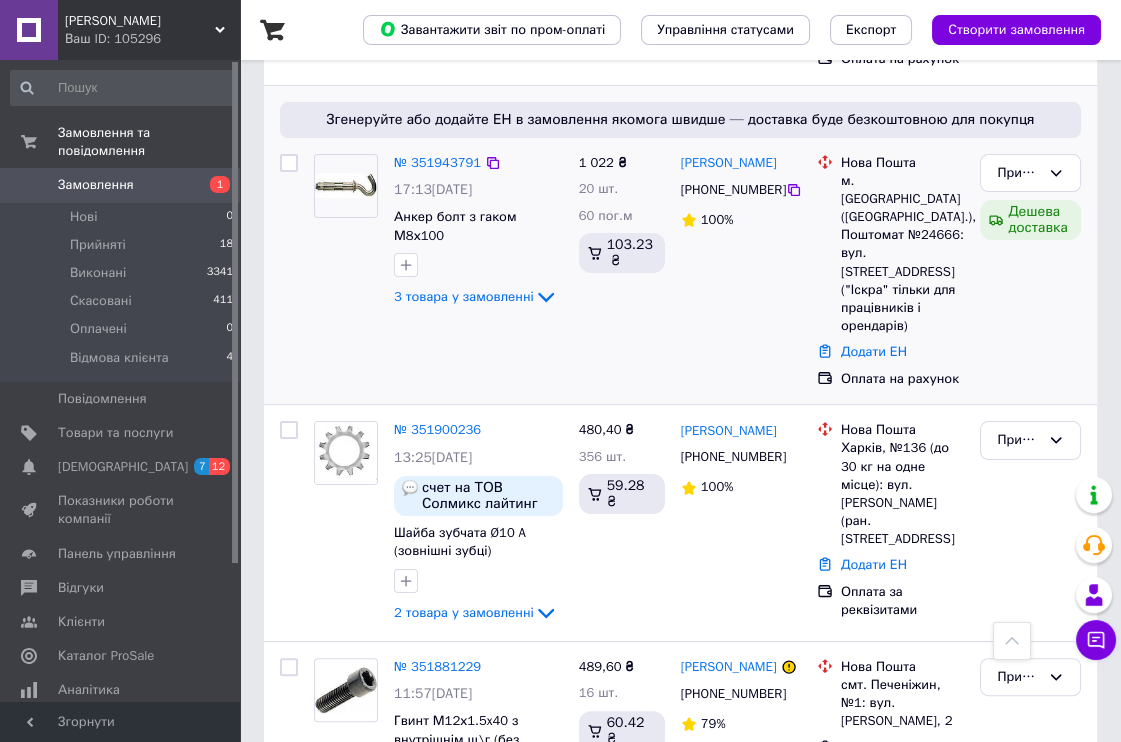 scroll, scrollTop: 777, scrollLeft: 0, axis: vertical 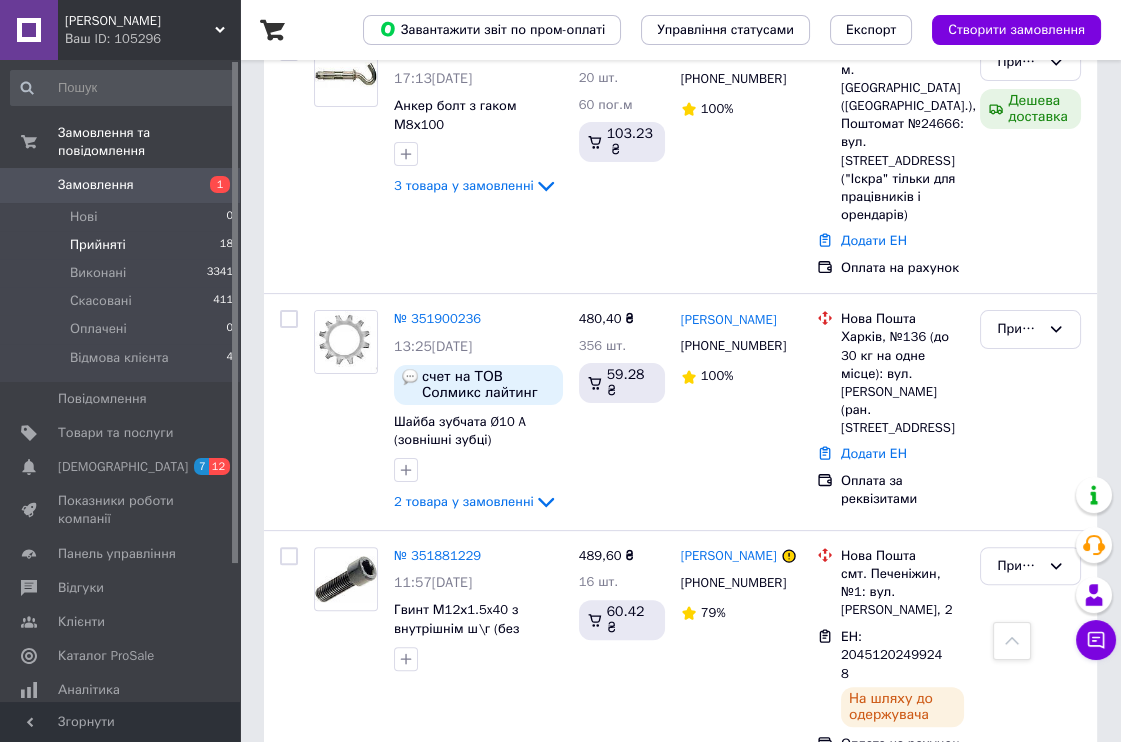 click on "Прийняті 18" at bounding box center [122, 245] 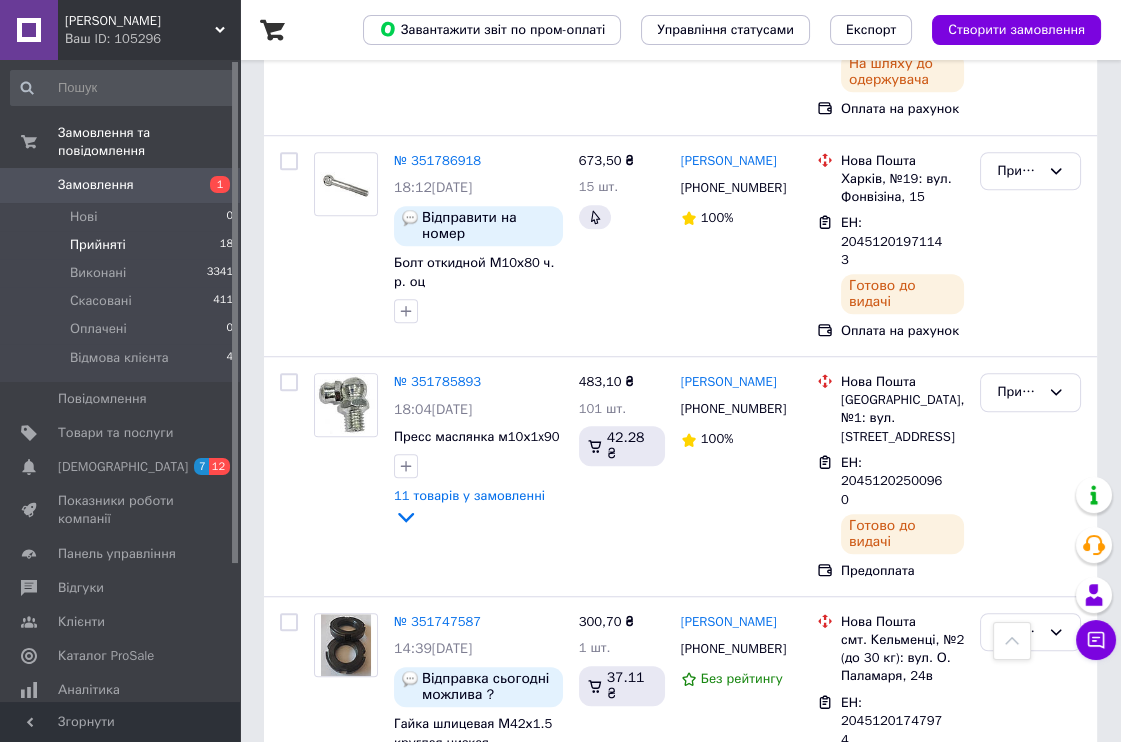 scroll, scrollTop: 2111, scrollLeft: 0, axis: vertical 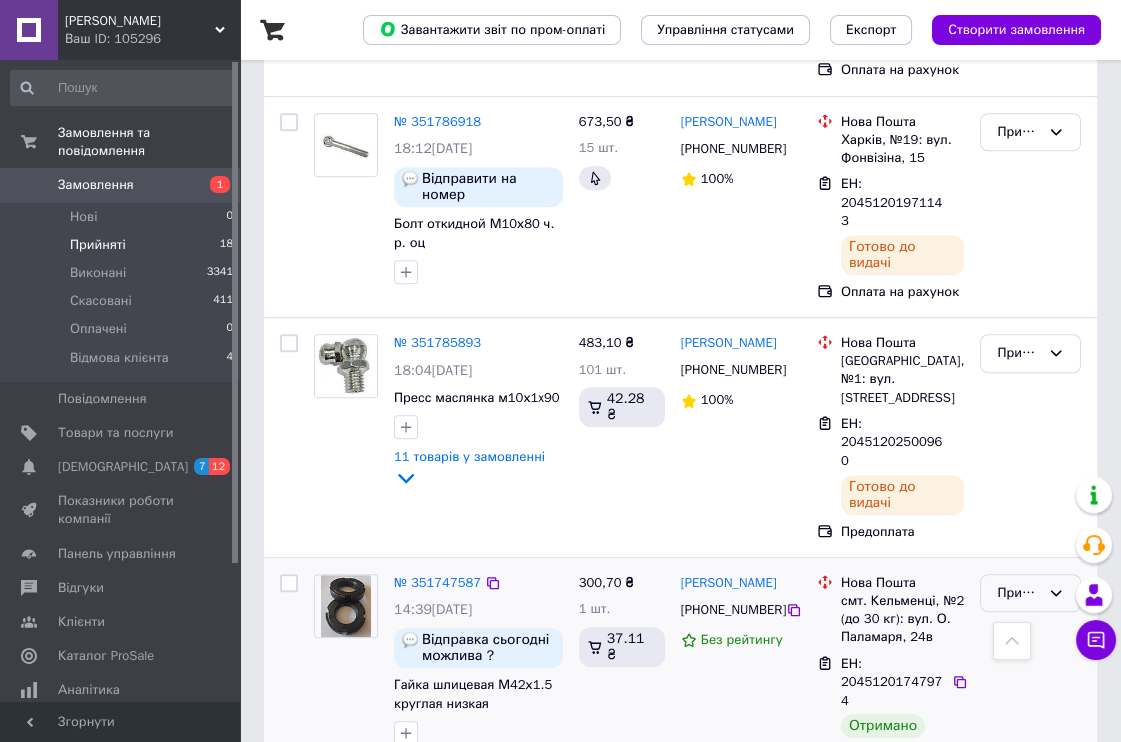 click on "Прийнято" at bounding box center [1018, 593] 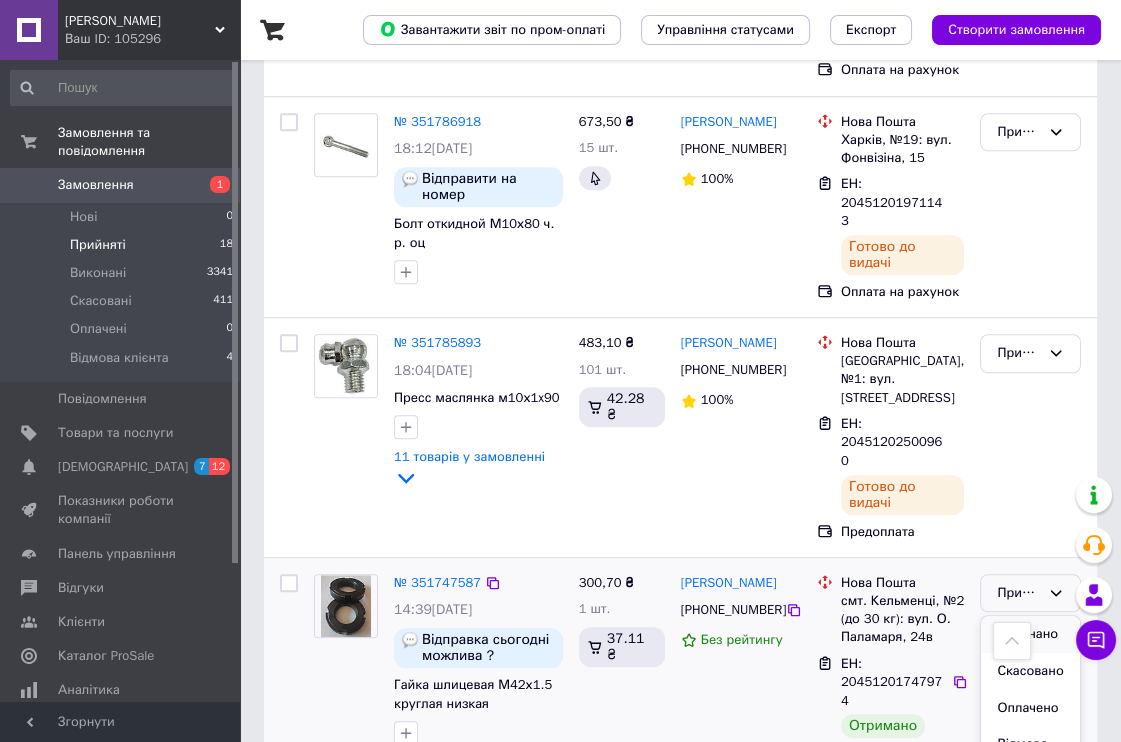 click on "Виконано" at bounding box center [1030, 634] 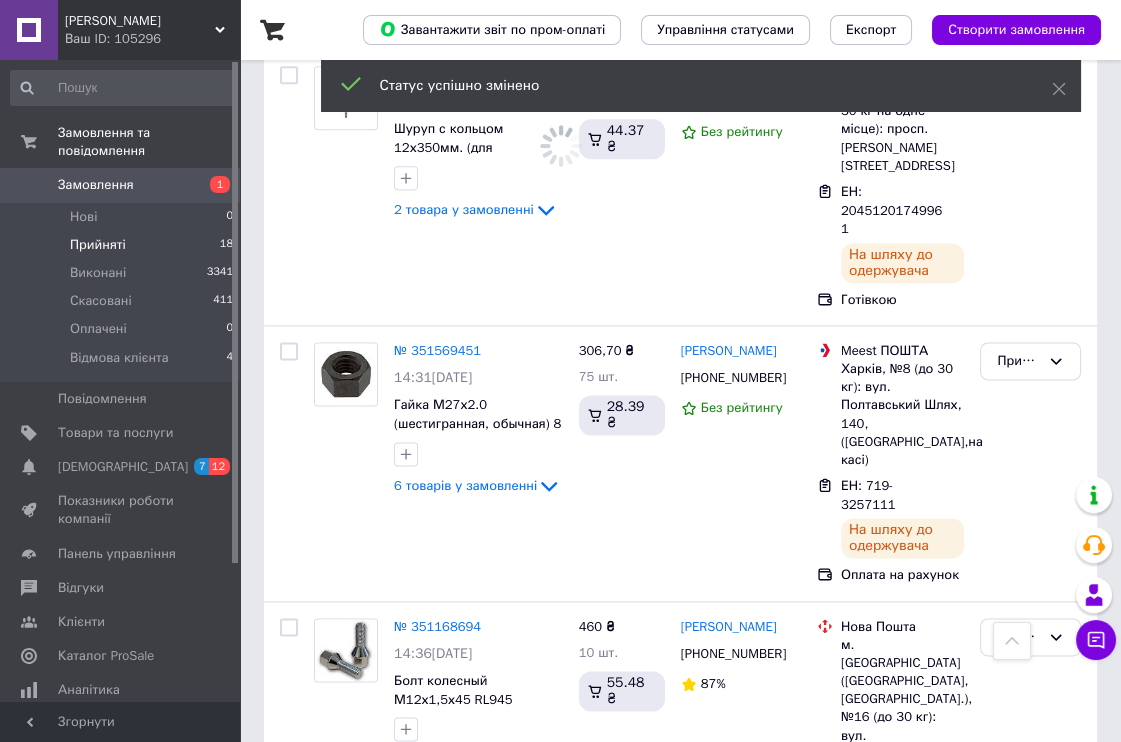 scroll, scrollTop: 3656, scrollLeft: 0, axis: vertical 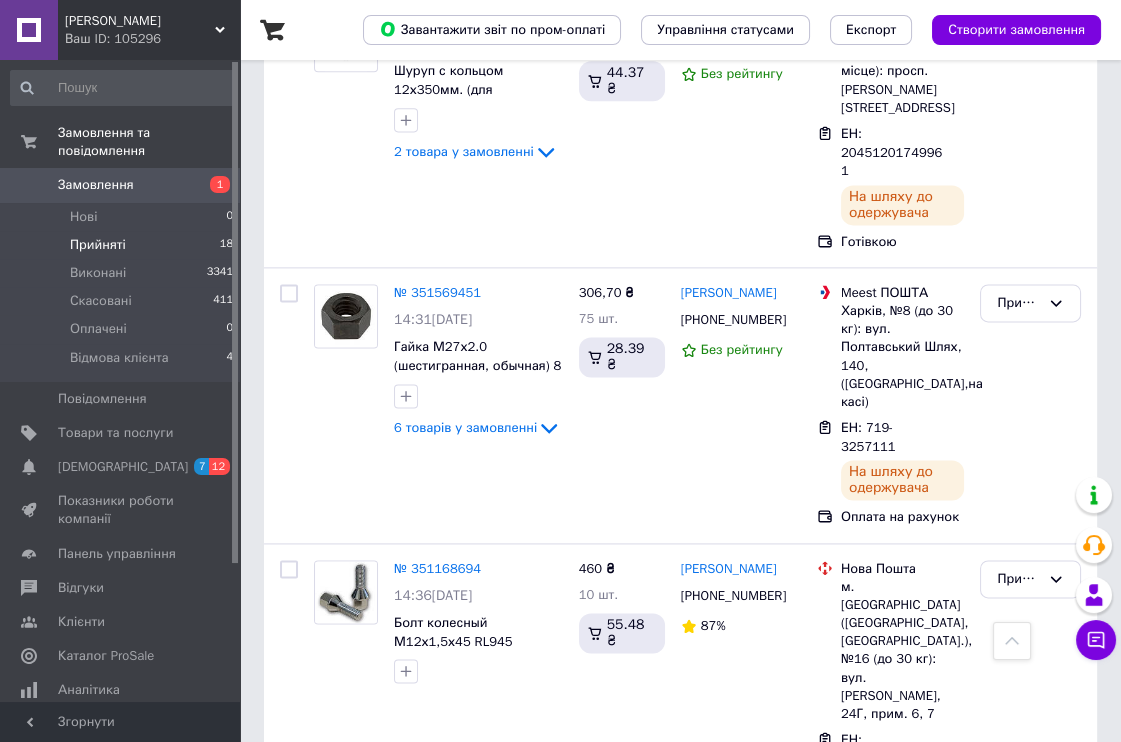 click on "Замовлення 1" at bounding box center (122, 185) 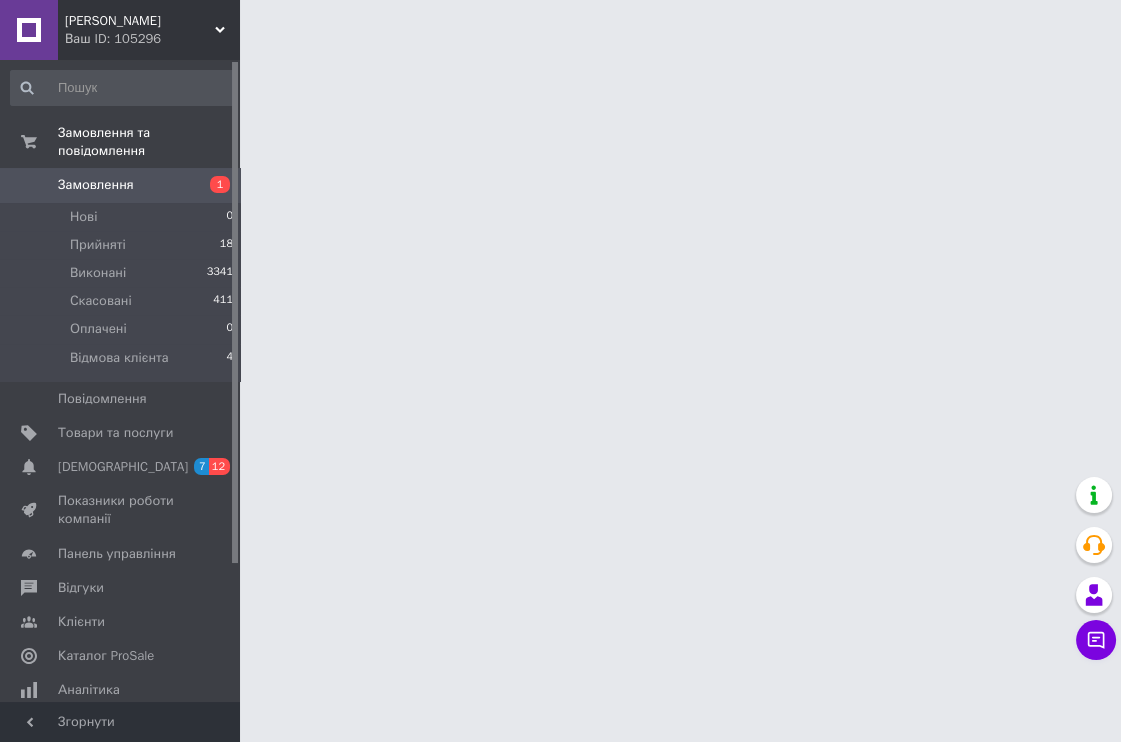 scroll, scrollTop: 0, scrollLeft: 0, axis: both 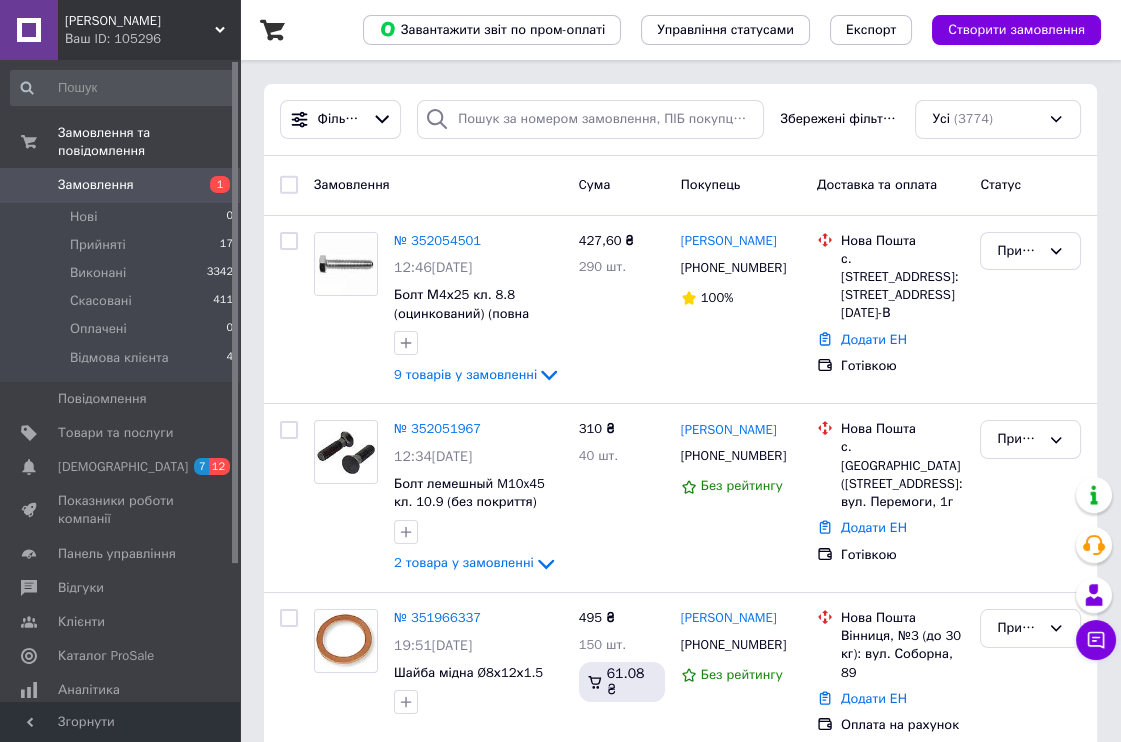 click on "Замовлення" at bounding box center (121, 185) 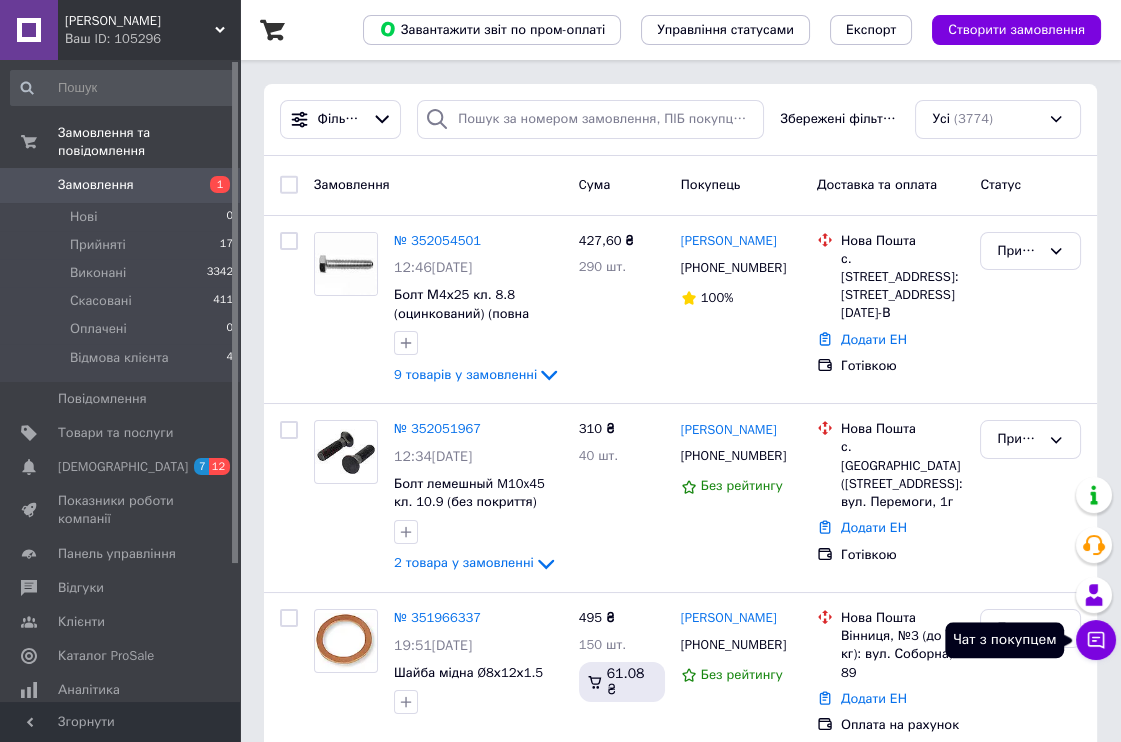 click 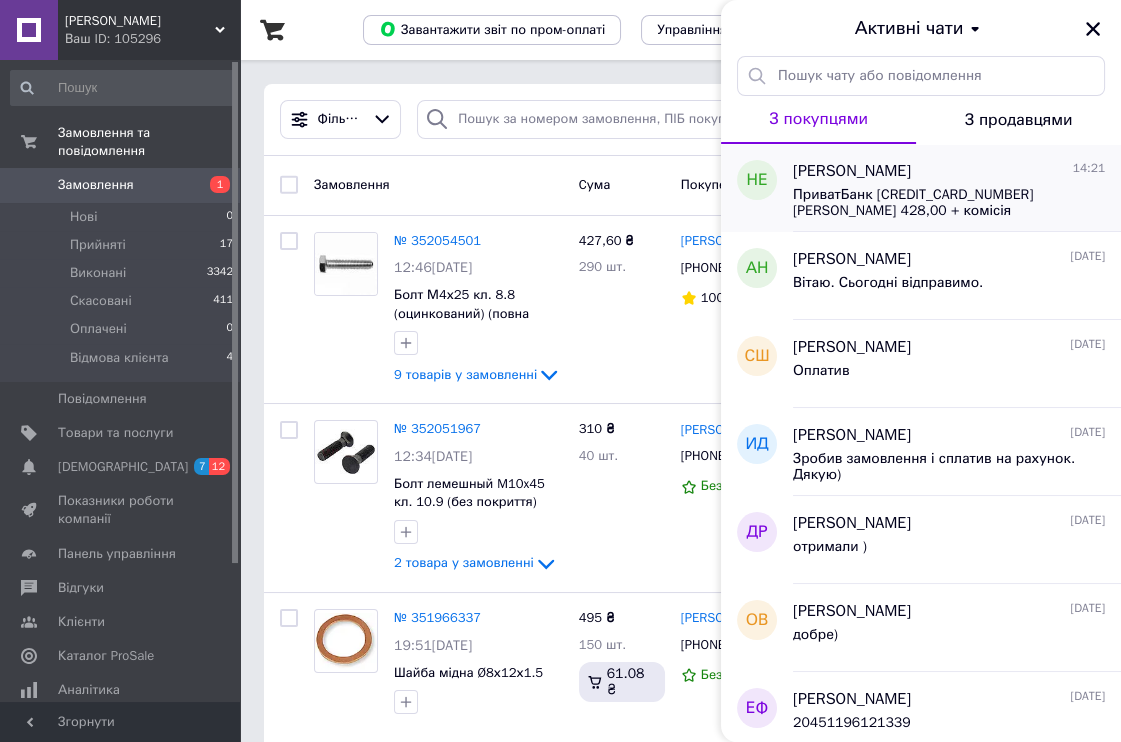 click on "ПриватБанк 4731 2196 5739 6028 Фурман Людмила Миколаївна  428,00 + комісія" at bounding box center (935, 203) 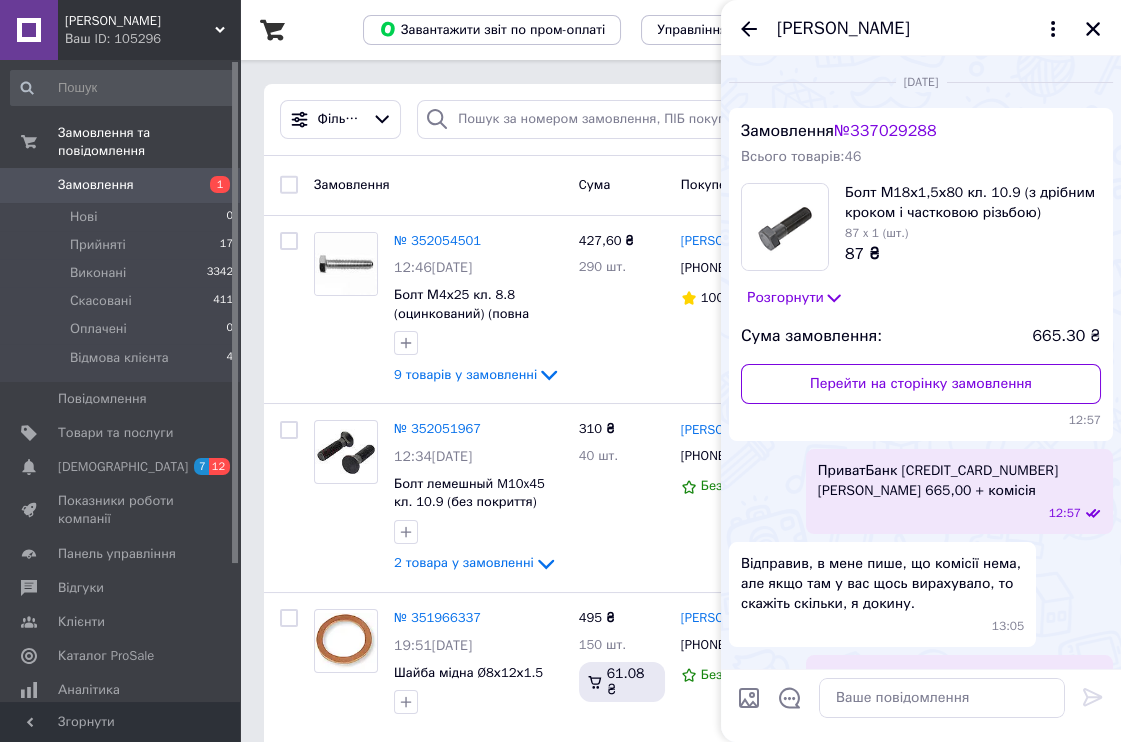 scroll, scrollTop: 840, scrollLeft: 0, axis: vertical 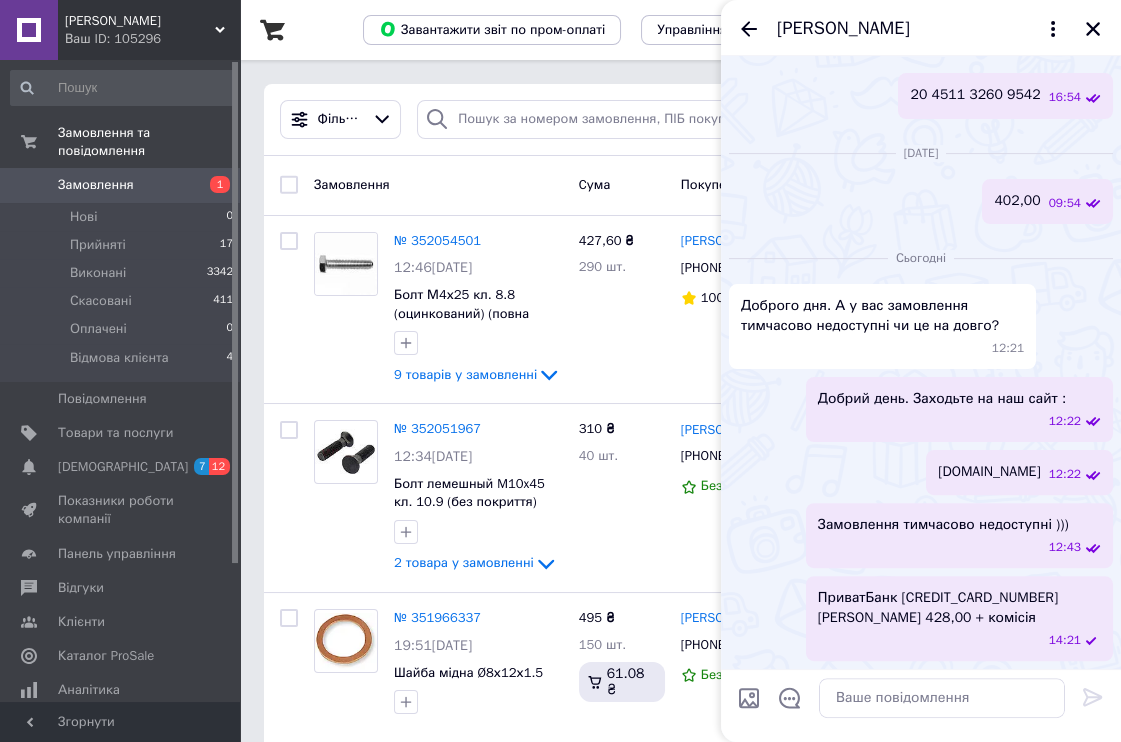 click on "Николай Евтушенко" at bounding box center [921, 28] 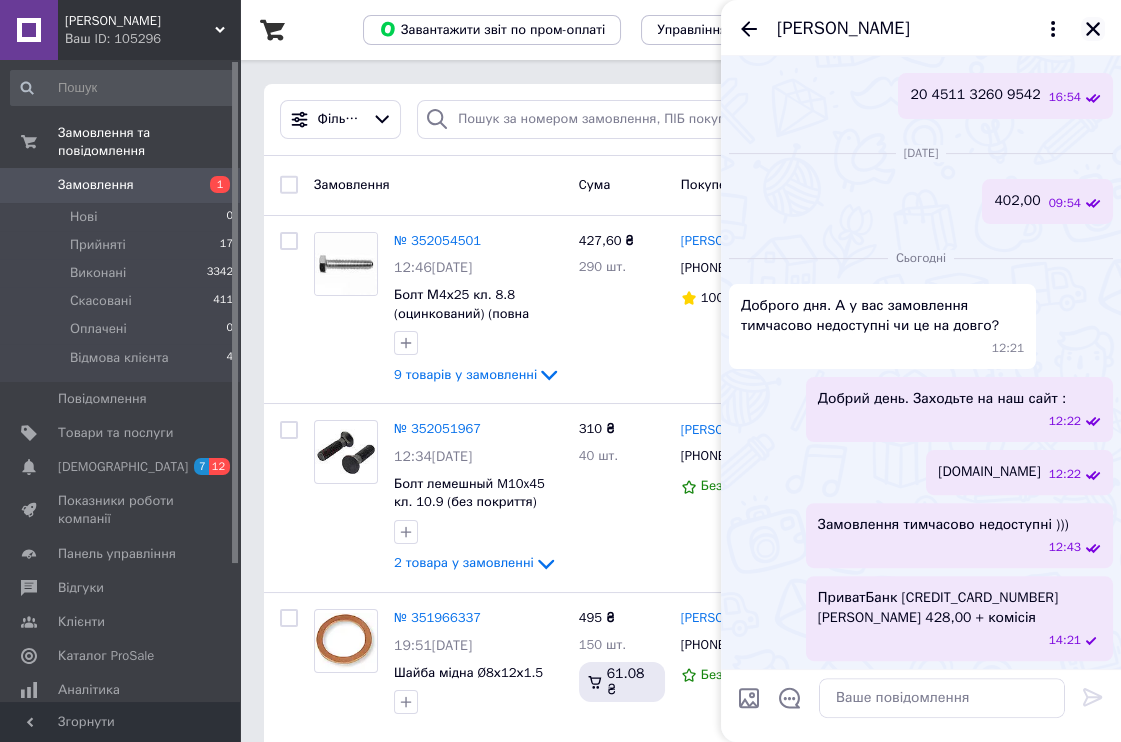 click 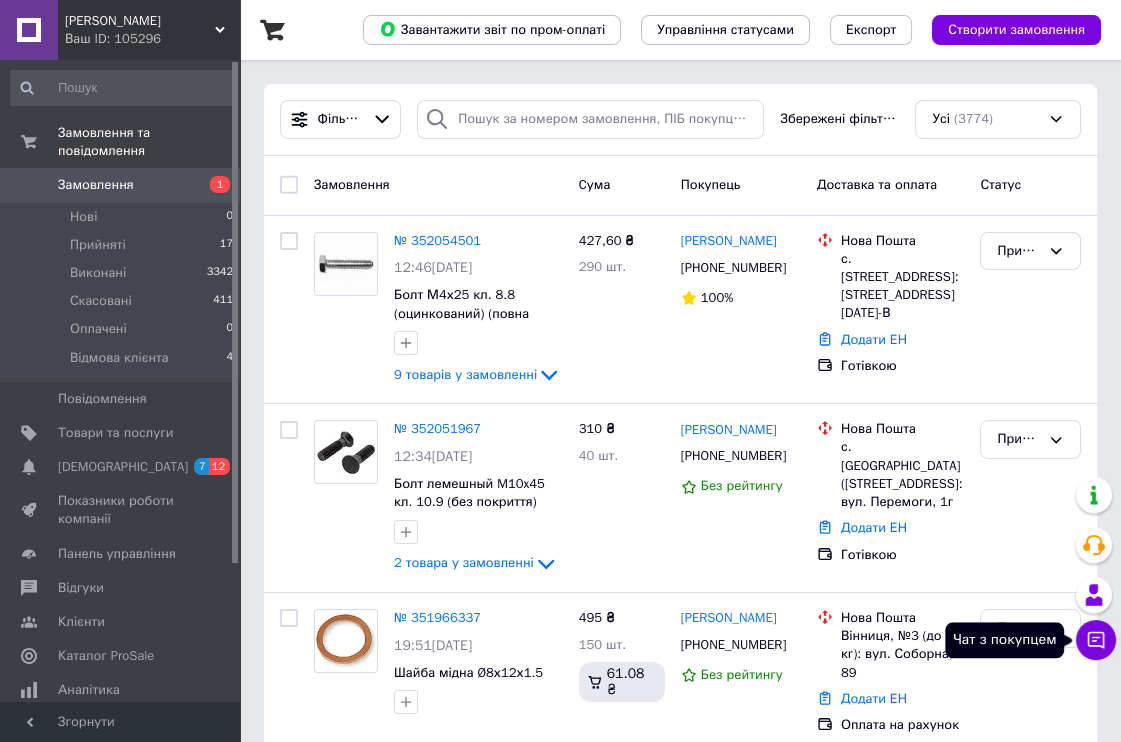 click 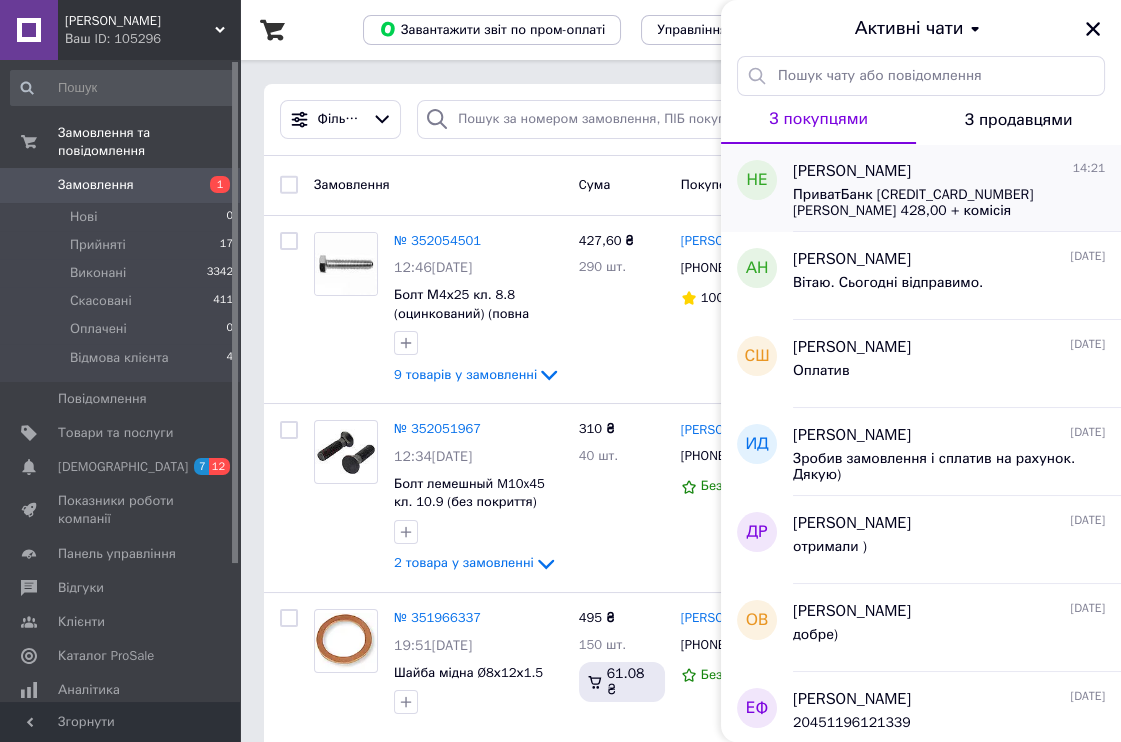 click on "ПриватБанк 4731 2196 5739 6028 Фурман Людмила Миколаївна  428,00 + комісія" at bounding box center [935, 203] 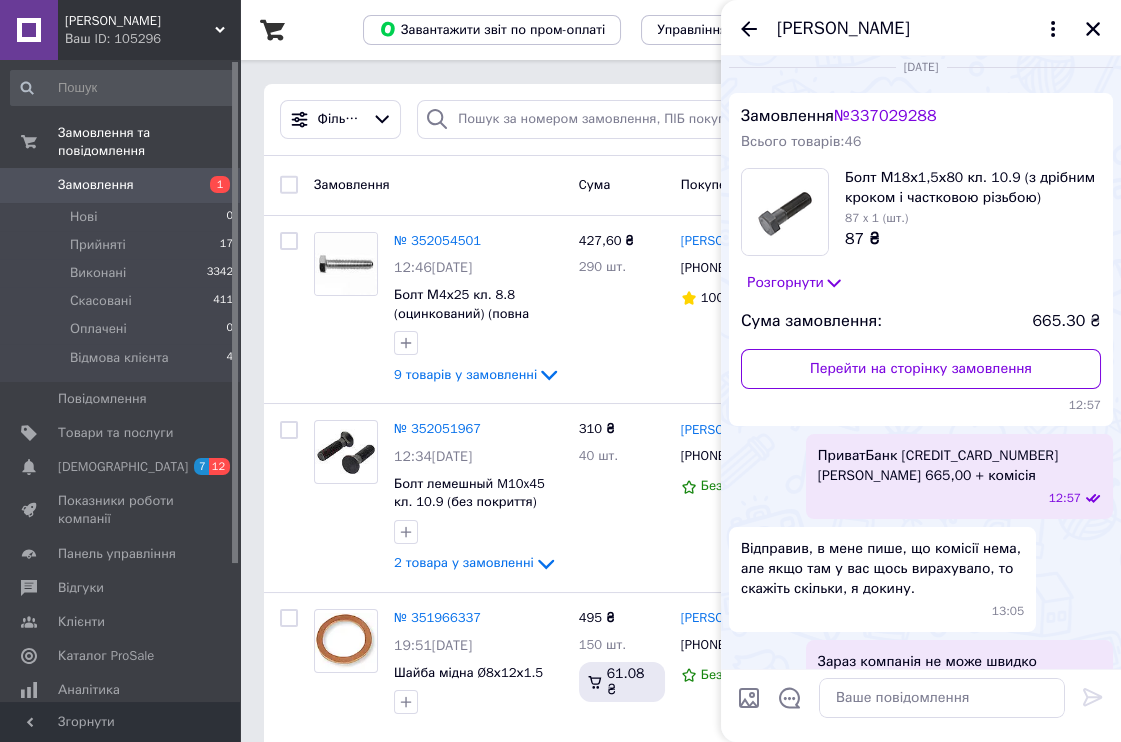 scroll, scrollTop: 0, scrollLeft: 0, axis: both 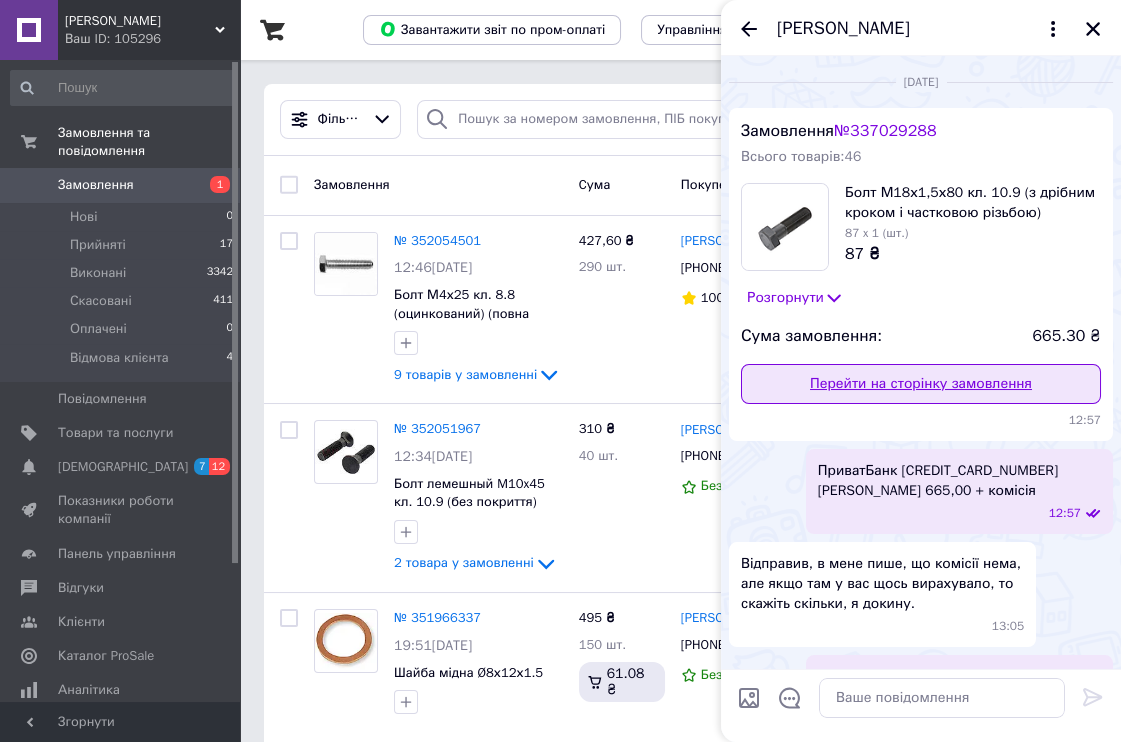 click on "Перейти на сторінку замовлення" at bounding box center (921, 384) 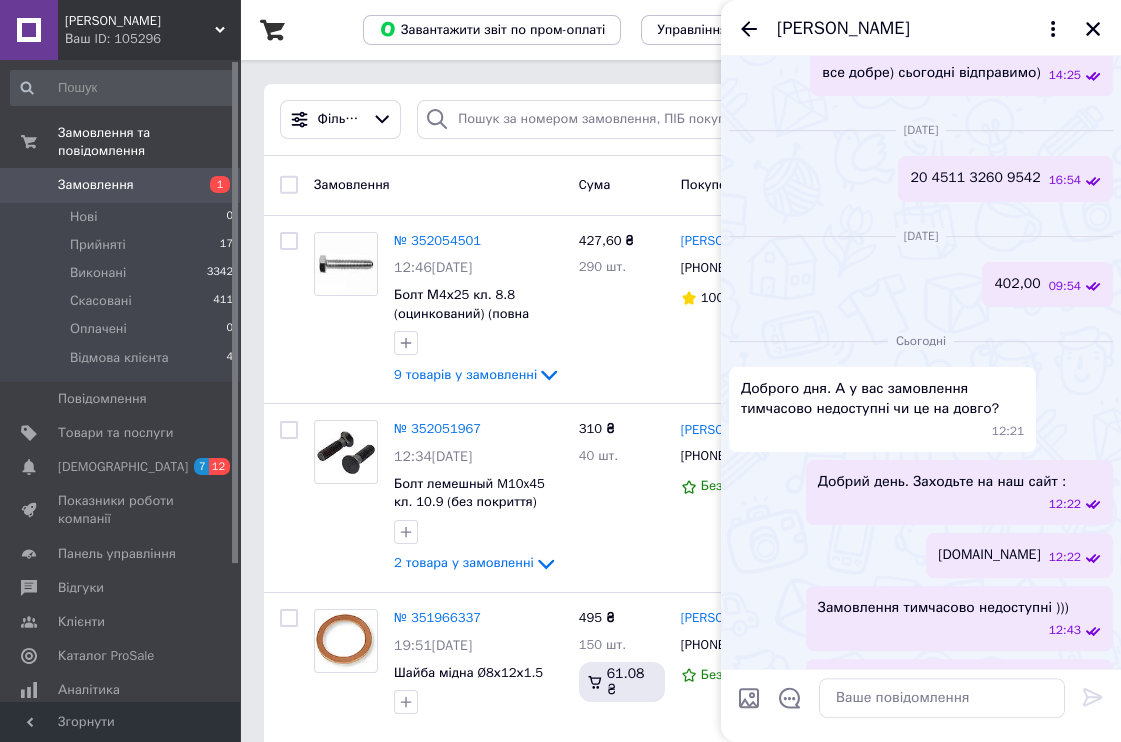 scroll, scrollTop: 840, scrollLeft: 0, axis: vertical 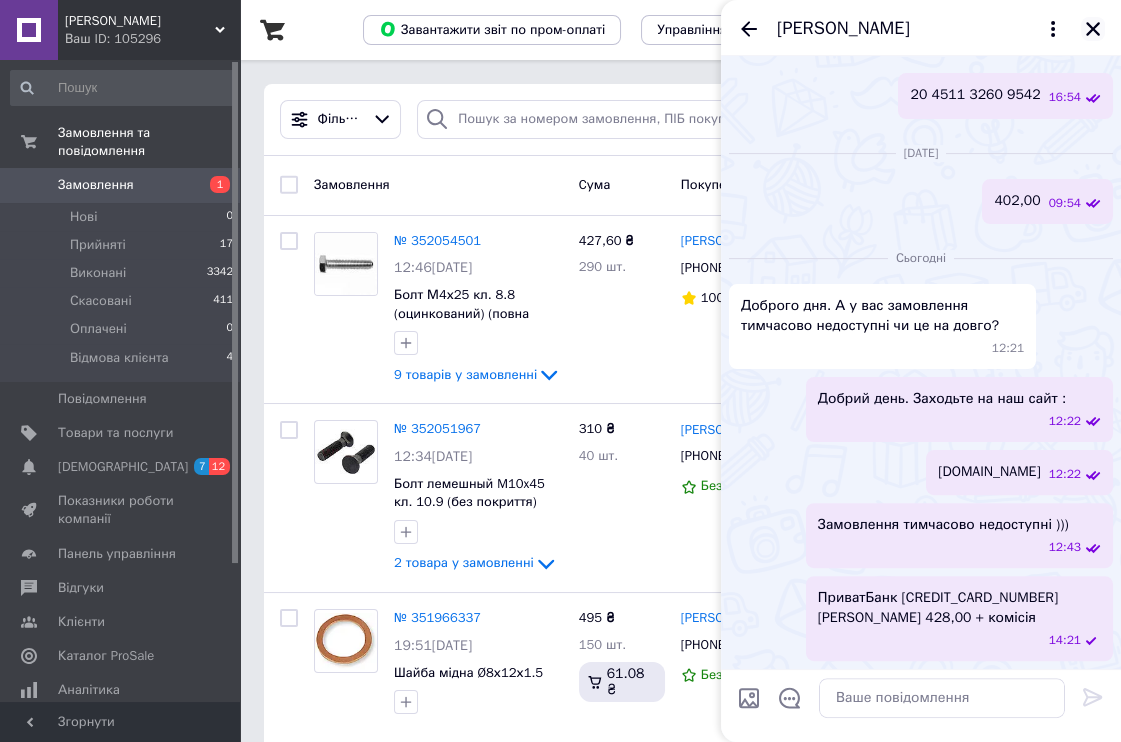 click 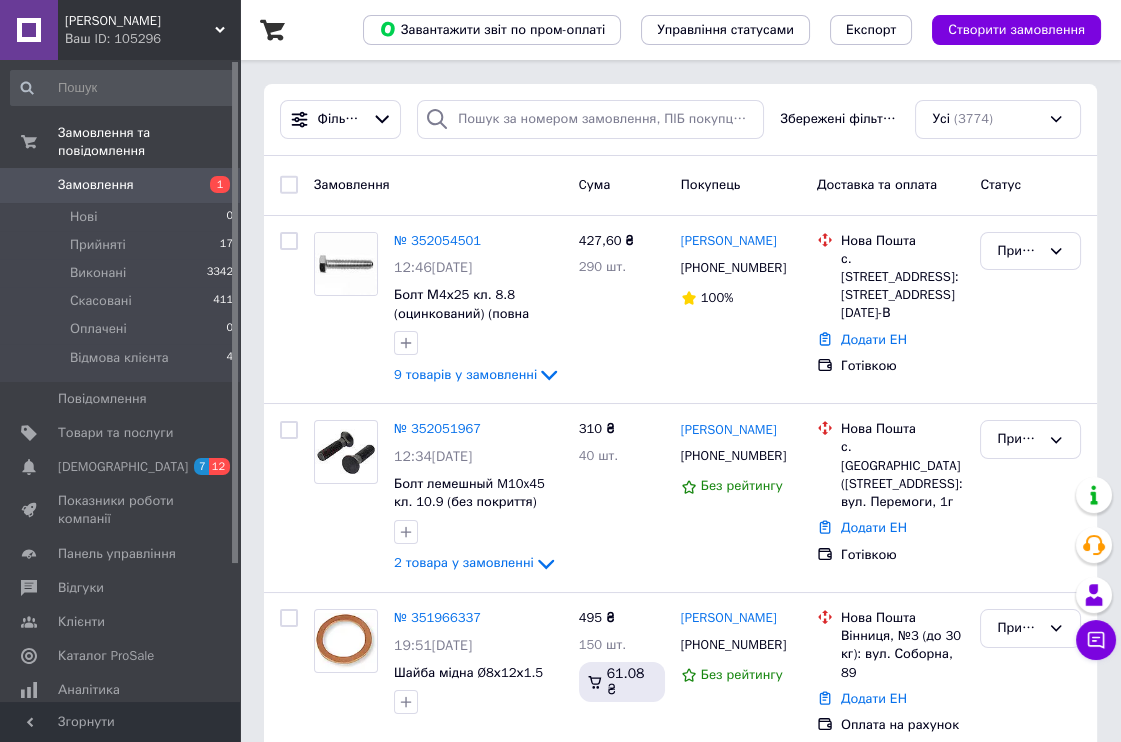 click on "Замовлення" at bounding box center [121, 185] 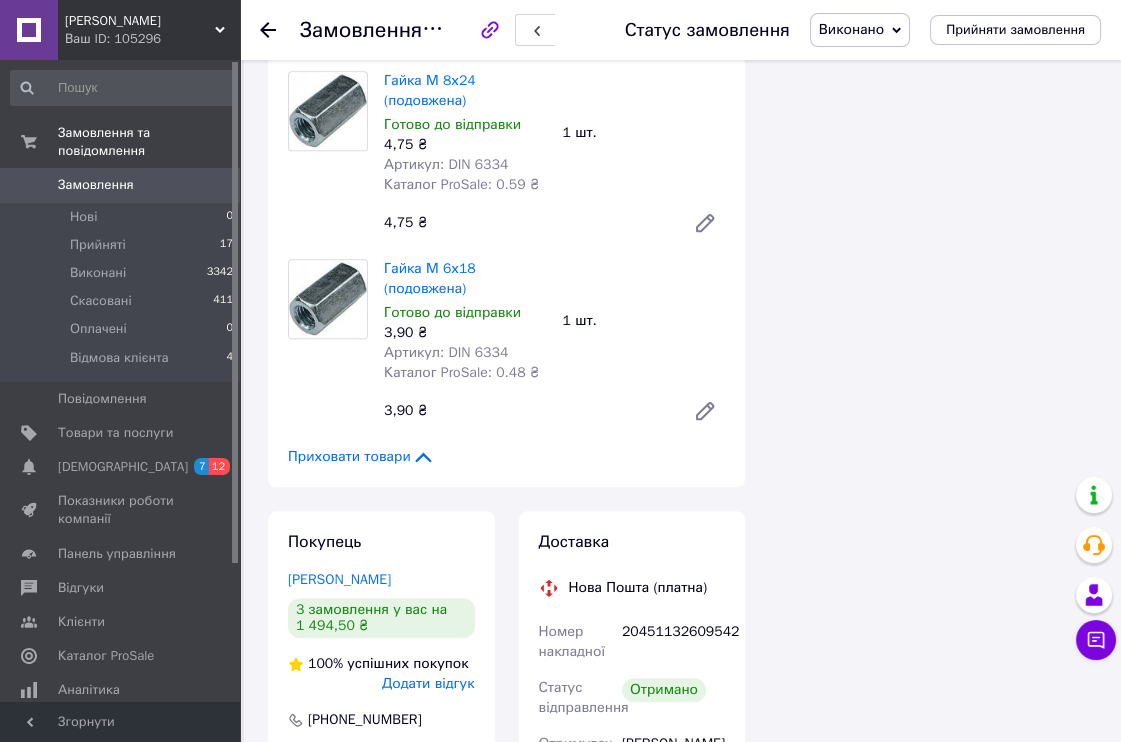 scroll, scrollTop: 2888, scrollLeft: 0, axis: vertical 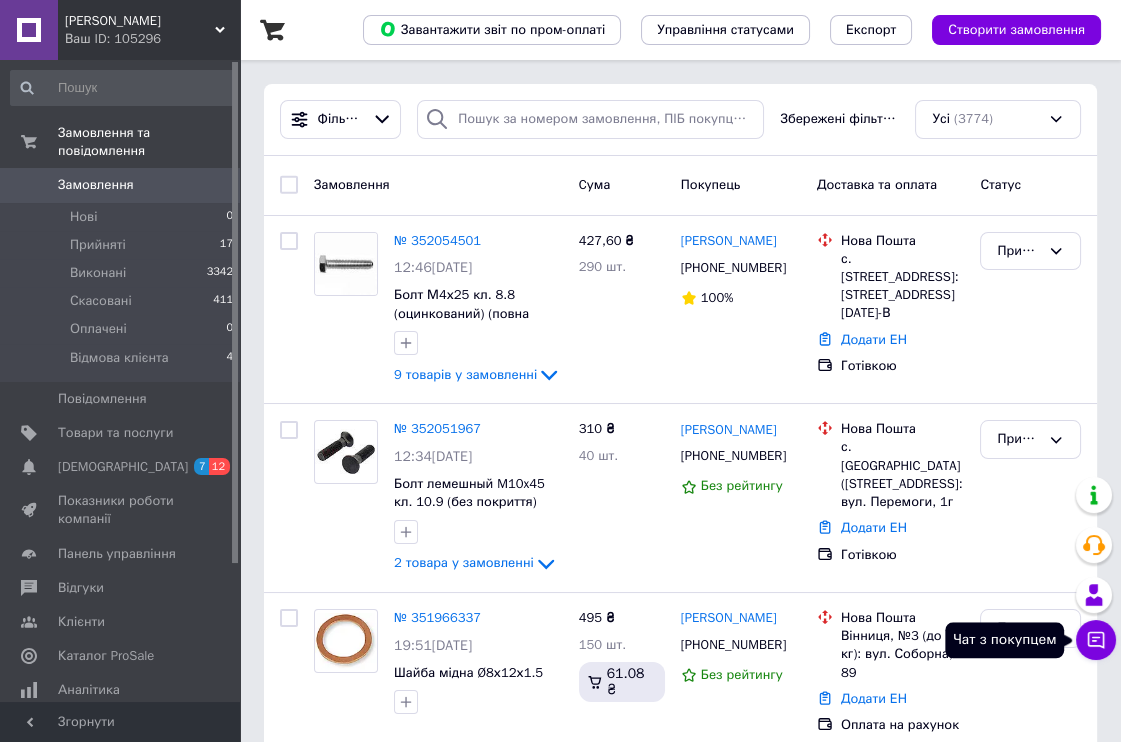 click 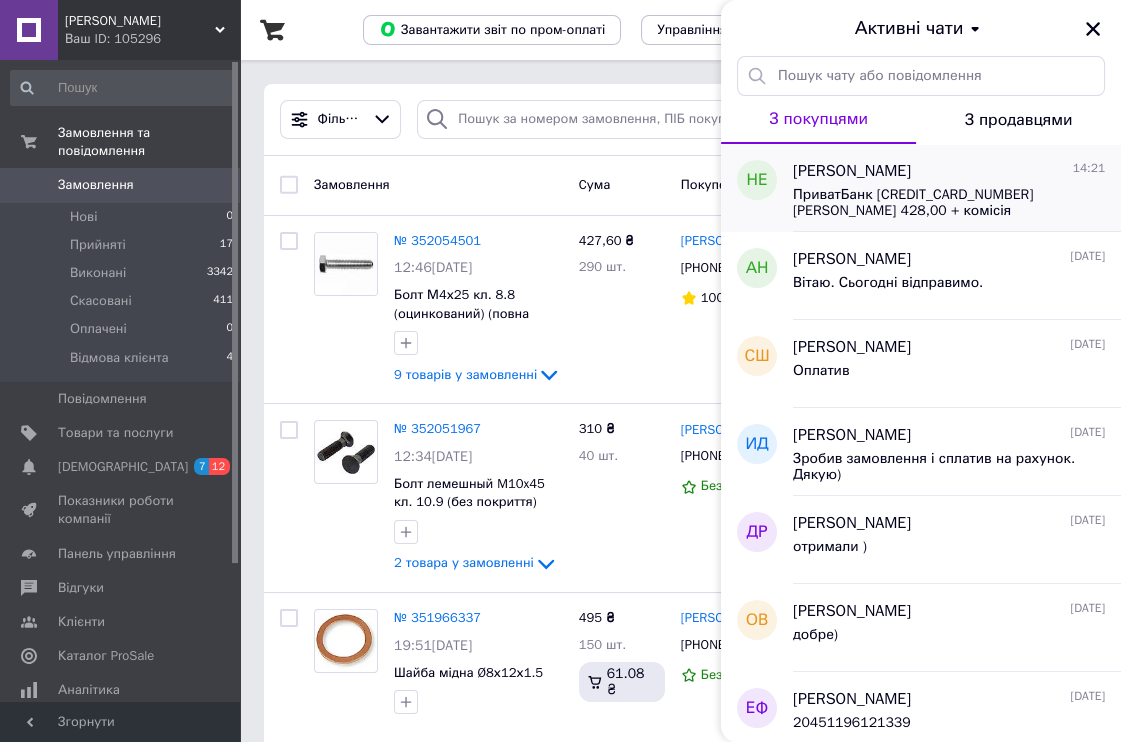 click on "ПриватБанк [CREDIT_CARD_NUMBER] [PERSON_NAME]  428,00 + комісія" at bounding box center (935, 203) 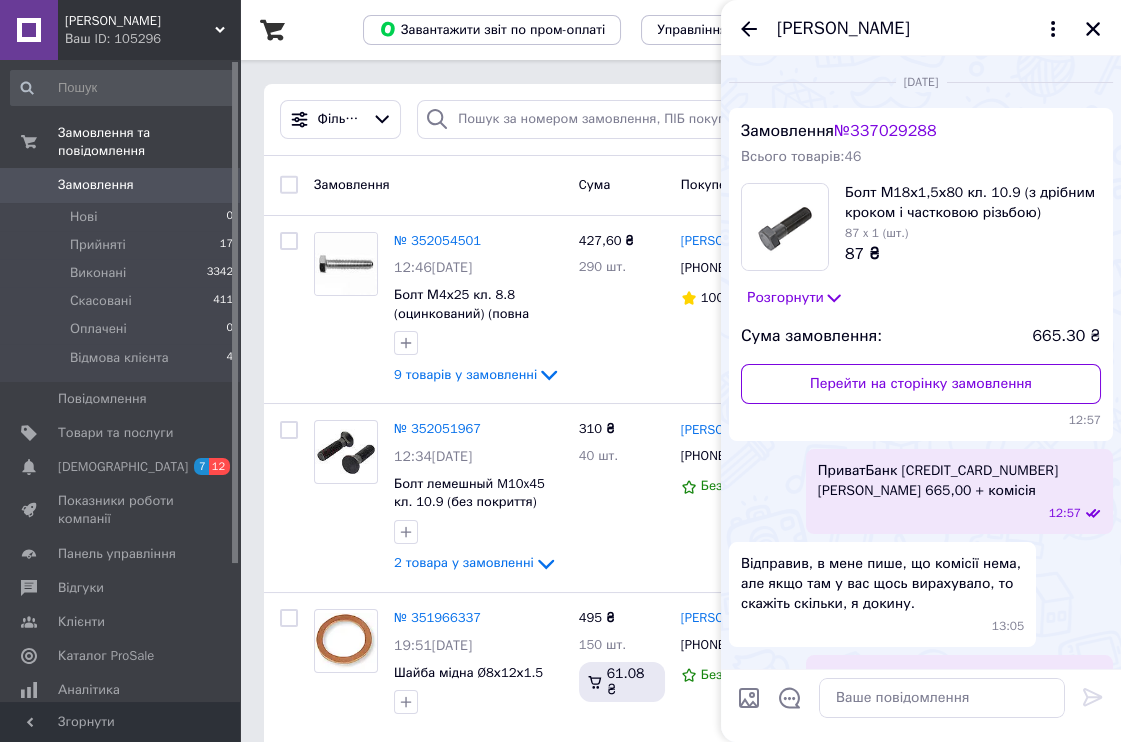 scroll, scrollTop: 840, scrollLeft: 0, axis: vertical 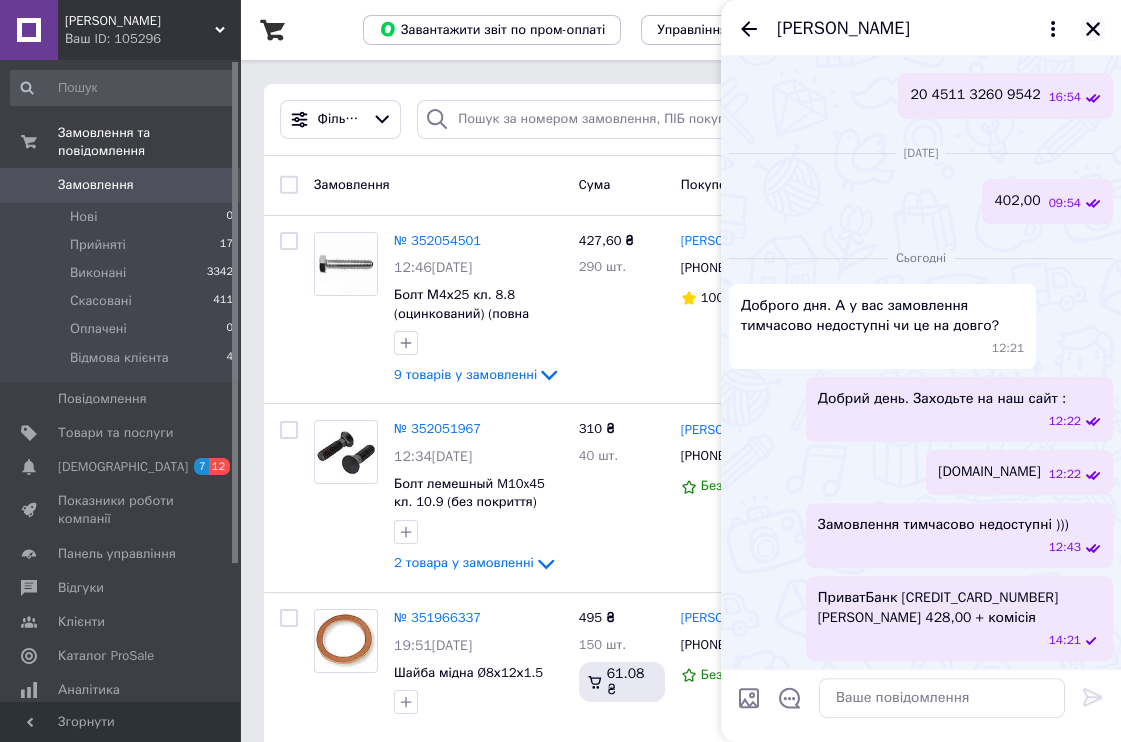 click 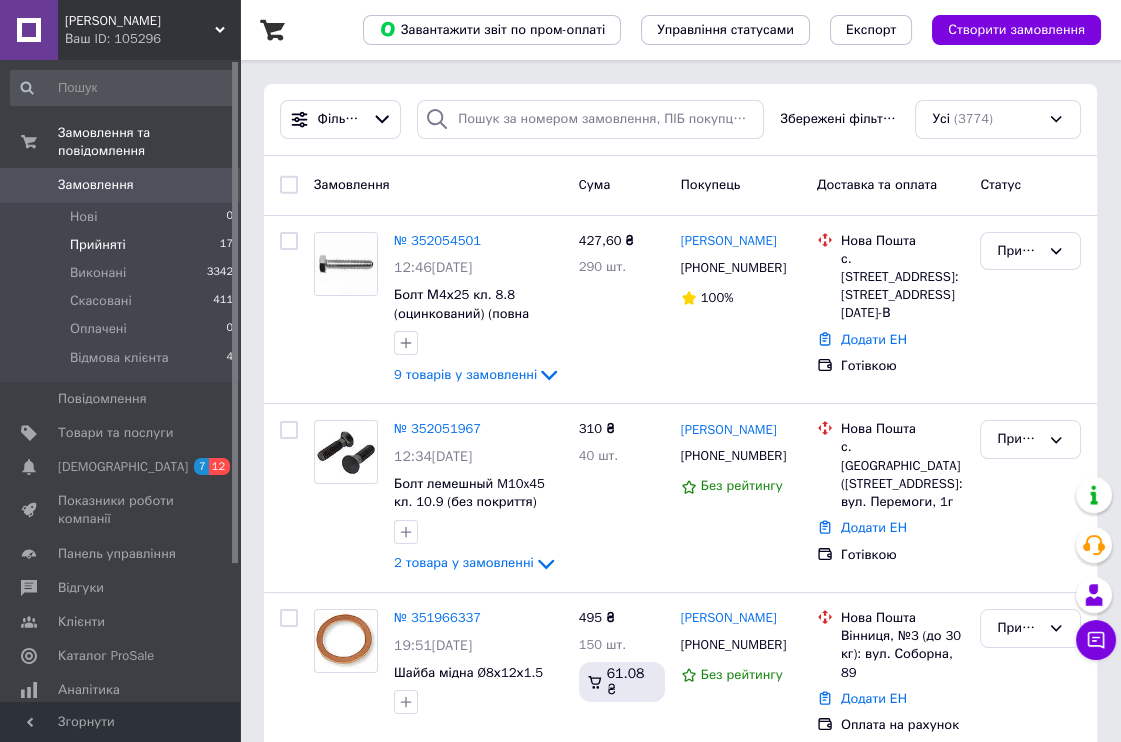 click on "Прийняті 17" at bounding box center (122, 245) 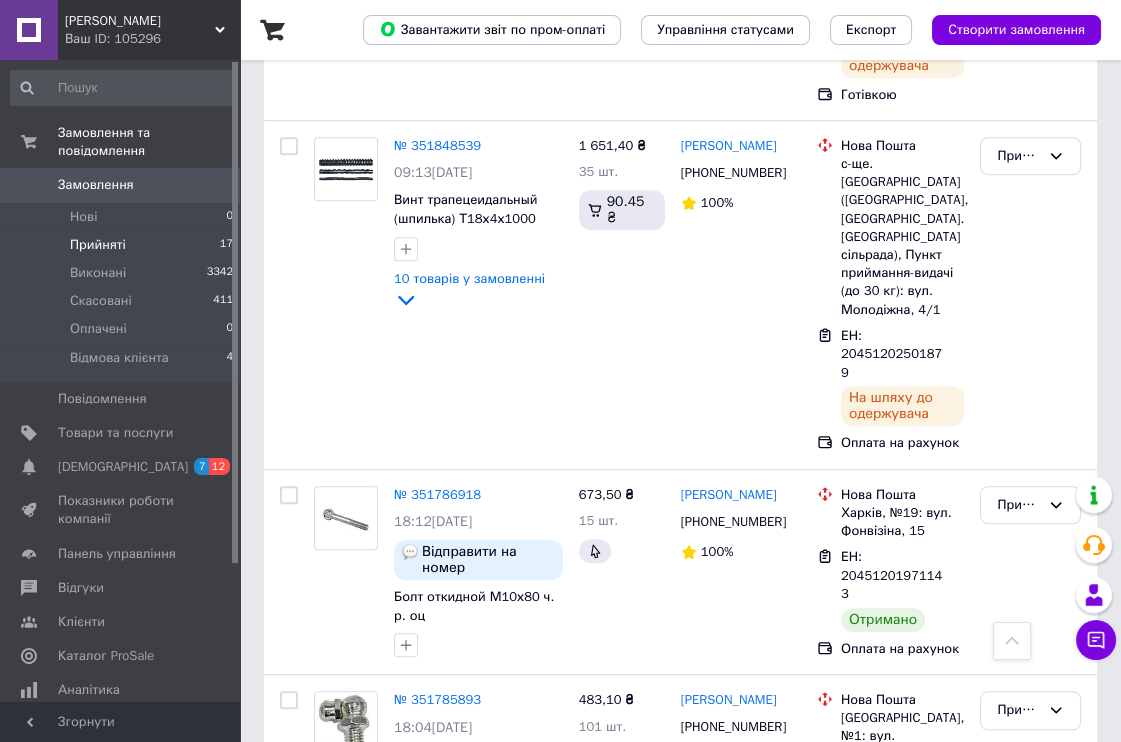 scroll, scrollTop: 1777, scrollLeft: 0, axis: vertical 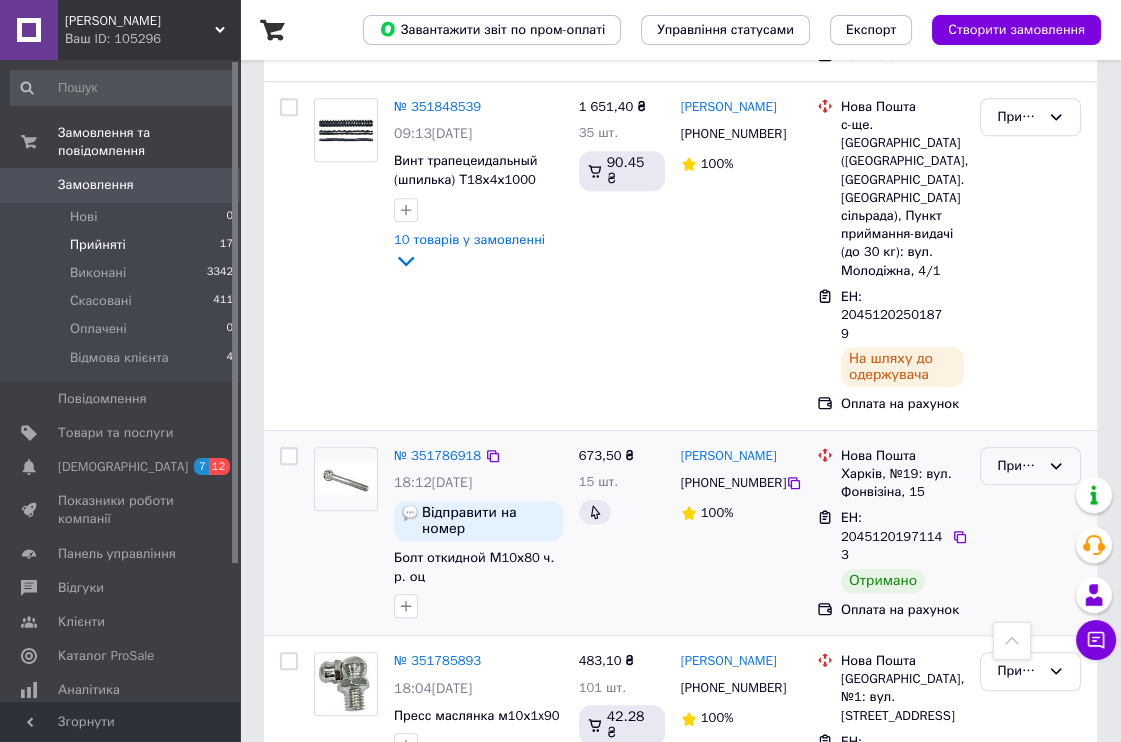 click on "Прийнято" at bounding box center [1018, 466] 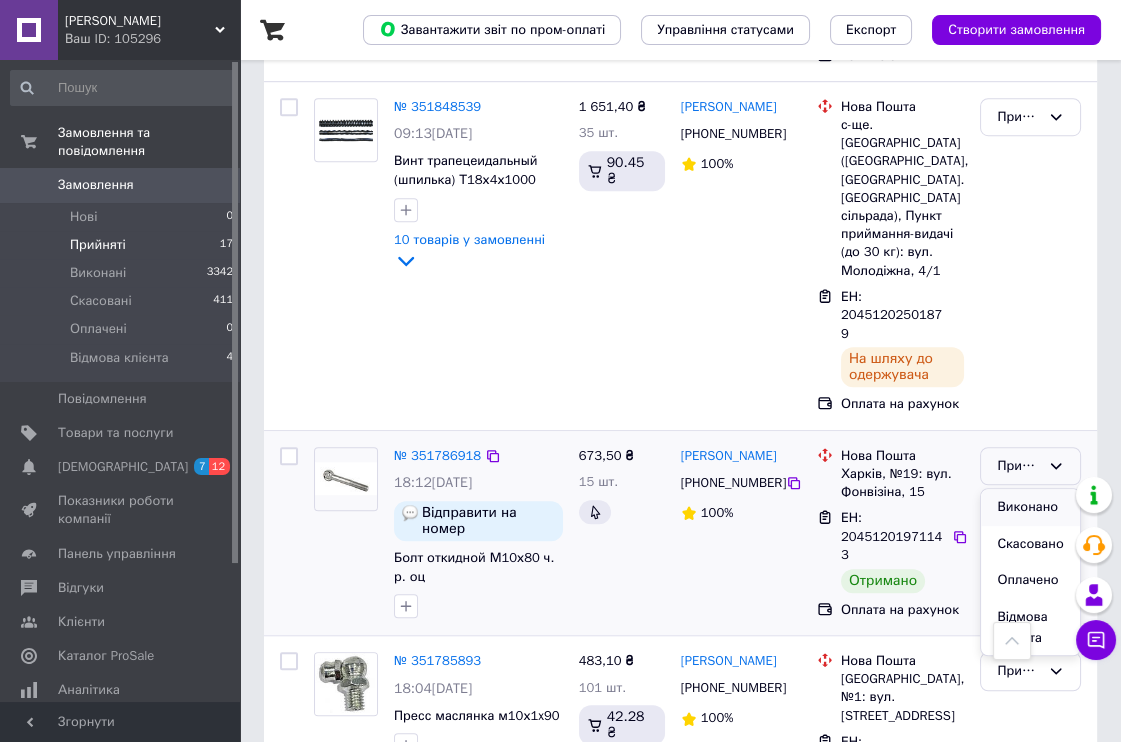 click on "Виконано" at bounding box center [1030, 507] 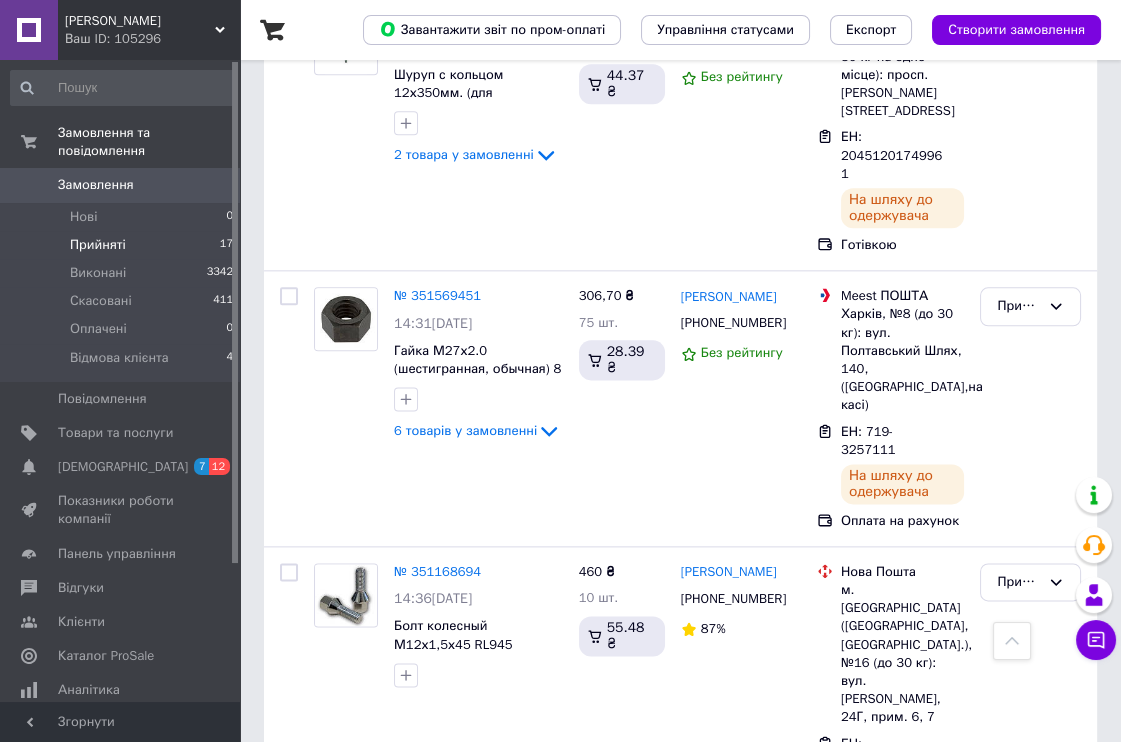 scroll, scrollTop: 3450, scrollLeft: 0, axis: vertical 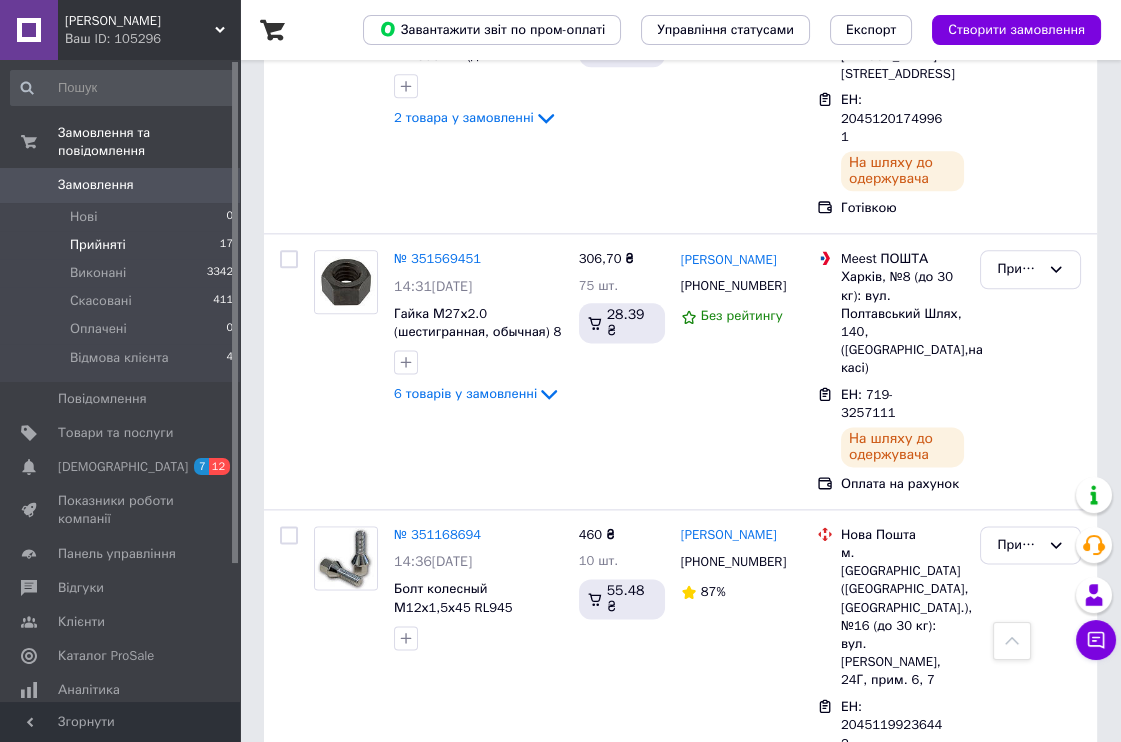 click on "Замовлення" at bounding box center (121, 185) 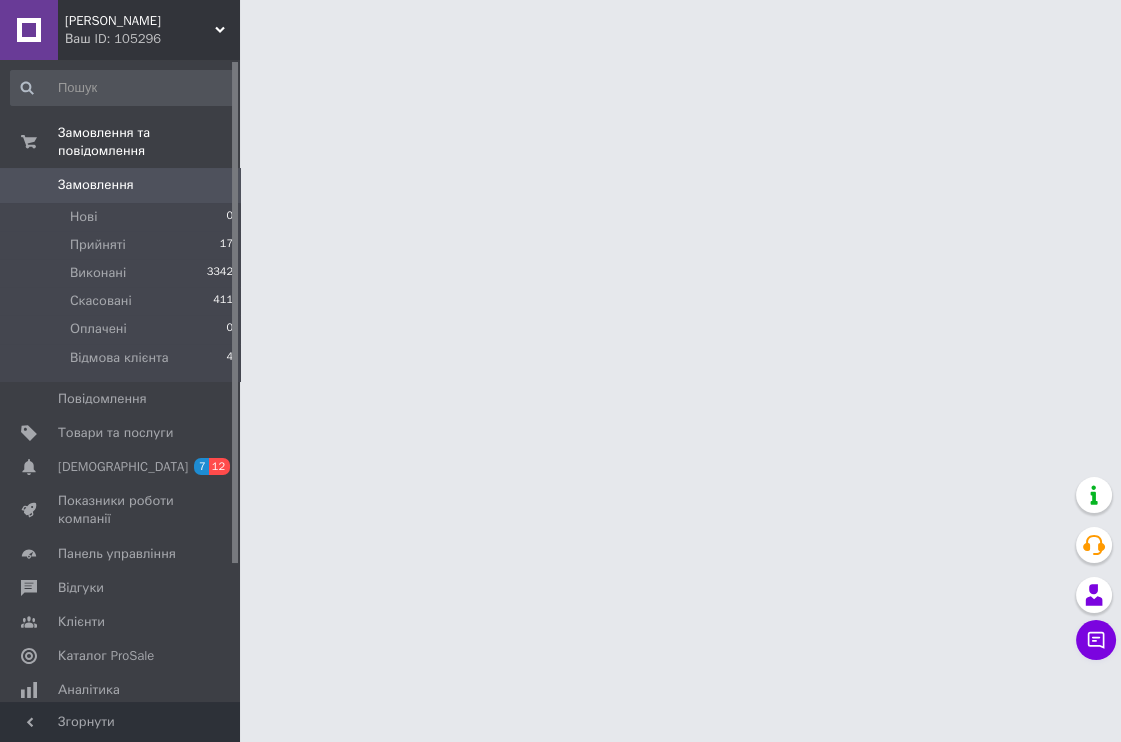 scroll, scrollTop: 0, scrollLeft: 0, axis: both 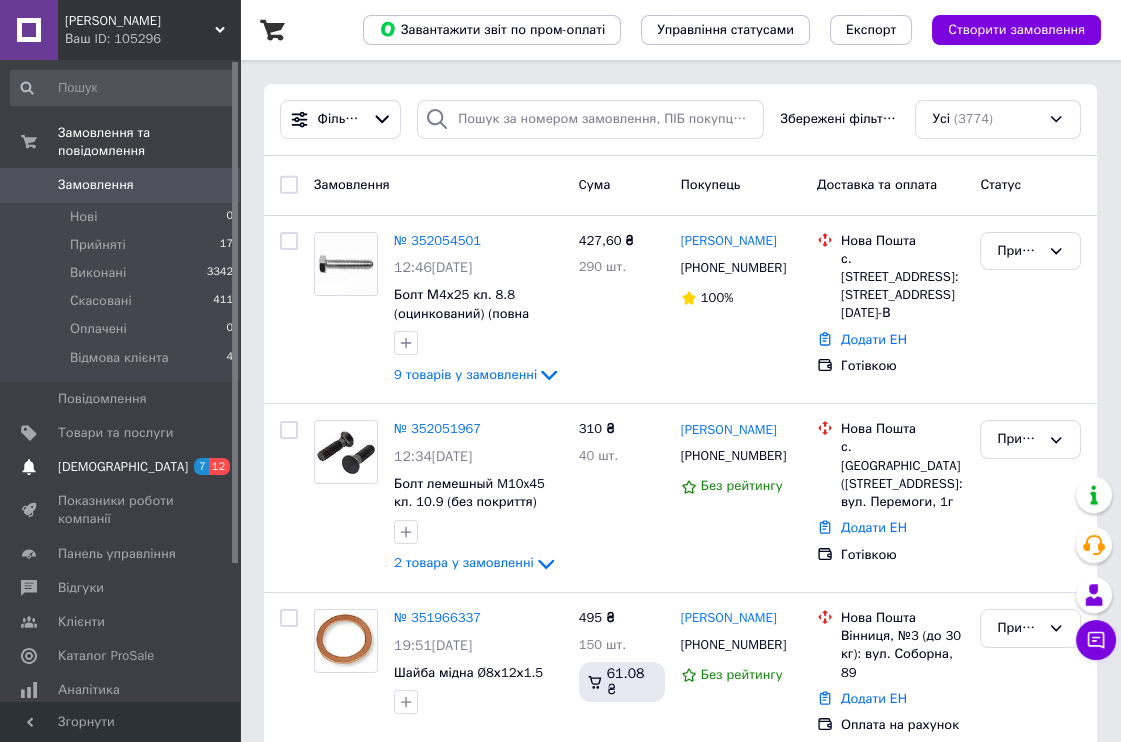 click on "Сповіщення 7 12" at bounding box center [122, 467] 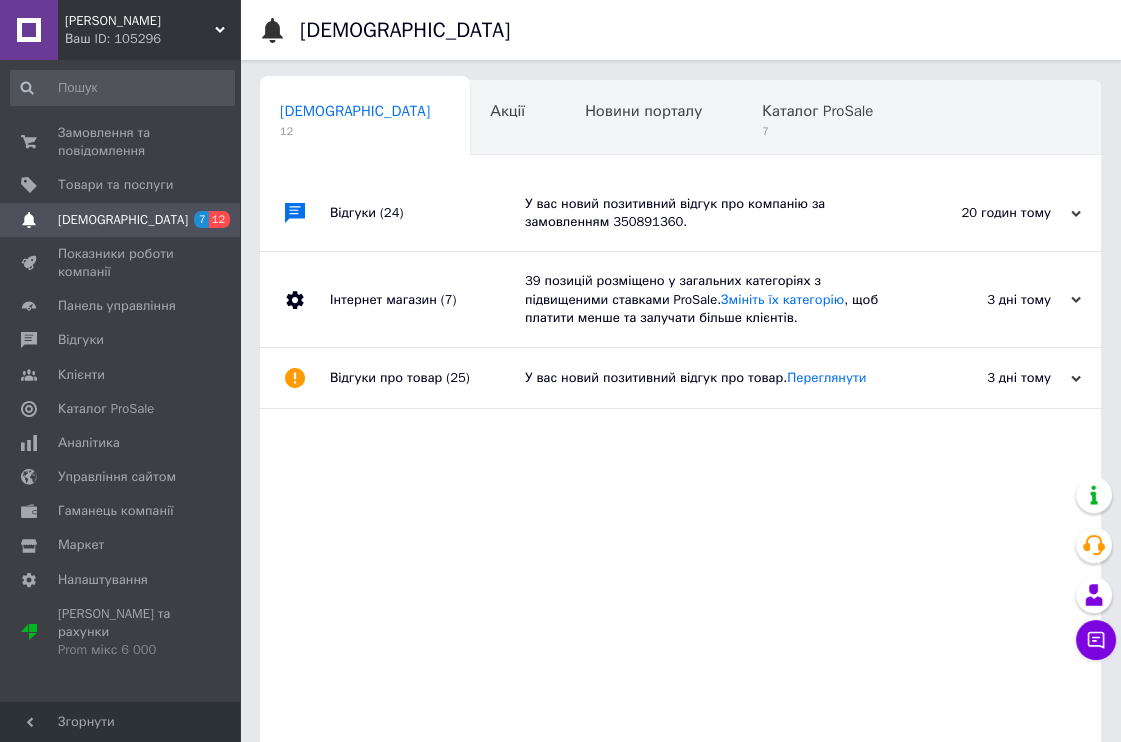 scroll, scrollTop: 0, scrollLeft: 9, axis: horizontal 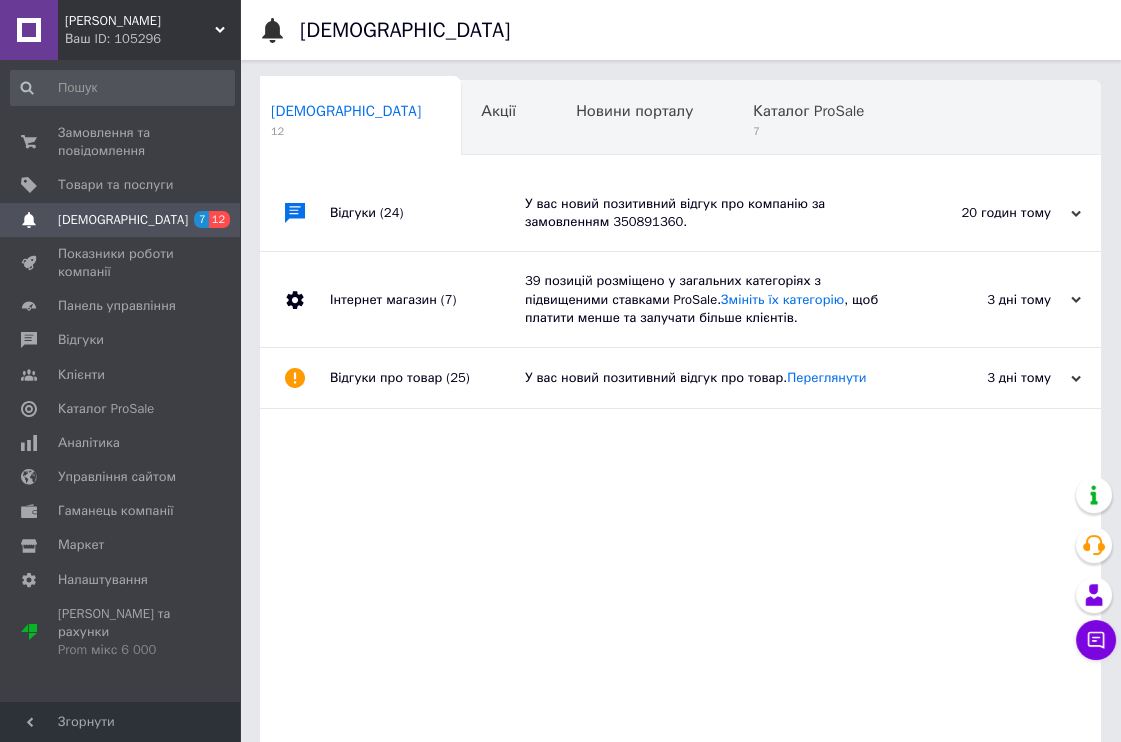 click on "Відгуки   (24)" at bounding box center (427, 213) 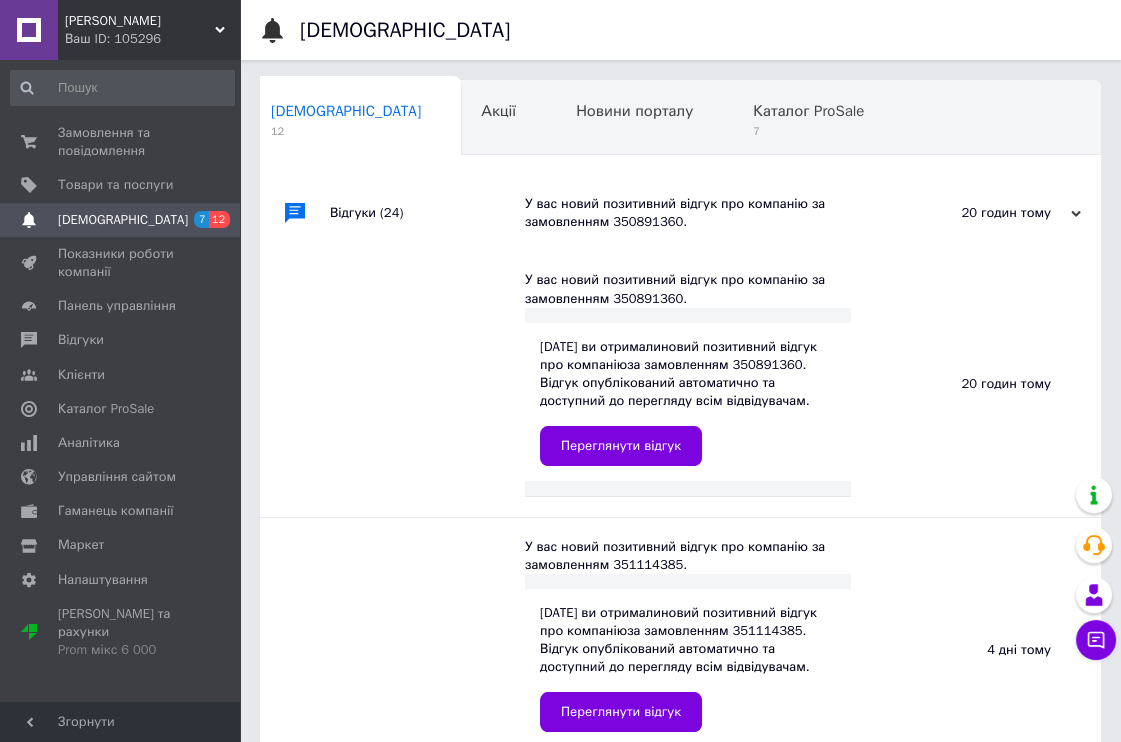 click on "Відгуки   (24)" at bounding box center (427, 213) 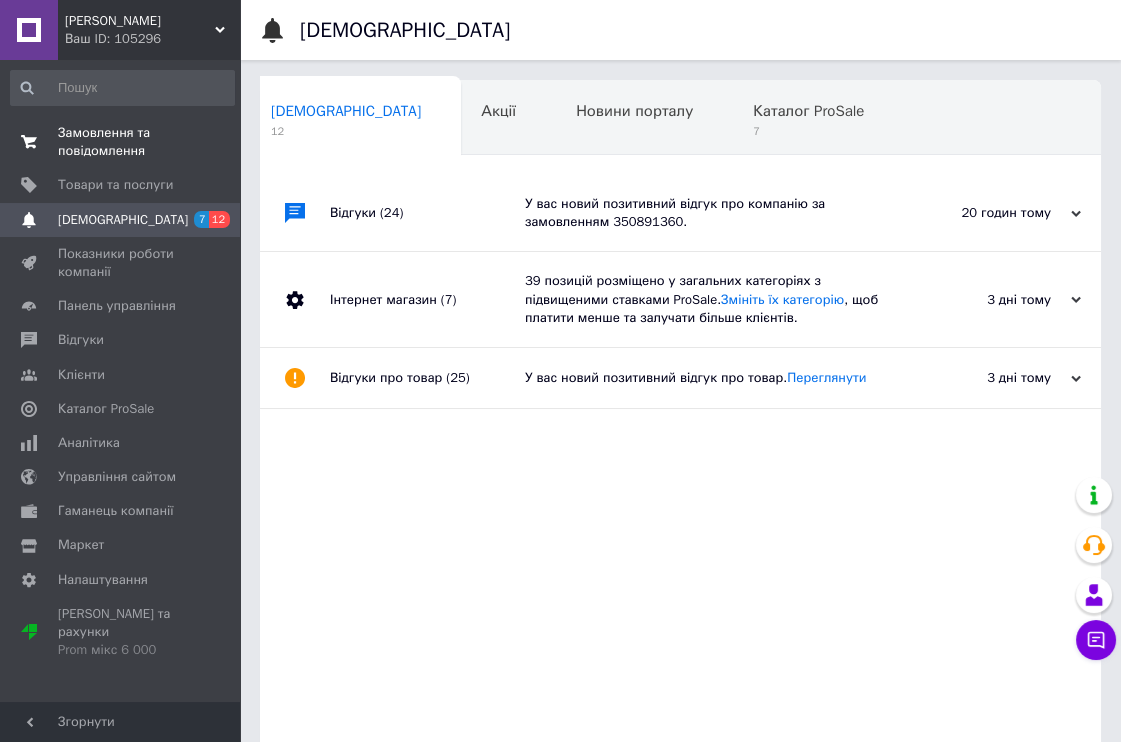 click on "Замовлення та повідомлення" at bounding box center [121, 142] 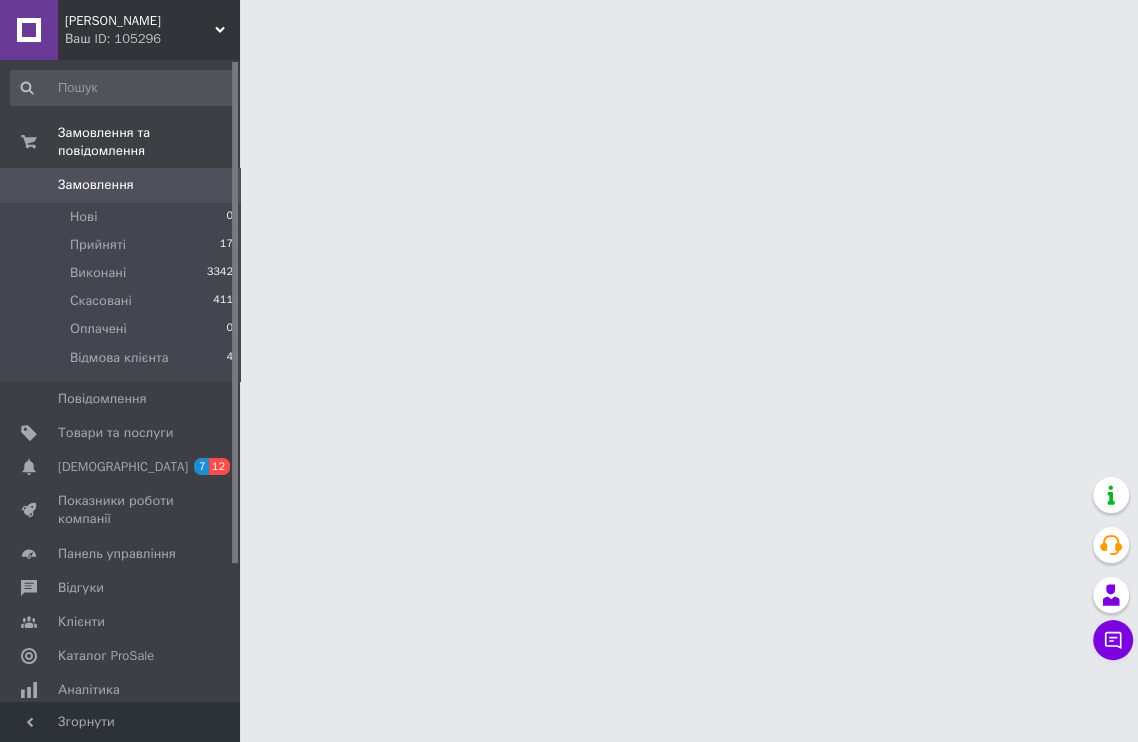 click on "Замовлення" at bounding box center [121, 185] 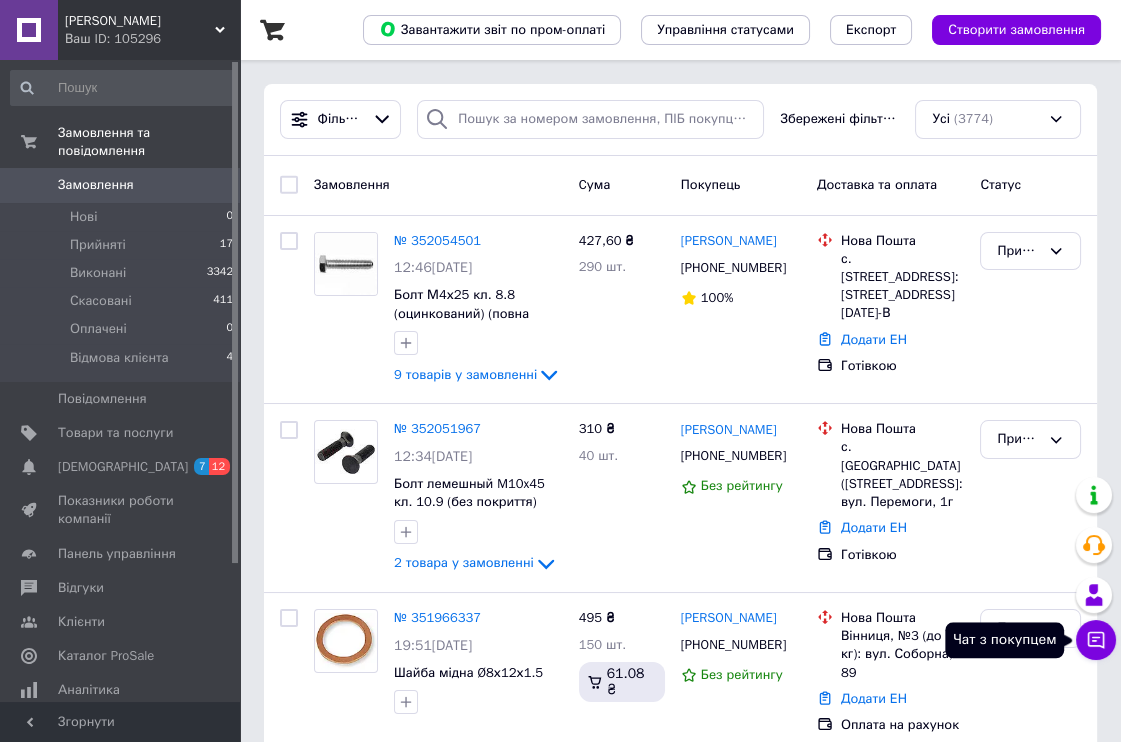 click 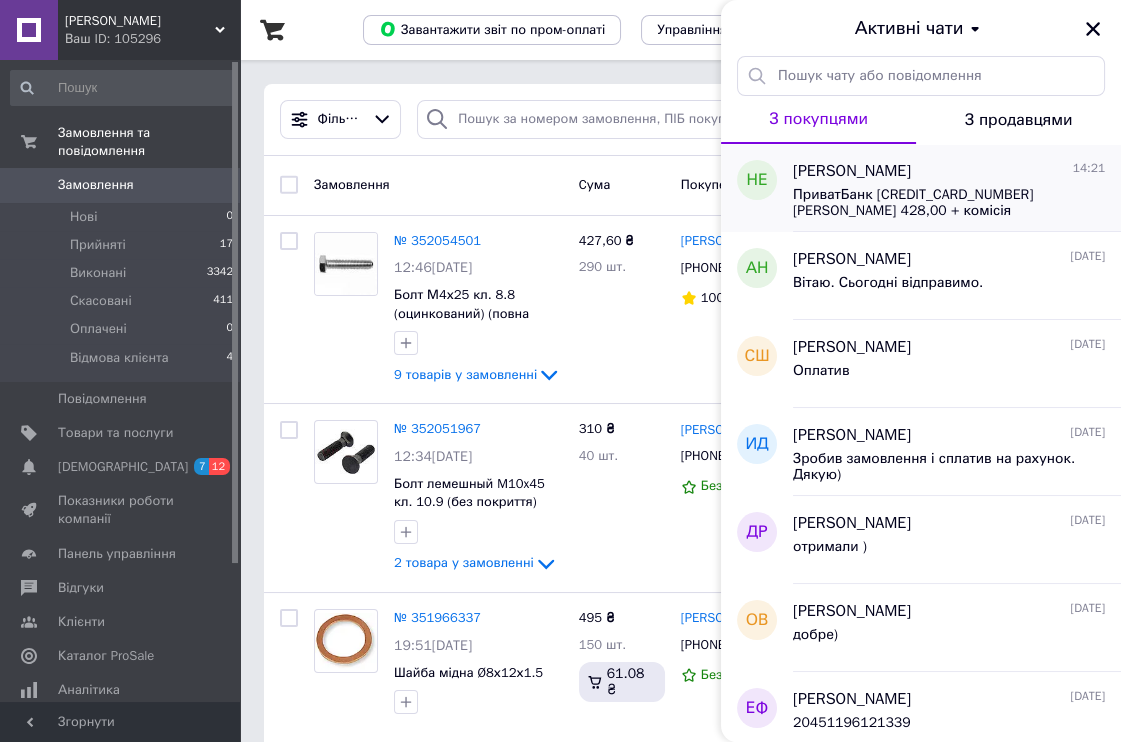 click on "ПриватБанк 4731 2196 5739 6028 Фурман Людмила Миколаївна  428,00 + комісія" at bounding box center (935, 203) 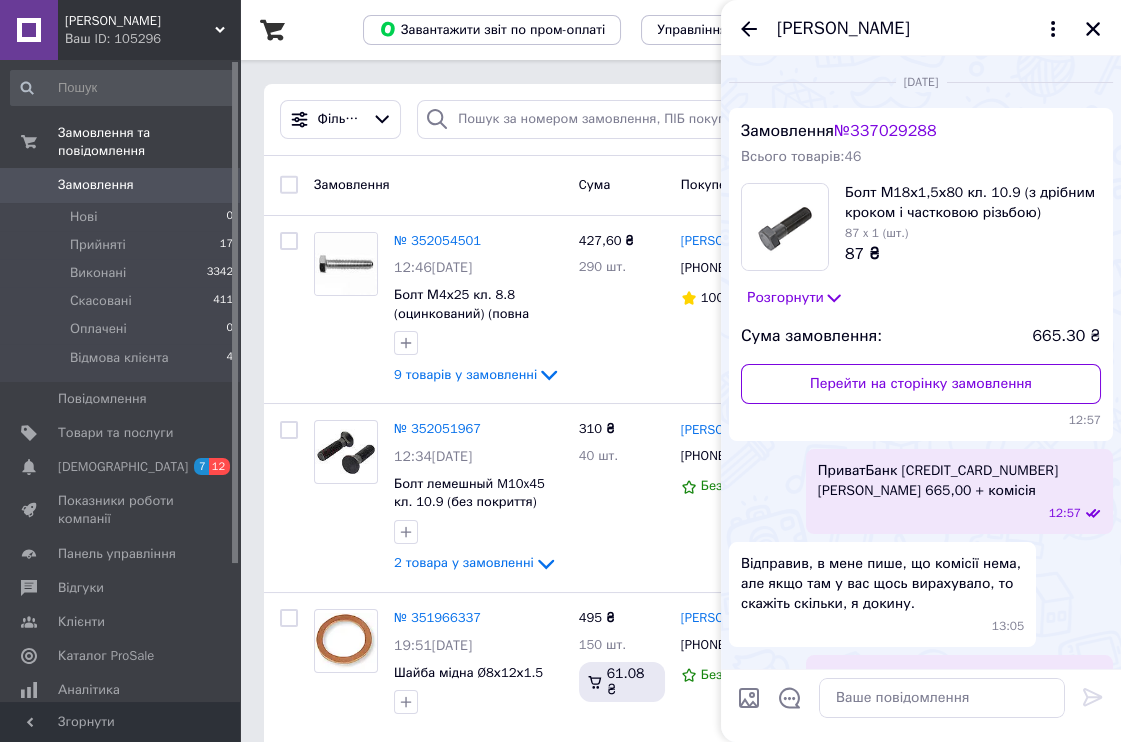 scroll, scrollTop: 840, scrollLeft: 0, axis: vertical 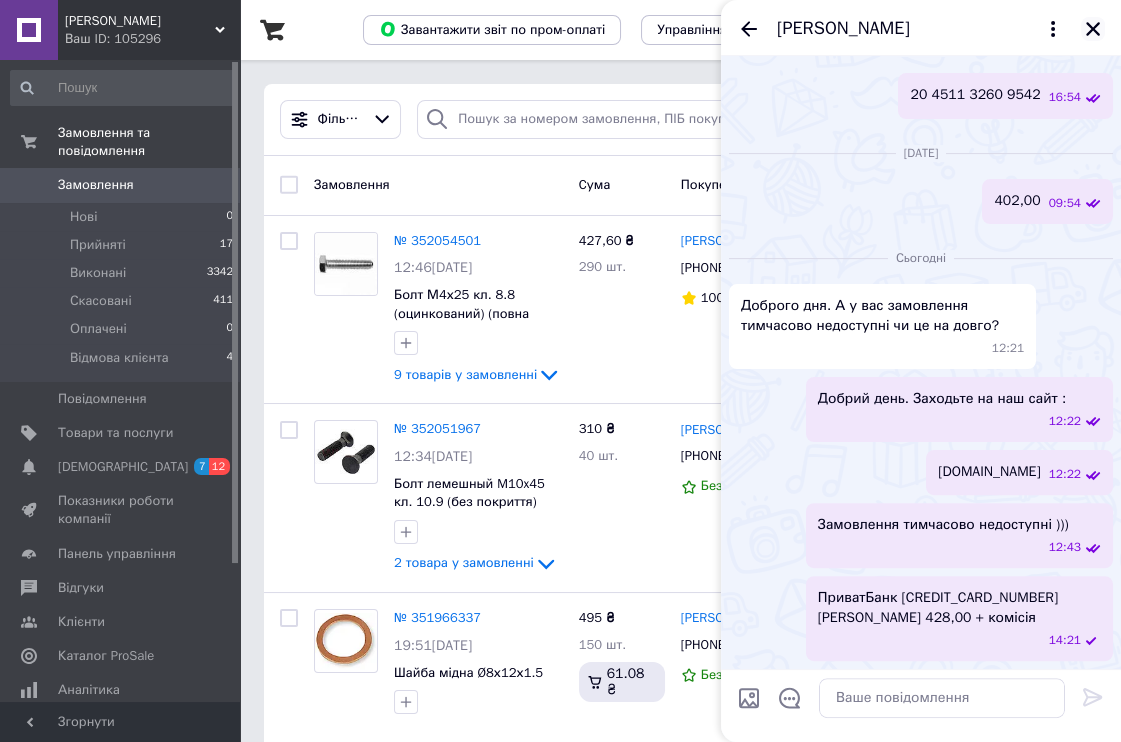 click 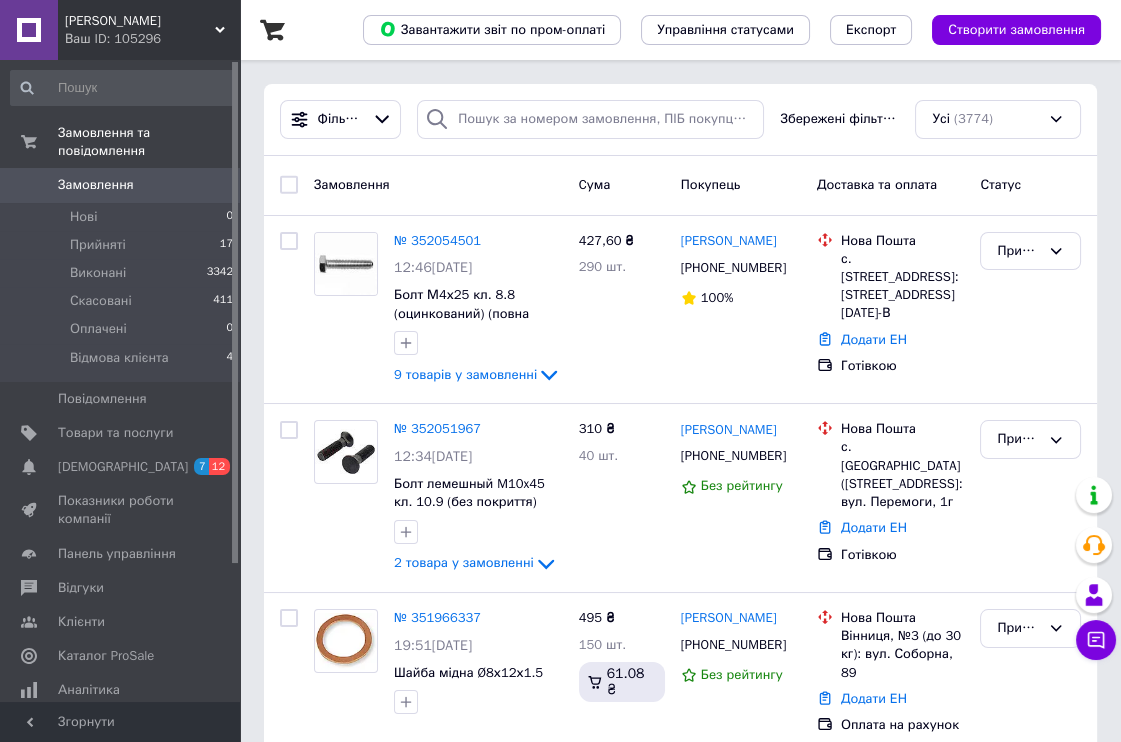 click on "Замовлення" at bounding box center [121, 185] 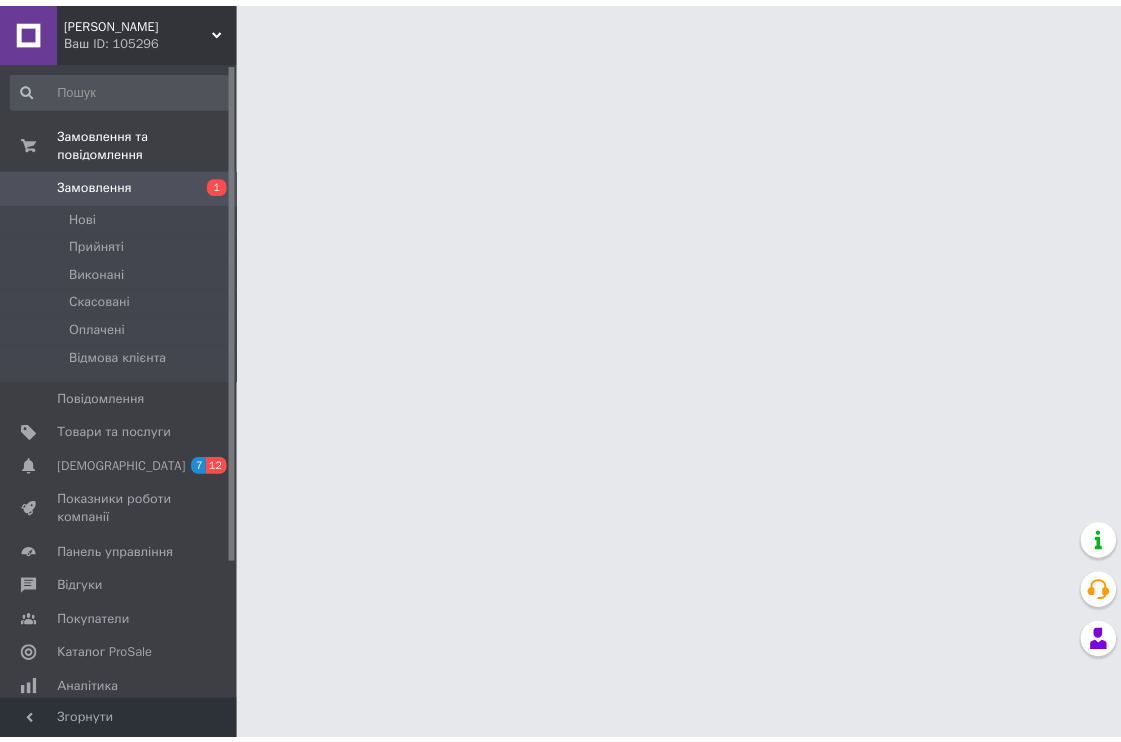 scroll, scrollTop: 0, scrollLeft: 0, axis: both 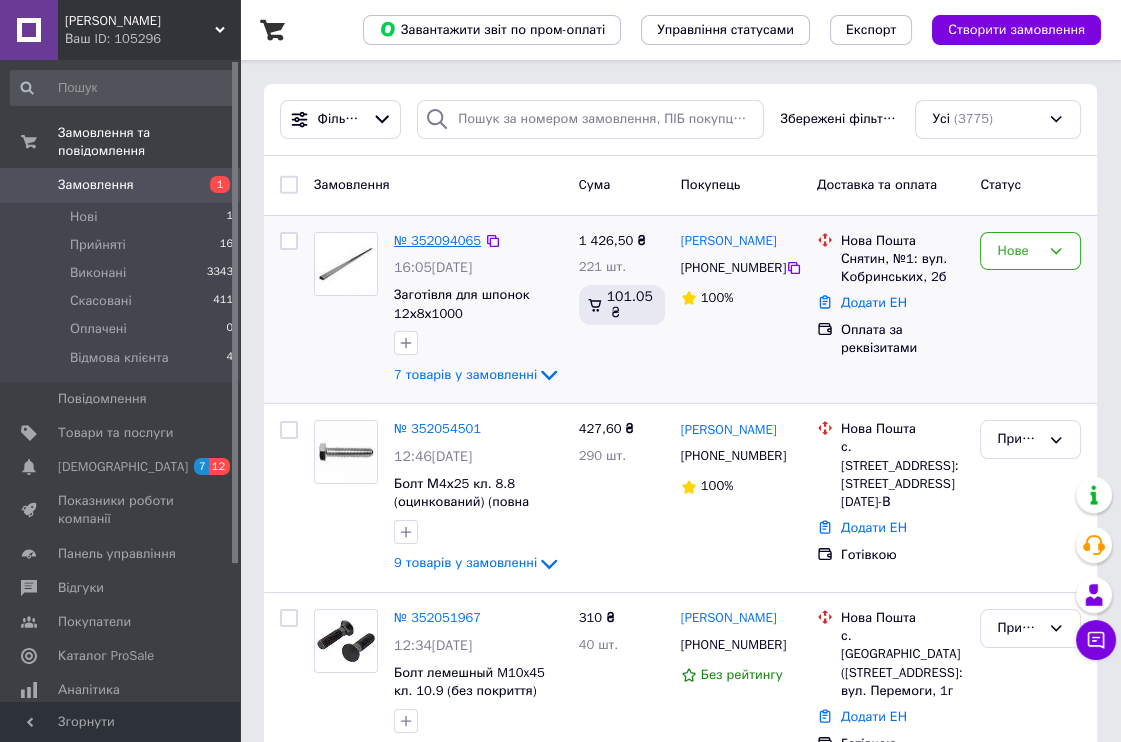 click on "№ 352094065" at bounding box center (437, 240) 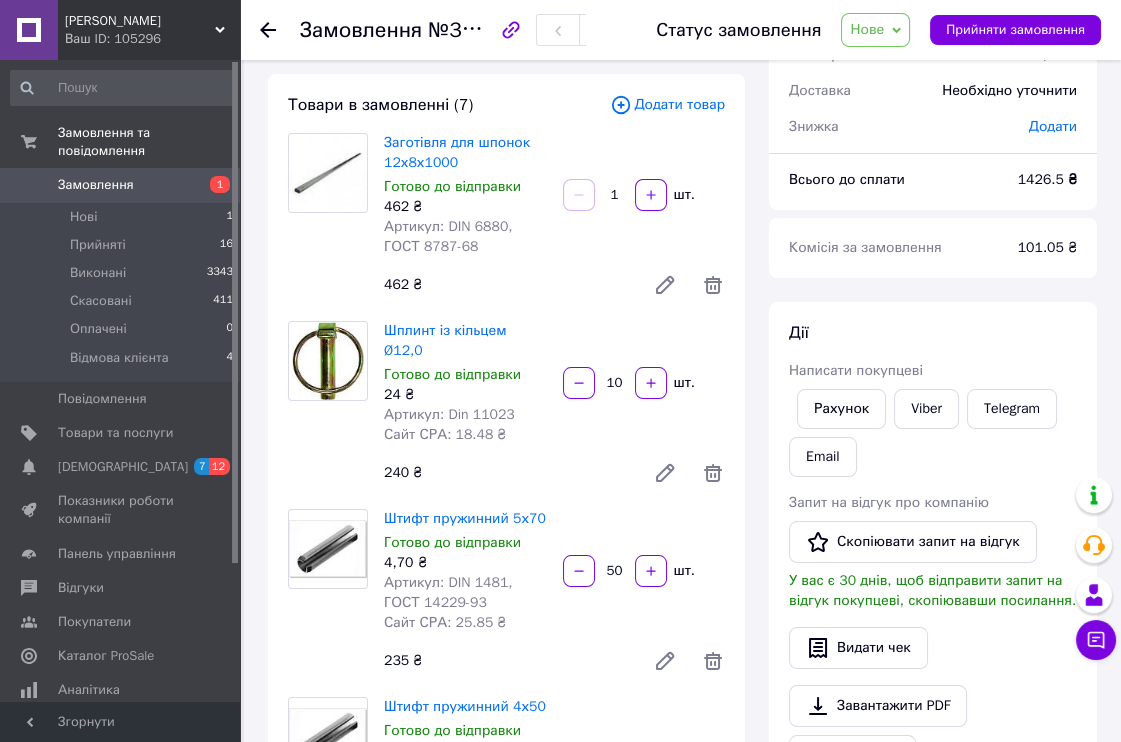 scroll, scrollTop: 59, scrollLeft: 0, axis: vertical 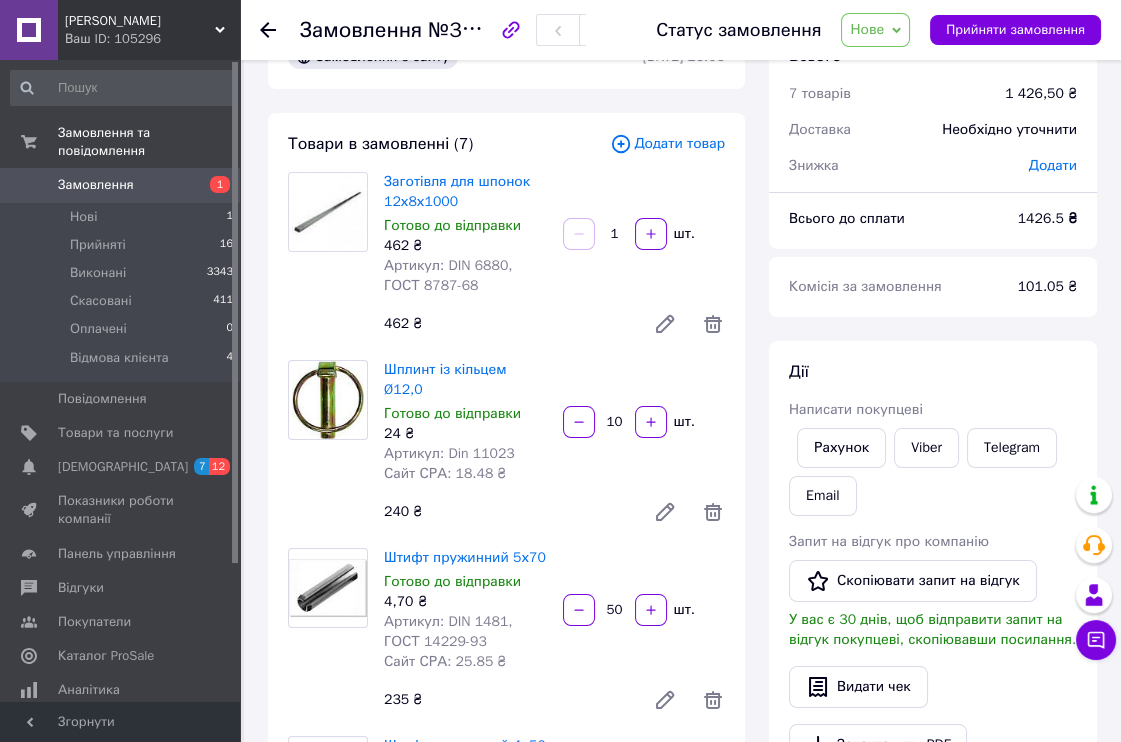 click on "Нове" at bounding box center [867, 29] 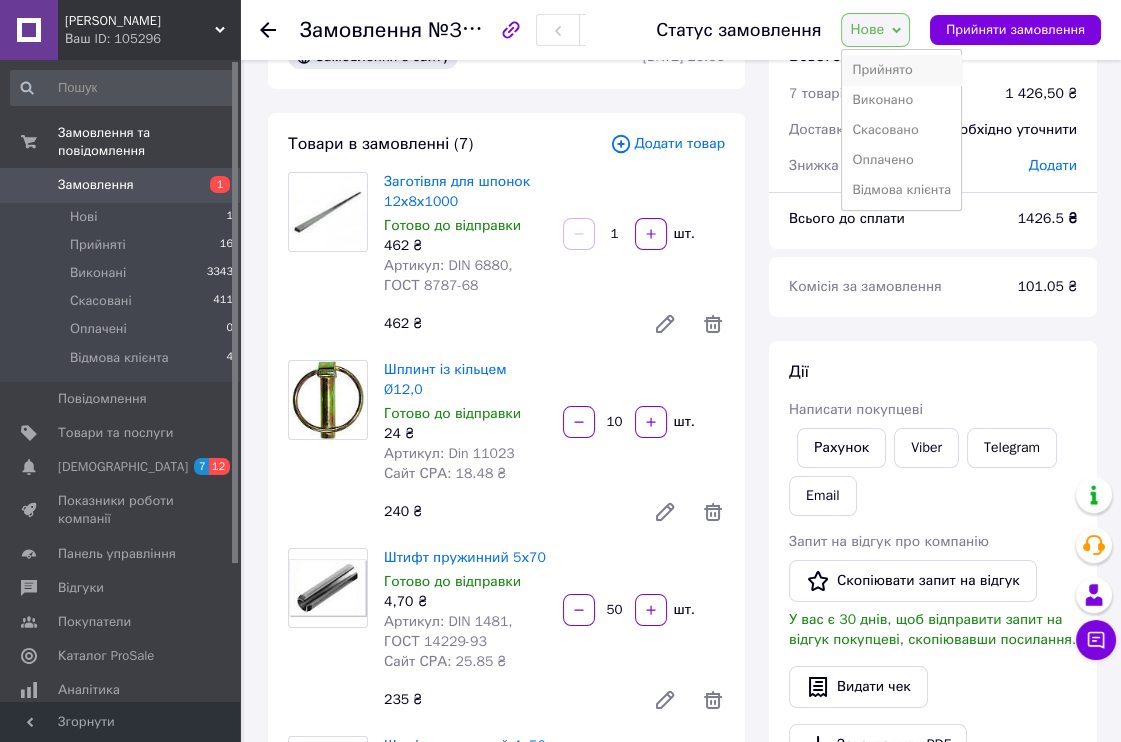 click on "Прийнято" at bounding box center [901, 70] 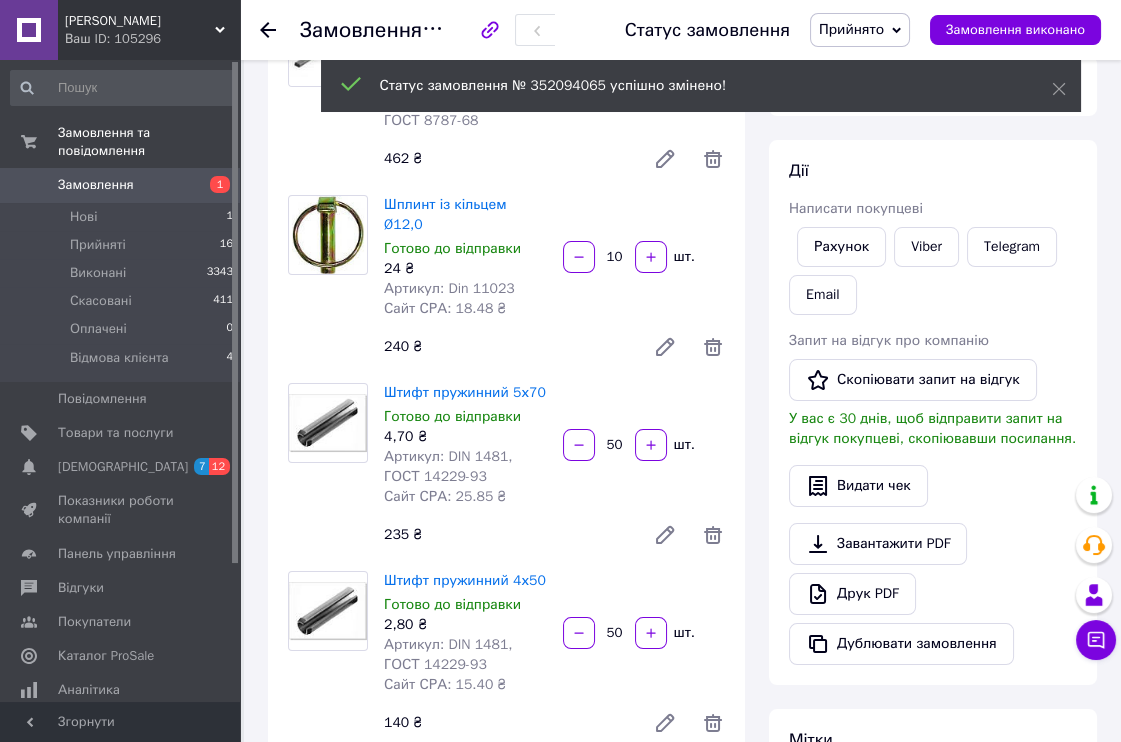 scroll, scrollTop: 281, scrollLeft: 0, axis: vertical 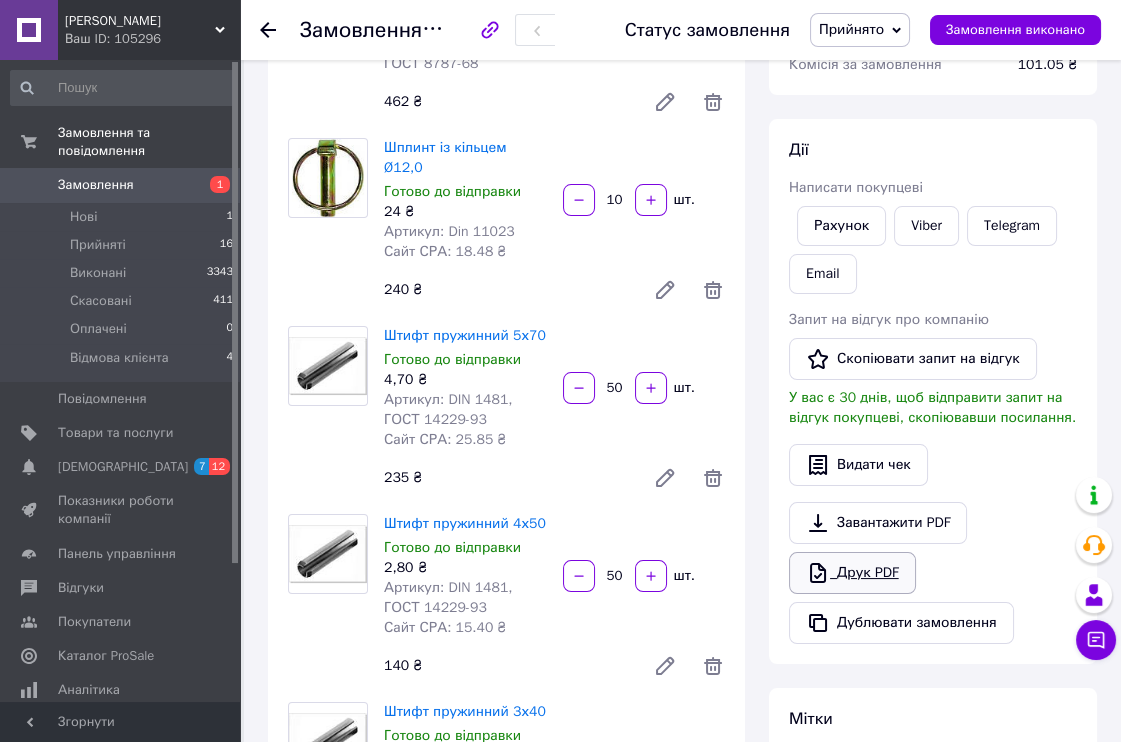 click on "Друк PDF" at bounding box center (852, 573) 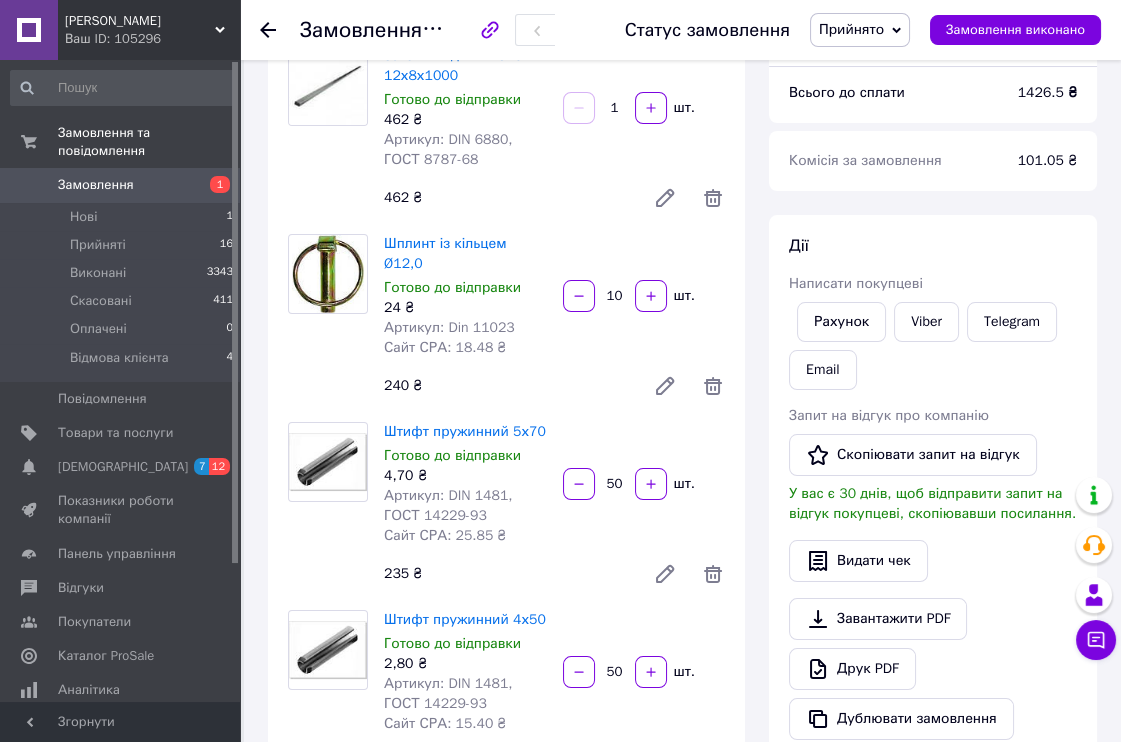 scroll, scrollTop: 222, scrollLeft: 0, axis: vertical 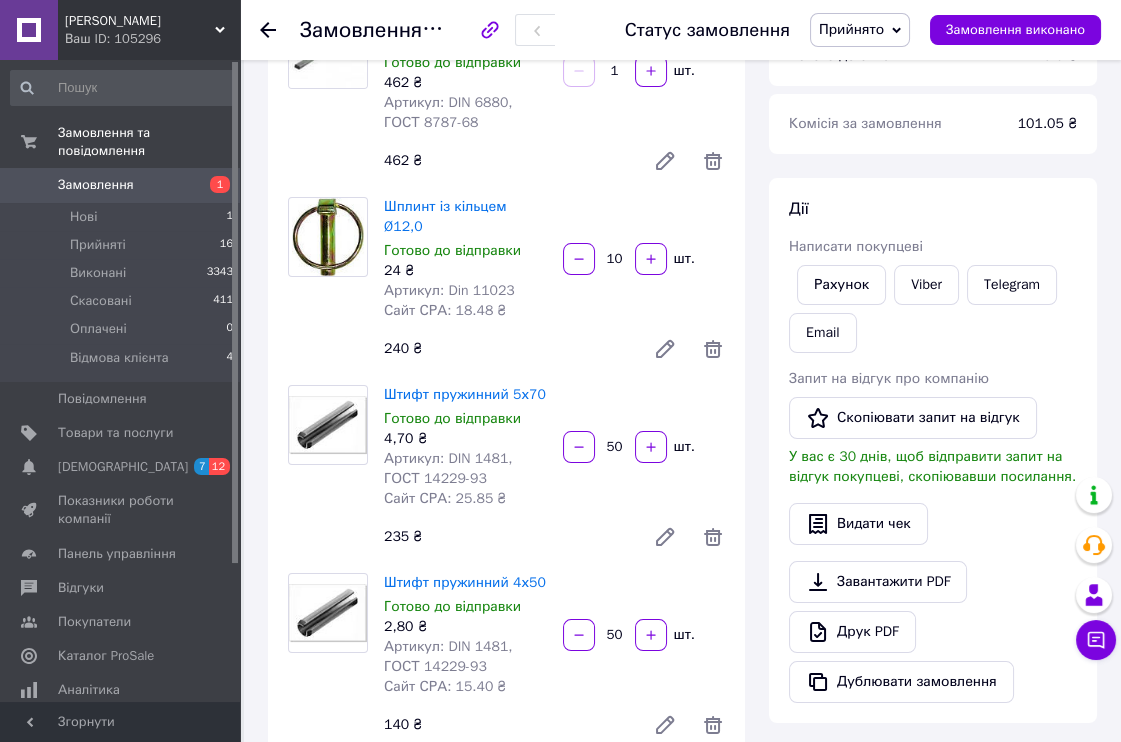 click 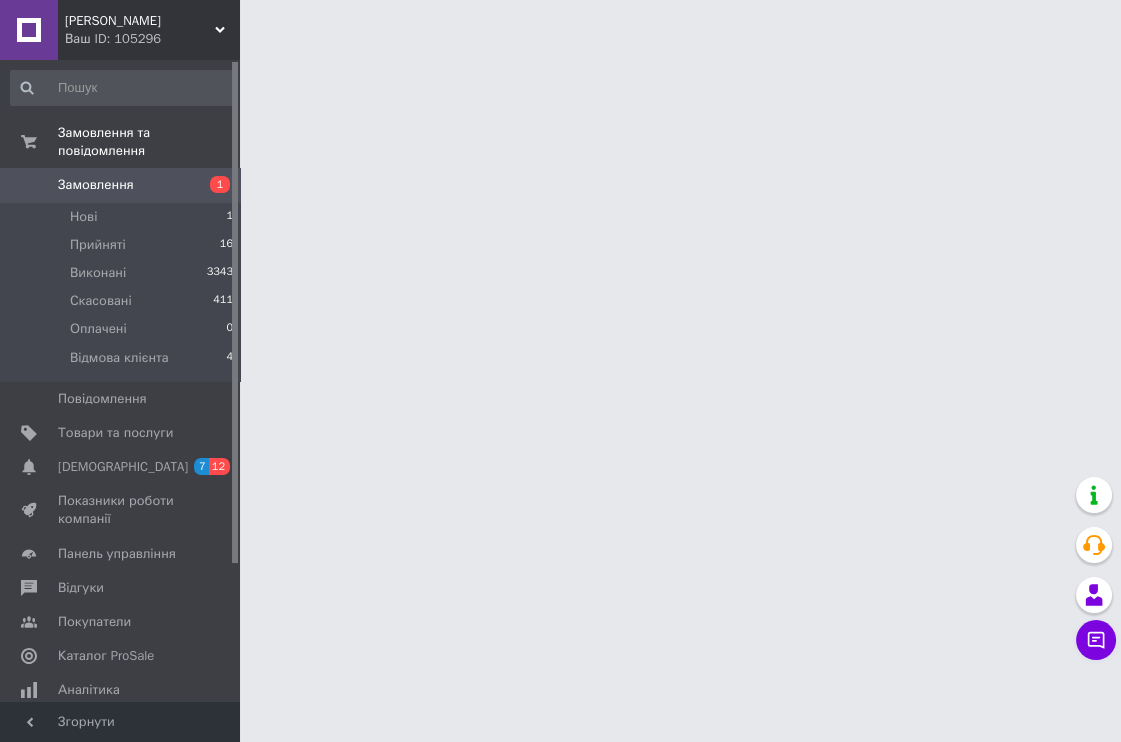 scroll, scrollTop: 0, scrollLeft: 0, axis: both 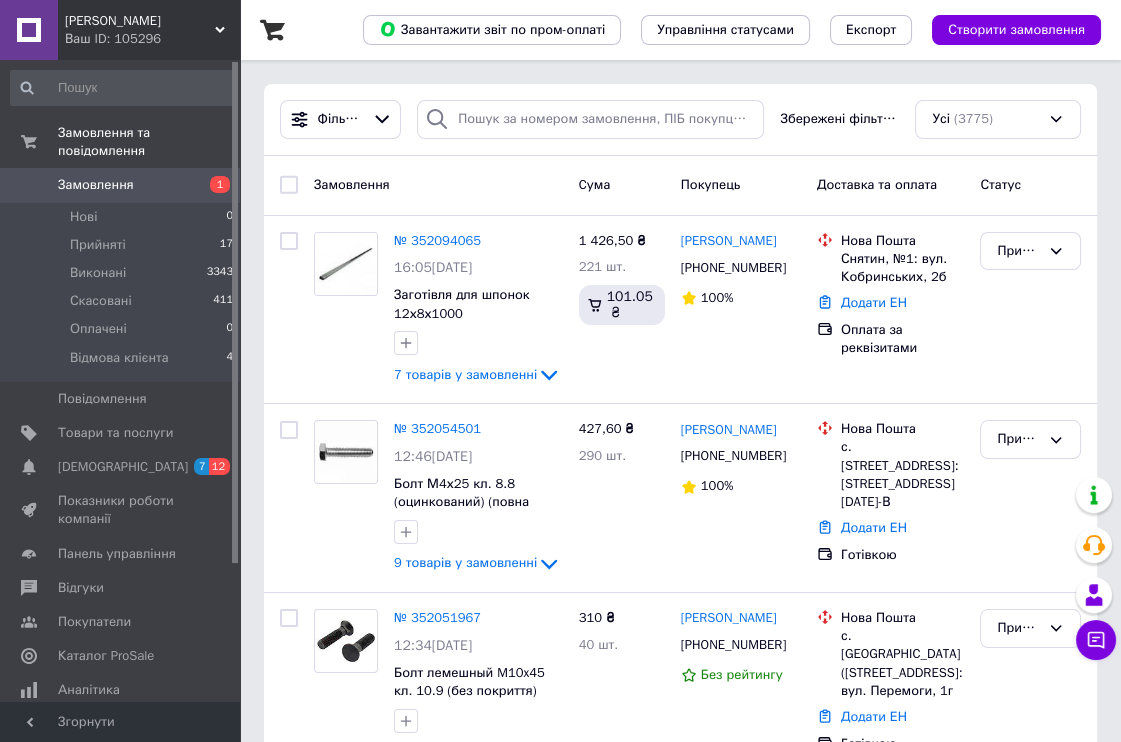 click on "Замовлення" at bounding box center [121, 185] 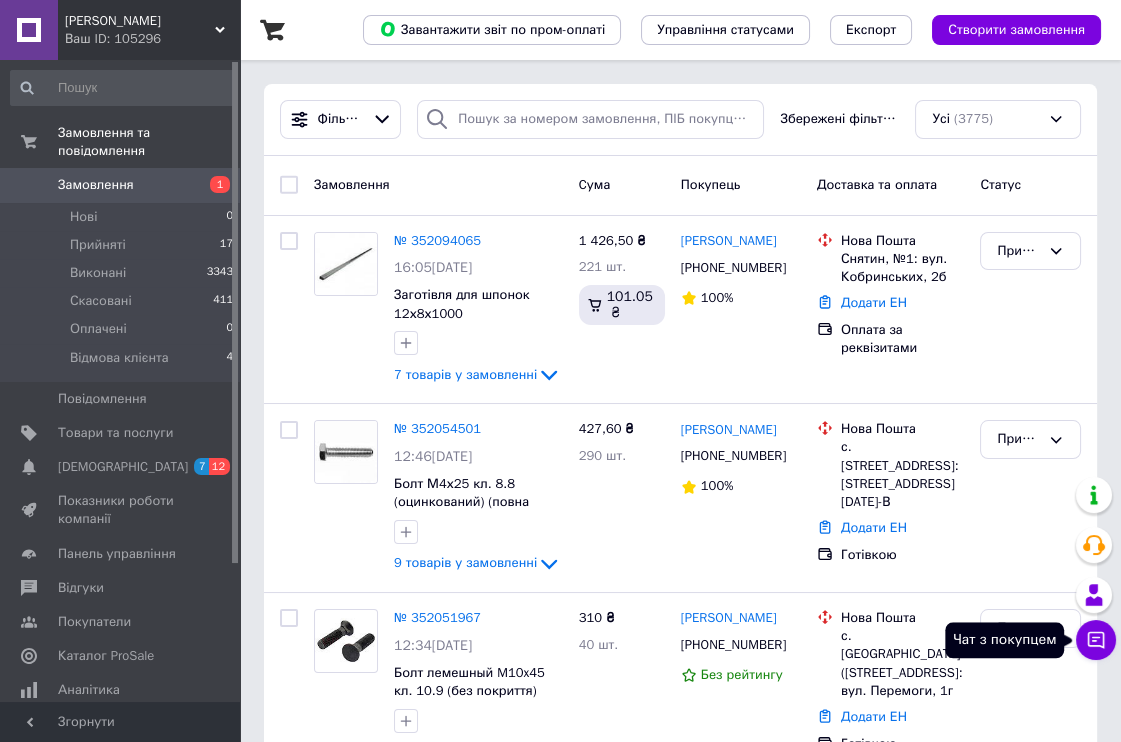 click on "Чат з покупцем" at bounding box center [1096, 640] 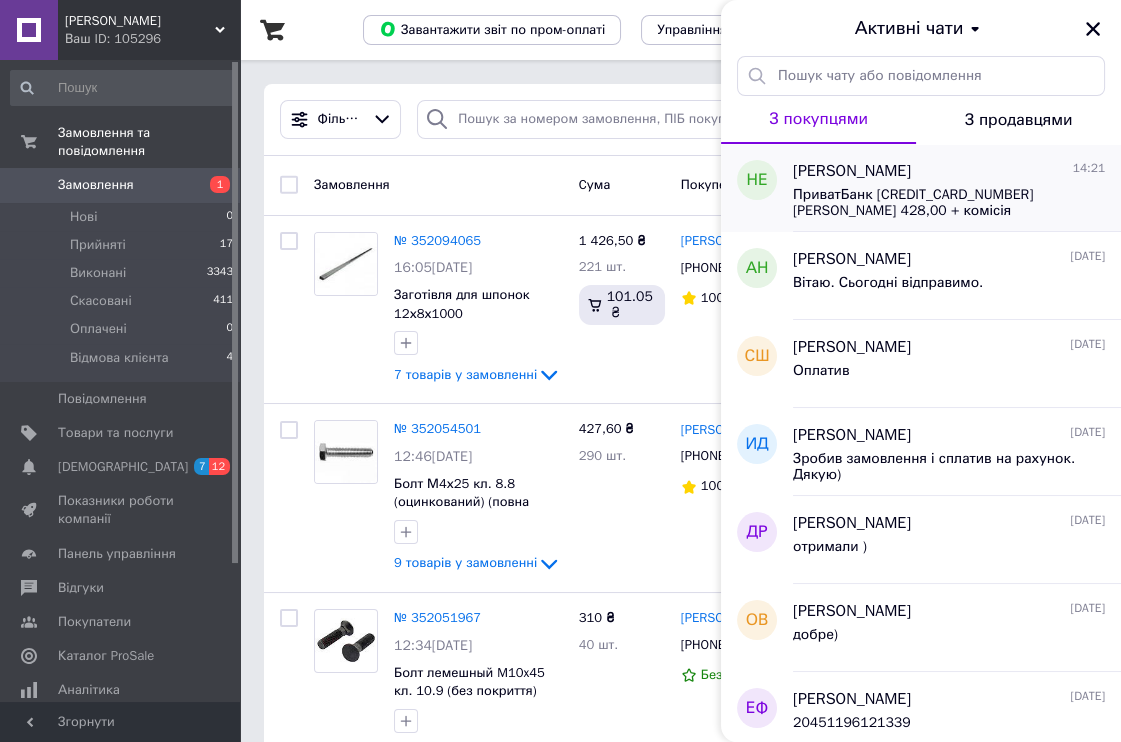 click on "ПриватБанк 4731 2196 5739 6028 Фурман Людмила Миколаївна  428,00 + комісія" at bounding box center [935, 203] 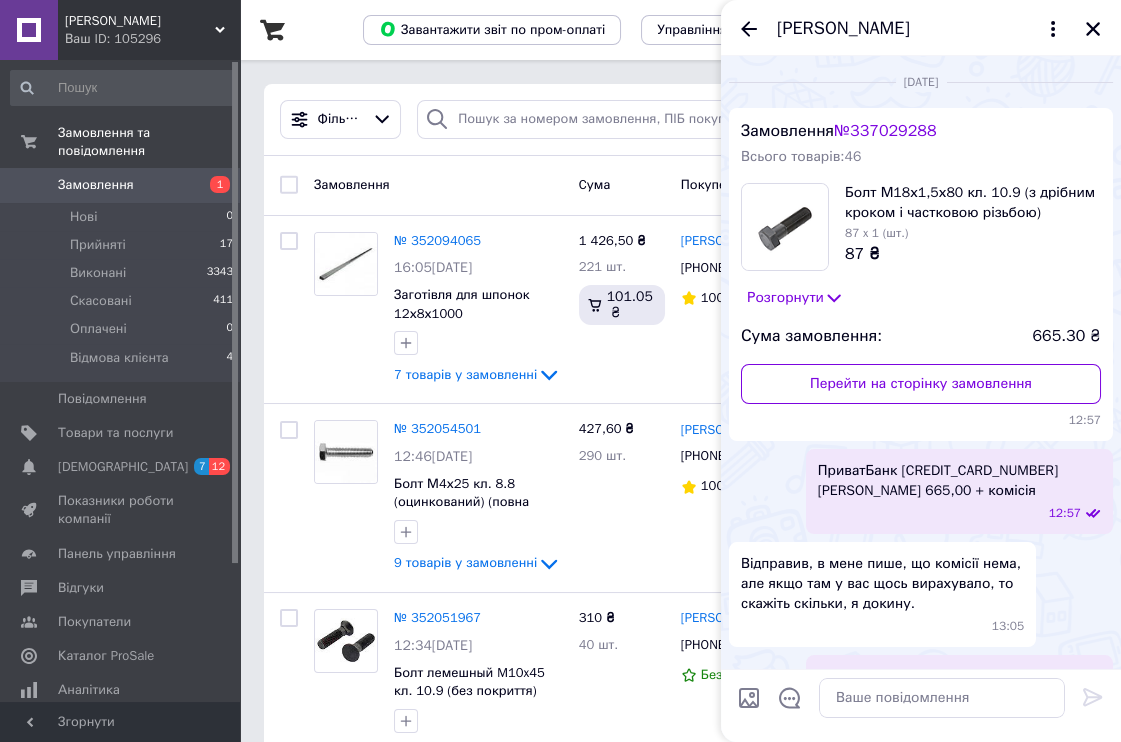 scroll, scrollTop: 840, scrollLeft: 0, axis: vertical 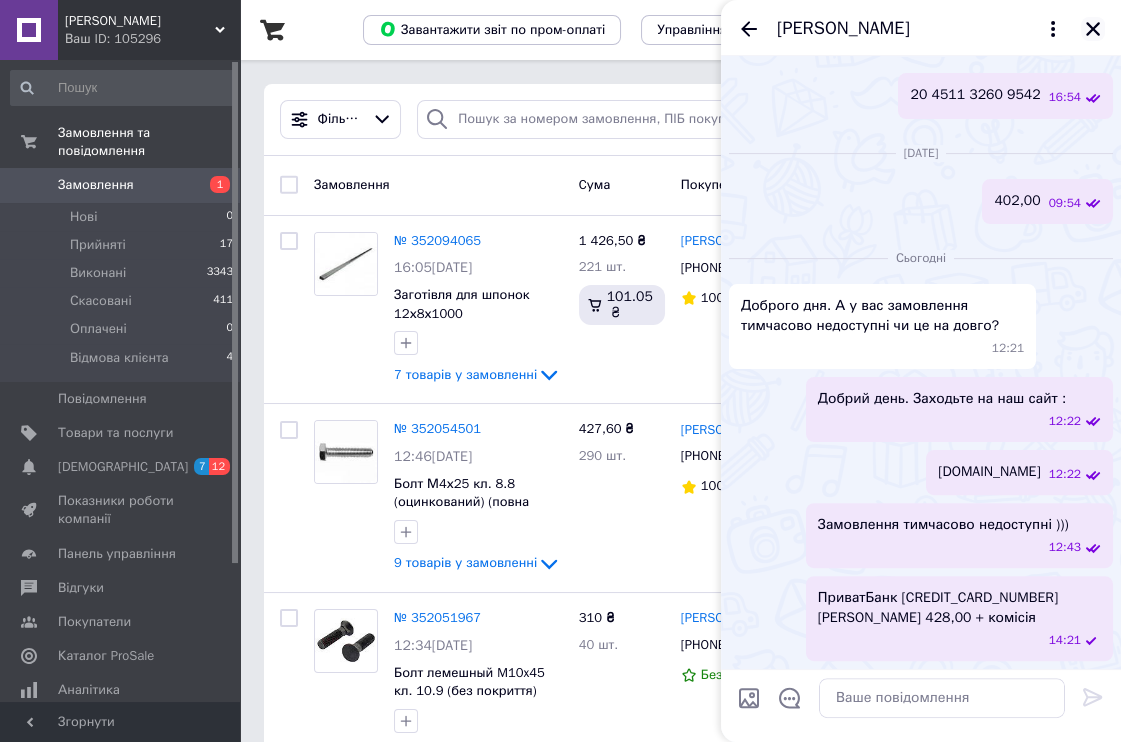 click 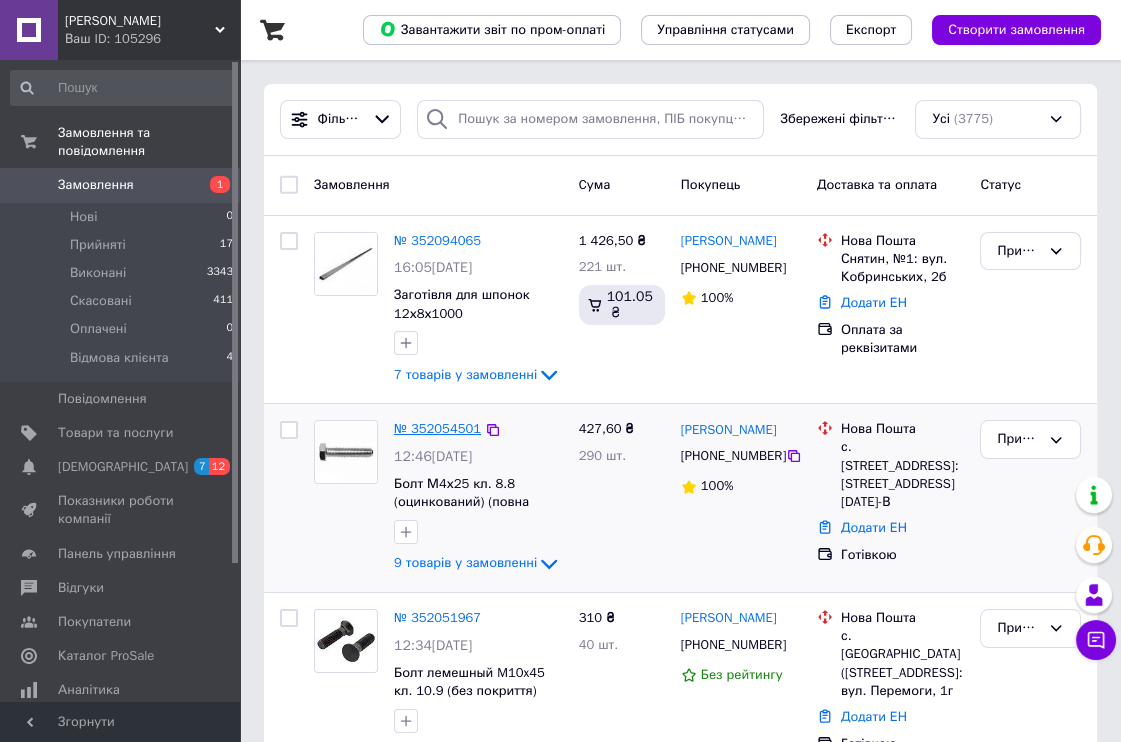 click on "№ 352054501" at bounding box center (437, 428) 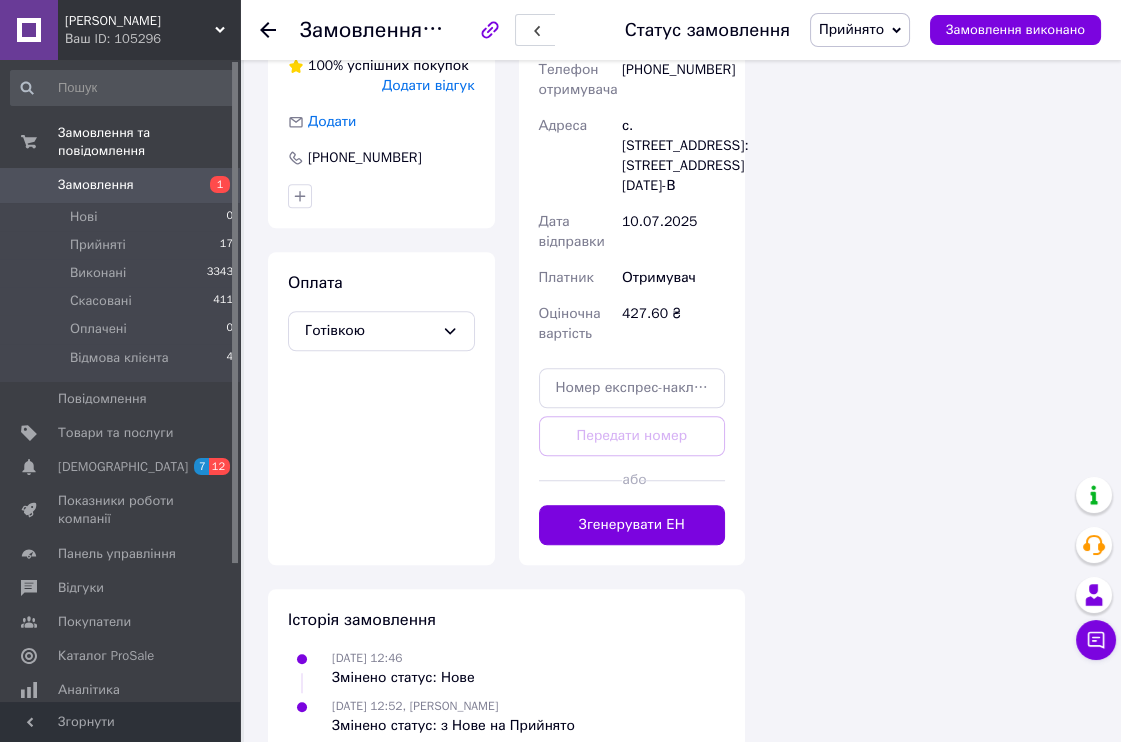 scroll, scrollTop: 2090, scrollLeft: 0, axis: vertical 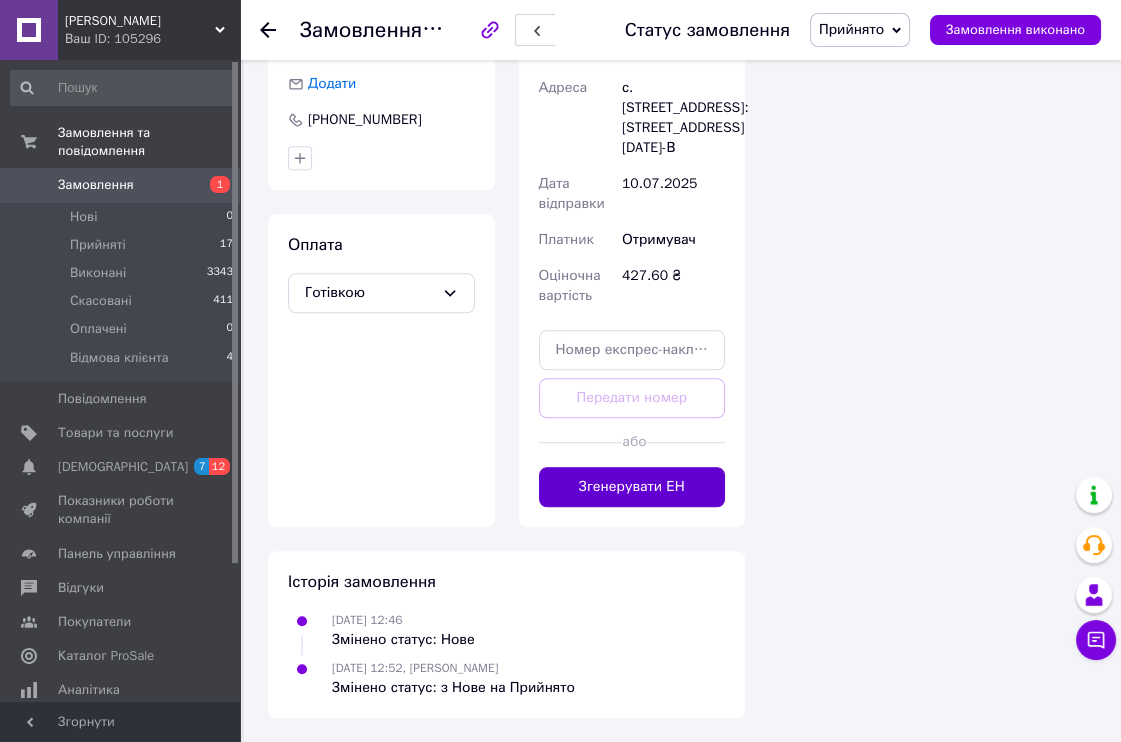 click on "Згенерувати ЕН" at bounding box center [632, 487] 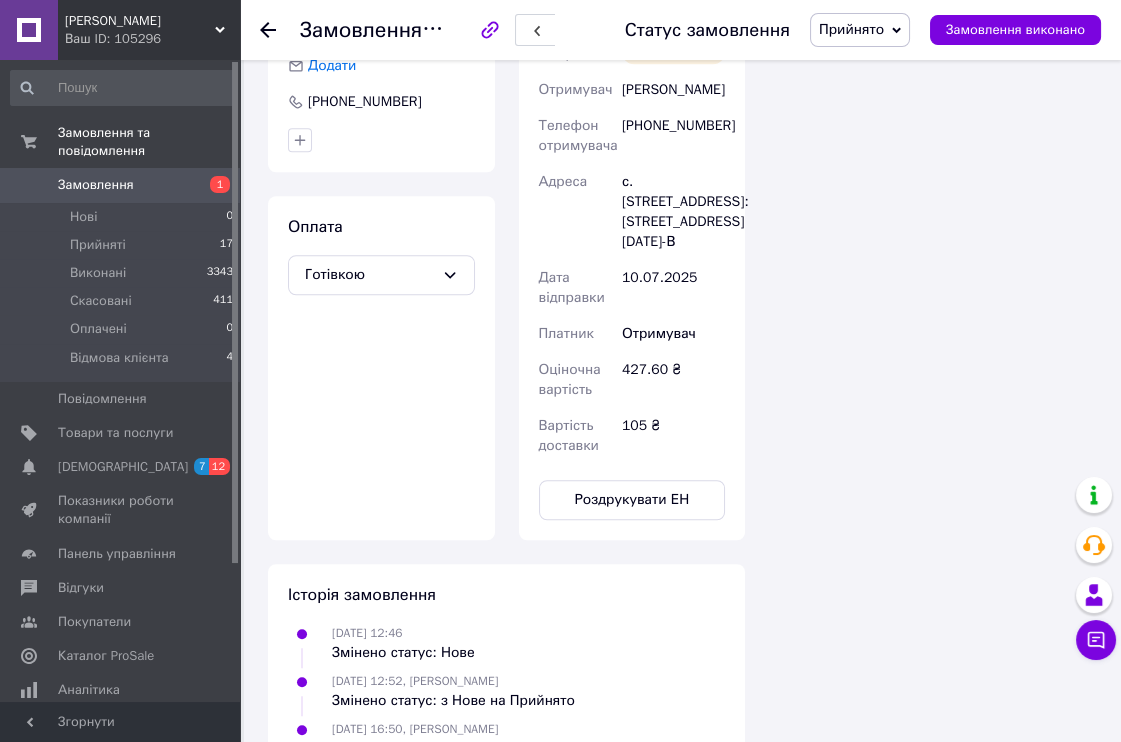 click 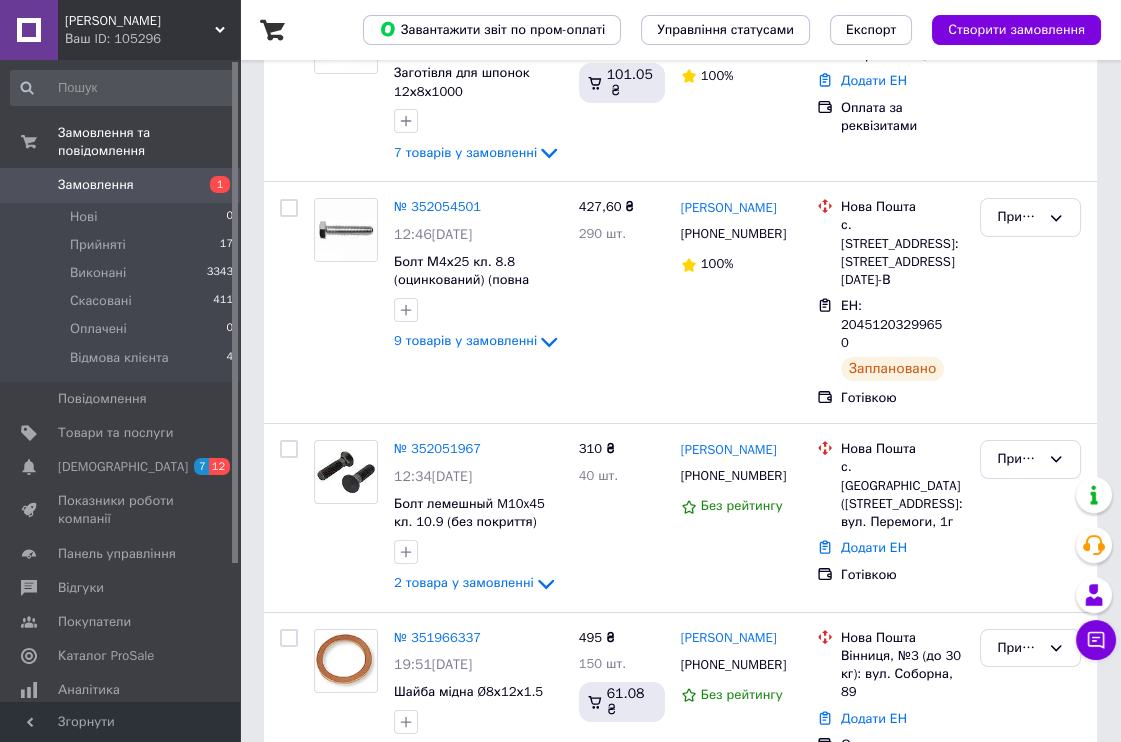 scroll, scrollTop: 333, scrollLeft: 0, axis: vertical 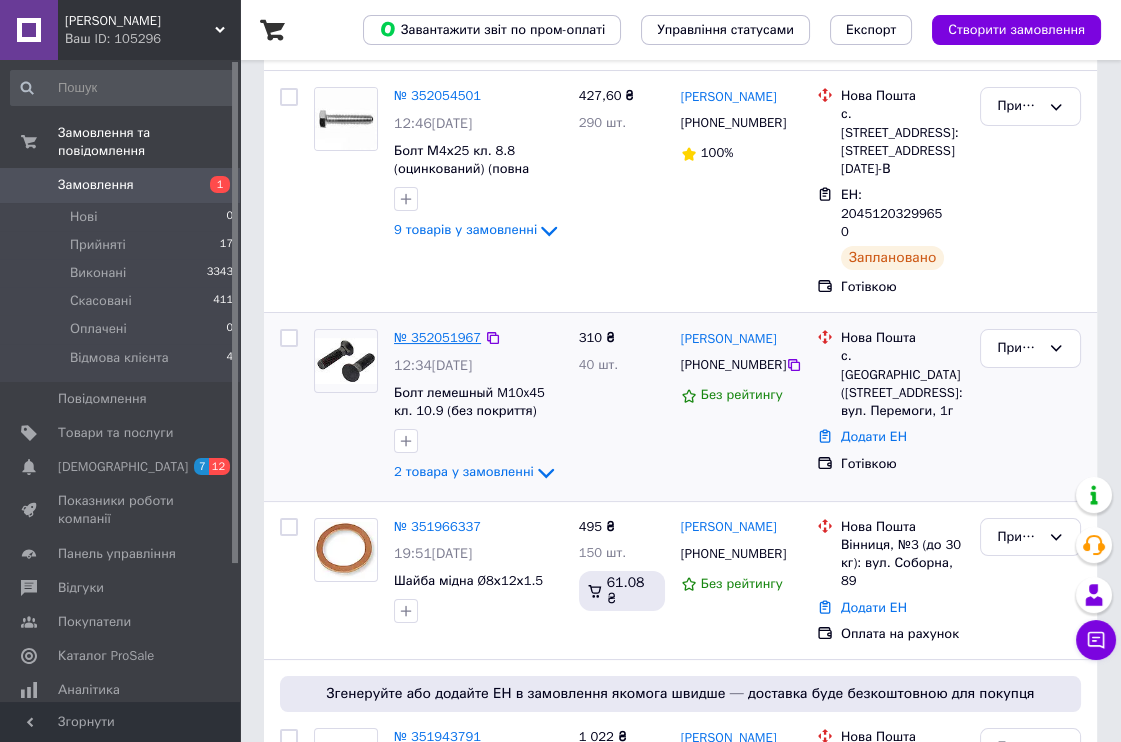 click on "№ 352051967" at bounding box center (437, 337) 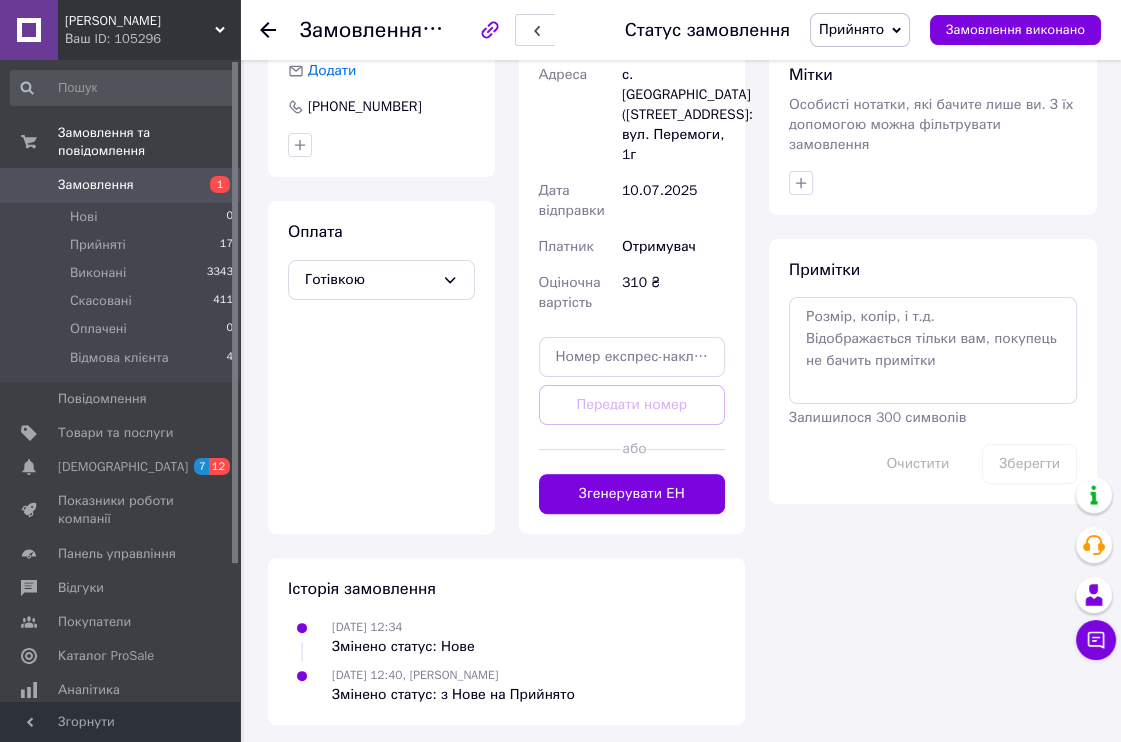 scroll, scrollTop: 814, scrollLeft: 0, axis: vertical 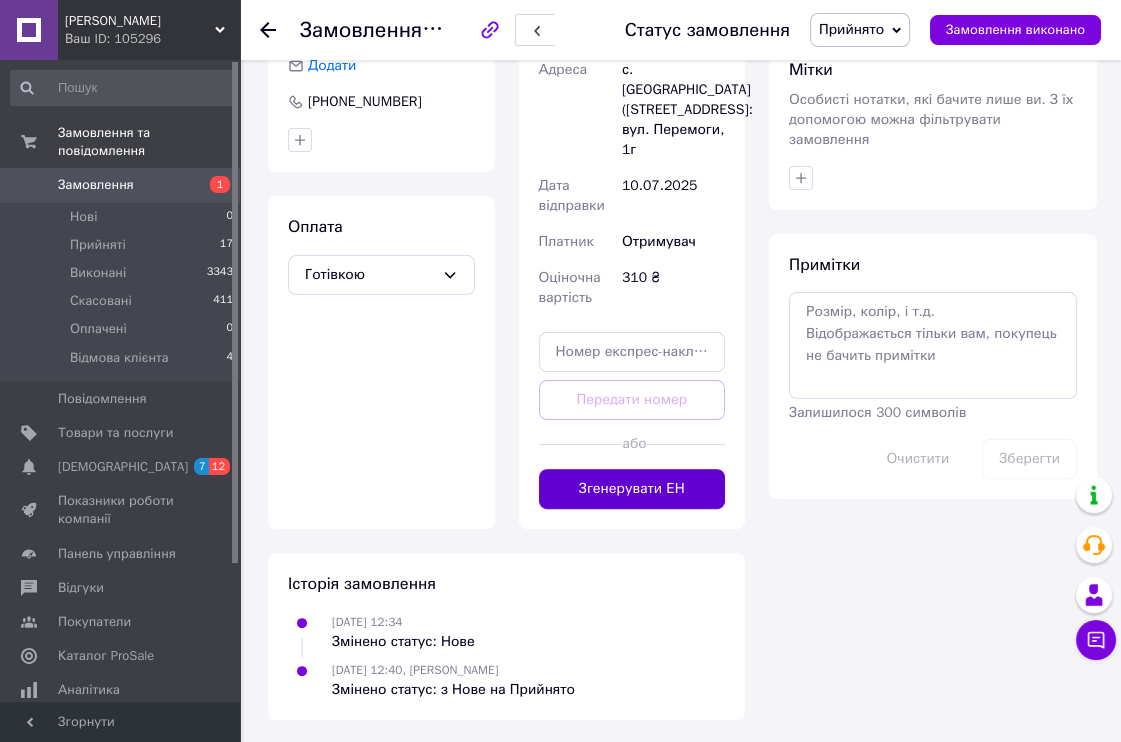 click on "Згенерувати ЕН" at bounding box center (632, 489) 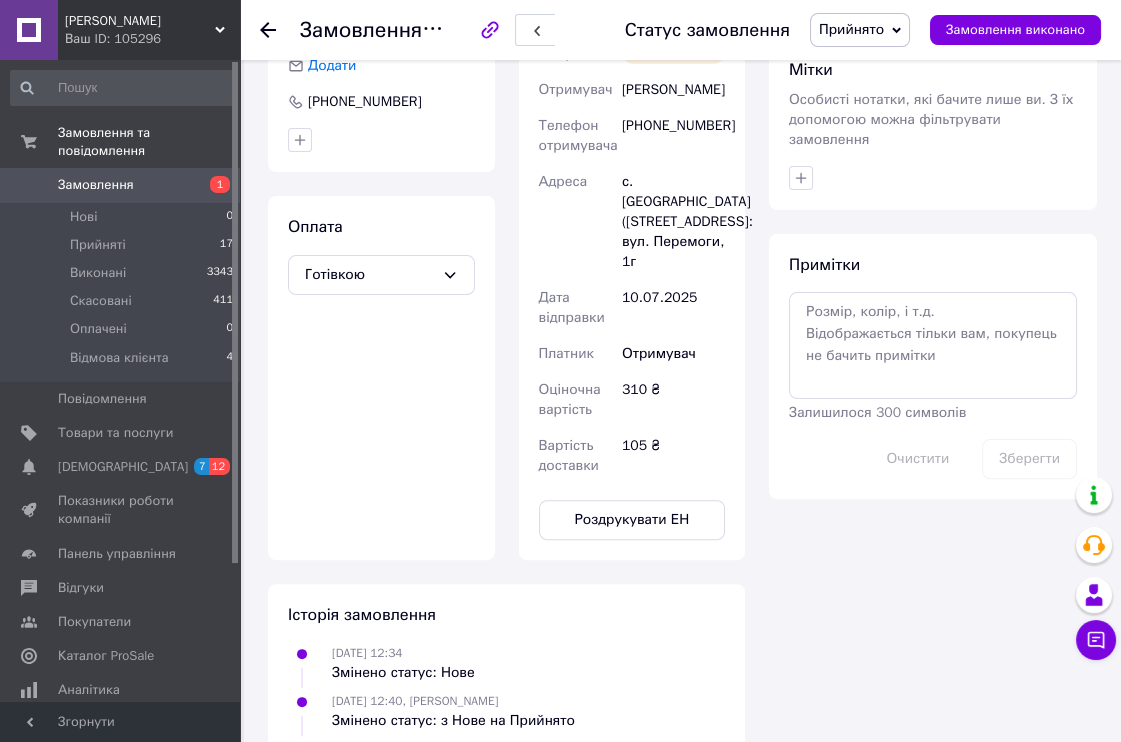 click 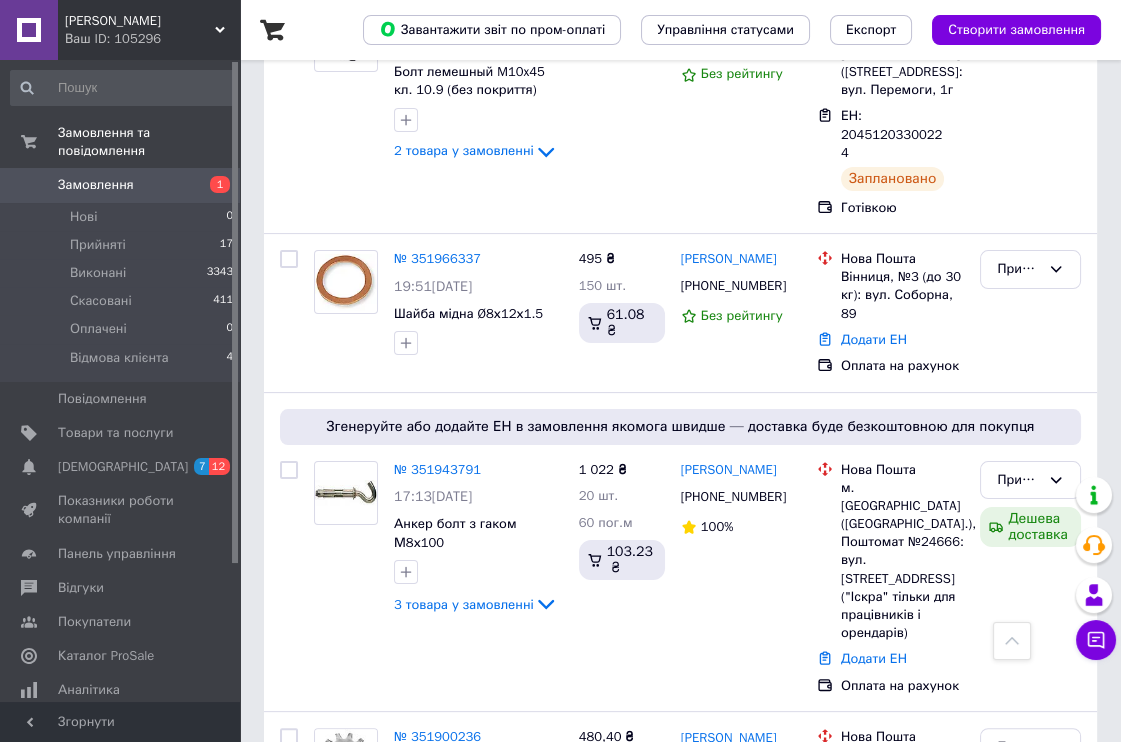 scroll, scrollTop: 666, scrollLeft: 0, axis: vertical 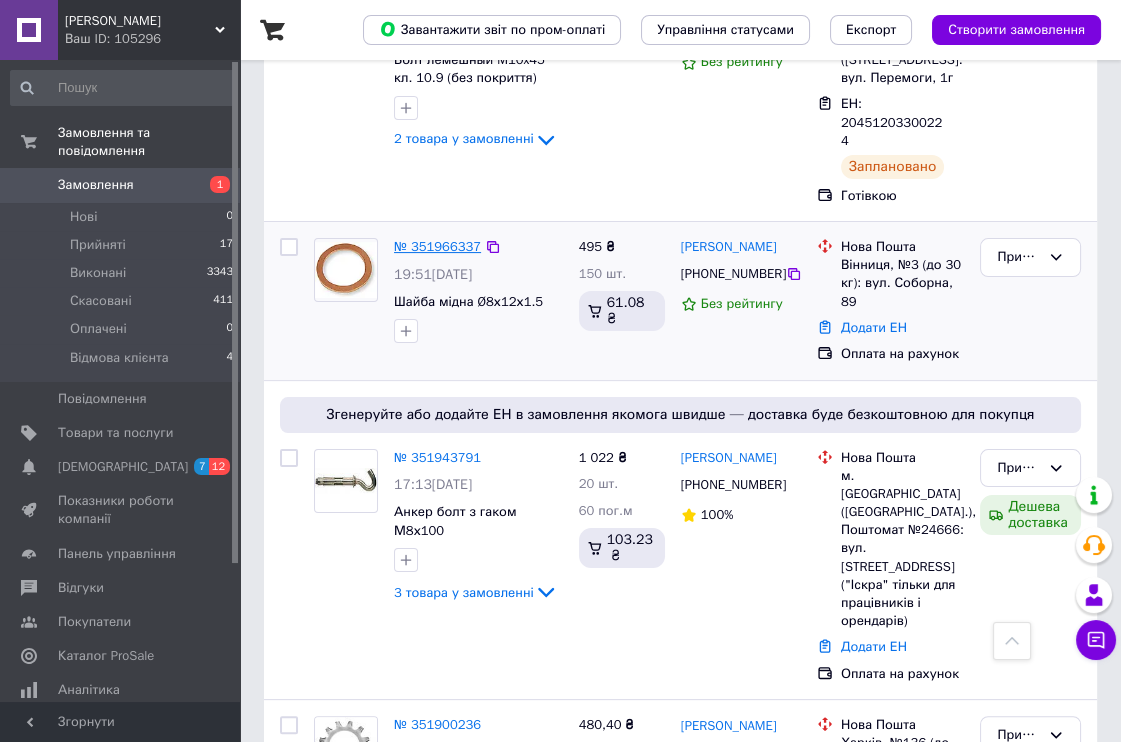 click on "№ 351966337" at bounding box center (437, 246) 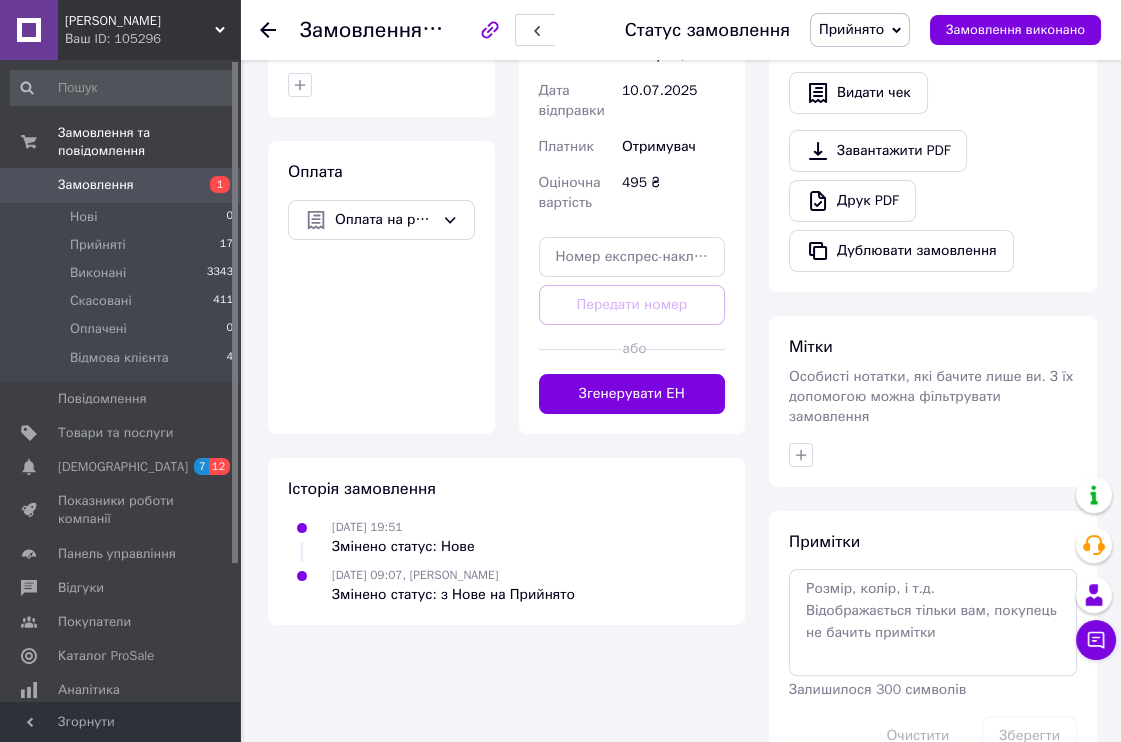 scroll, scrollTop: 640, scrollLeft: 0, axis: vertical 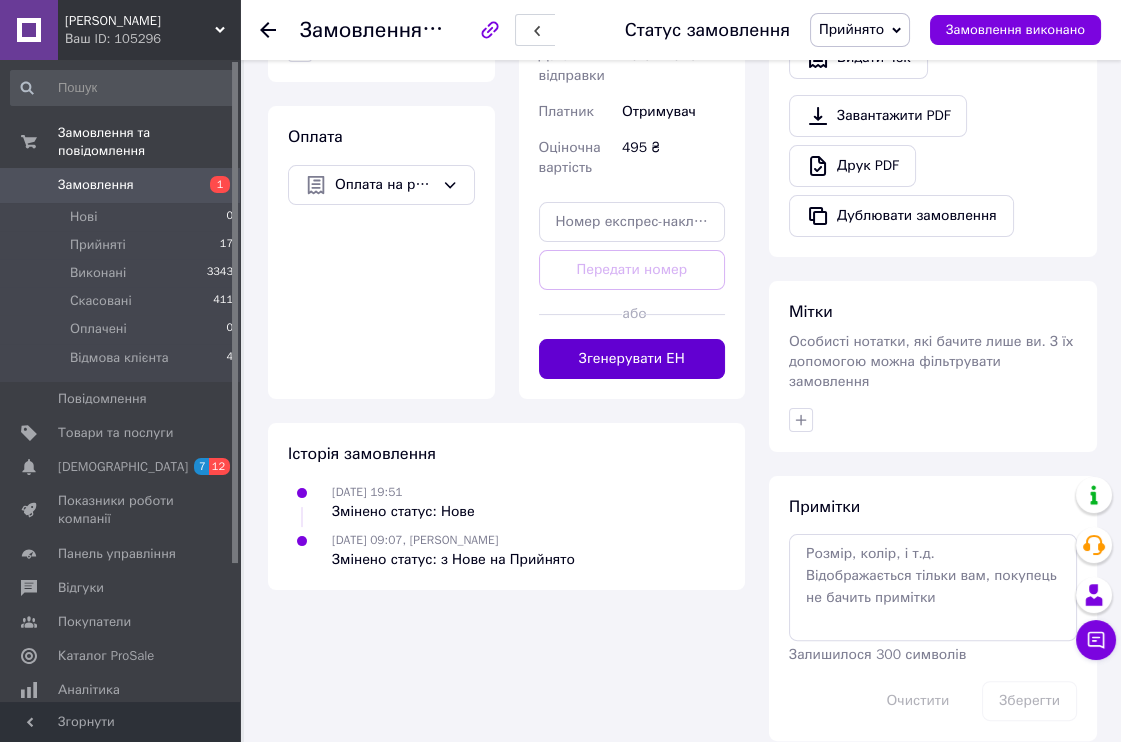 click on "Згенерувати ЕН" at bounding box center (632, 359) 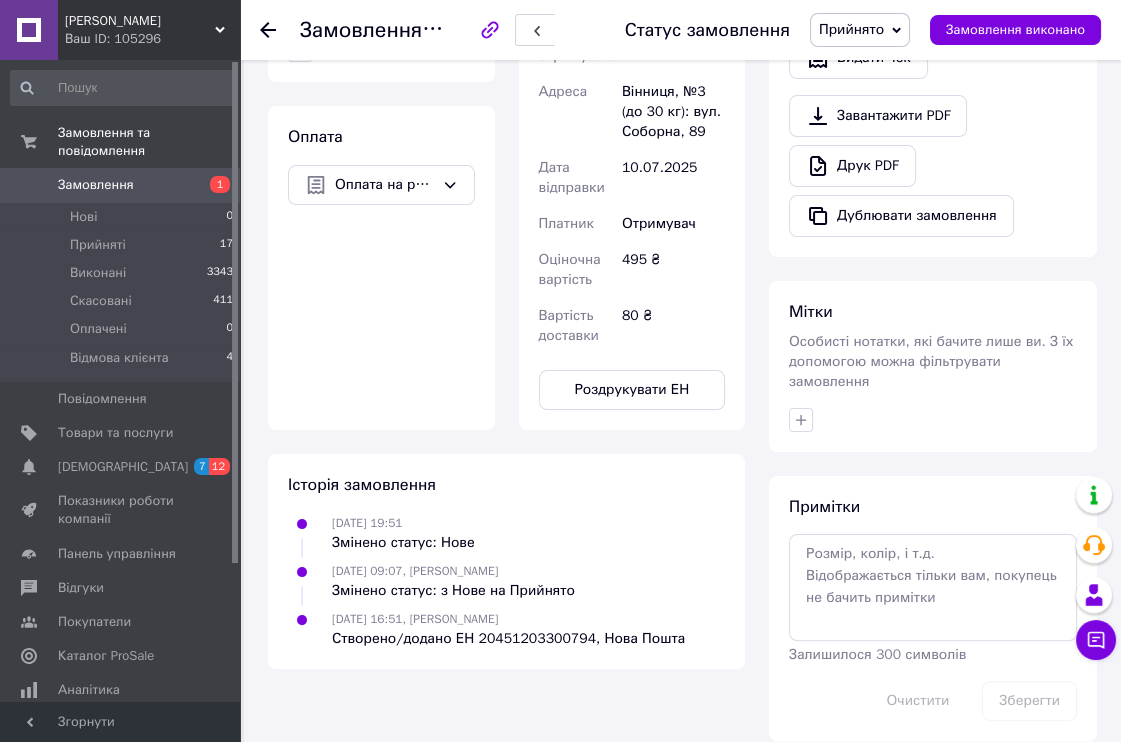 click at bounding box center (280, 30) 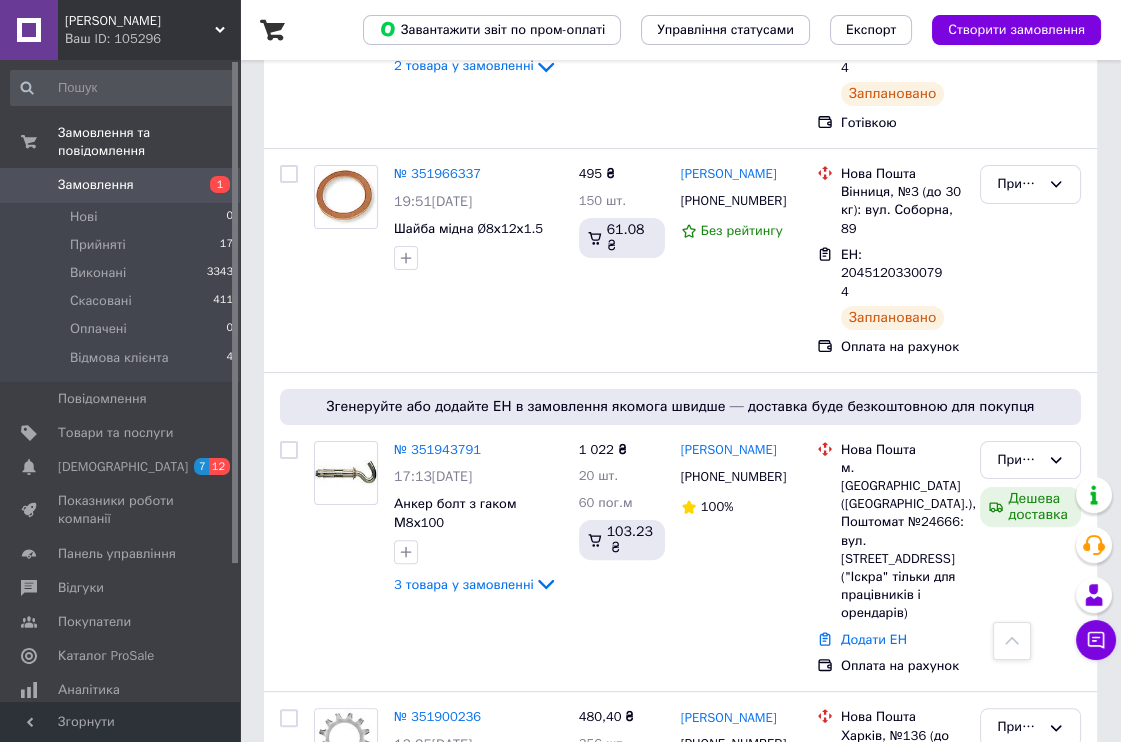 scroll, scrollTop: 777, scrollLeft: 0, axis: vertical 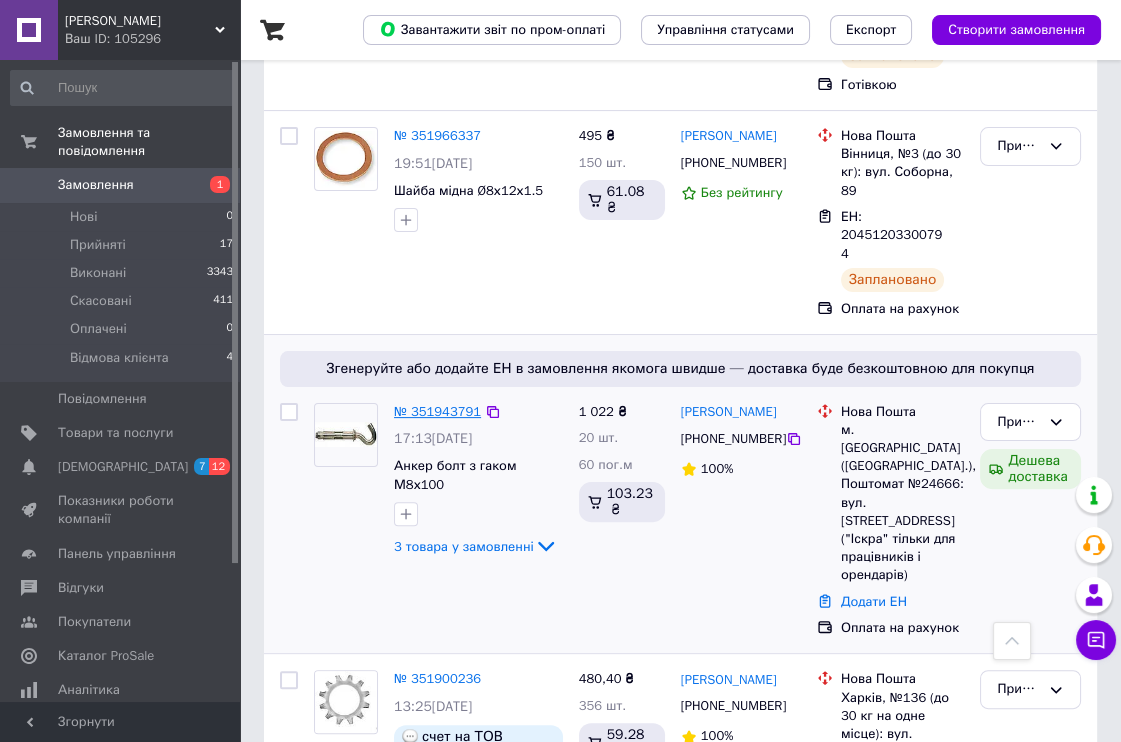 click on "№ 351943791" at bounding box center [437, 411] 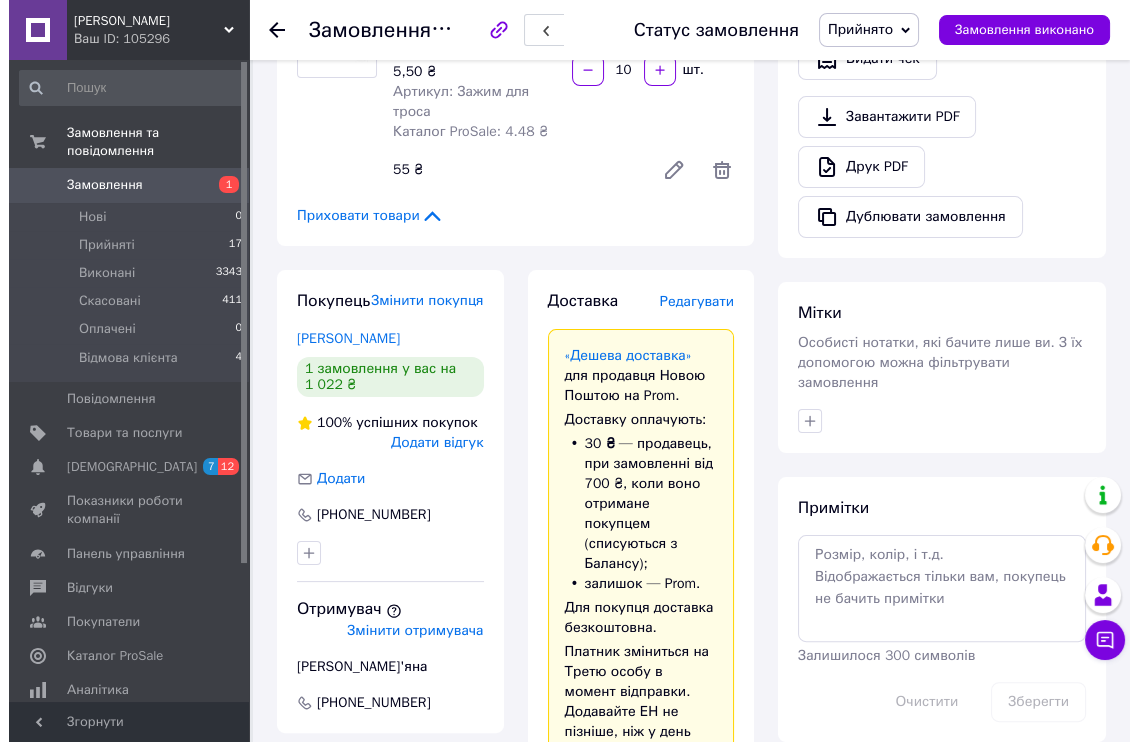 scroll, scrollTop: 777, scrollLeft: 0, axis: vertical 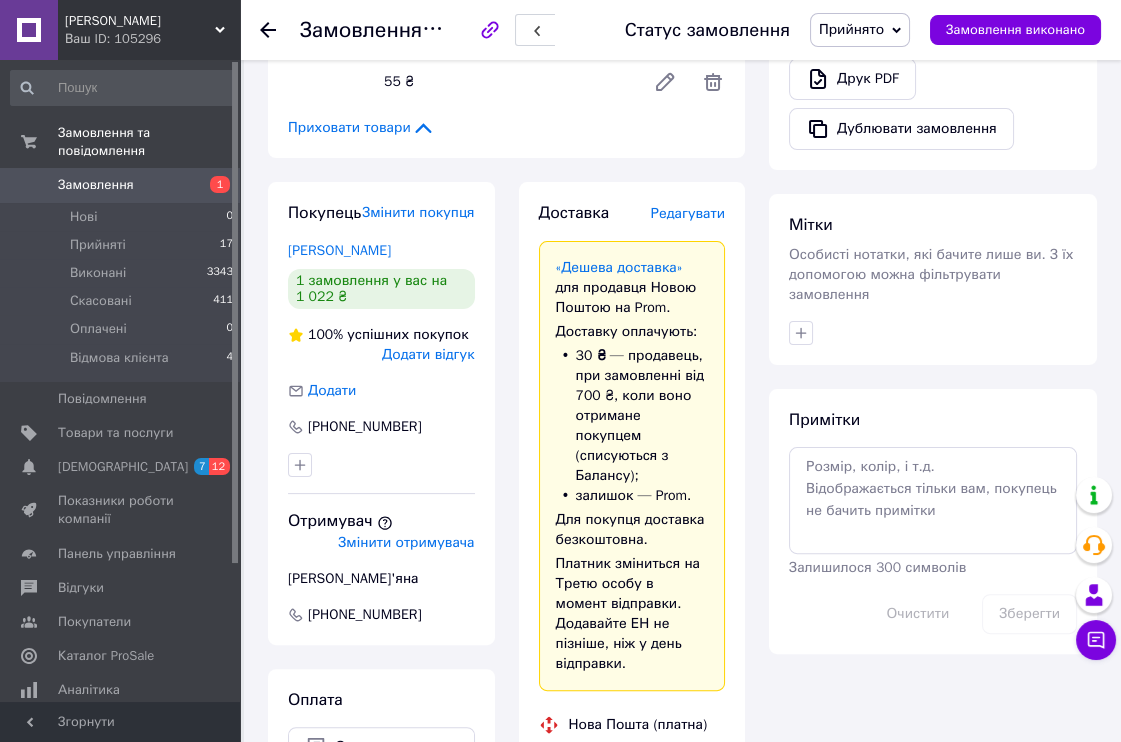 click on "Редагувати" at bounding box center (688, 213) 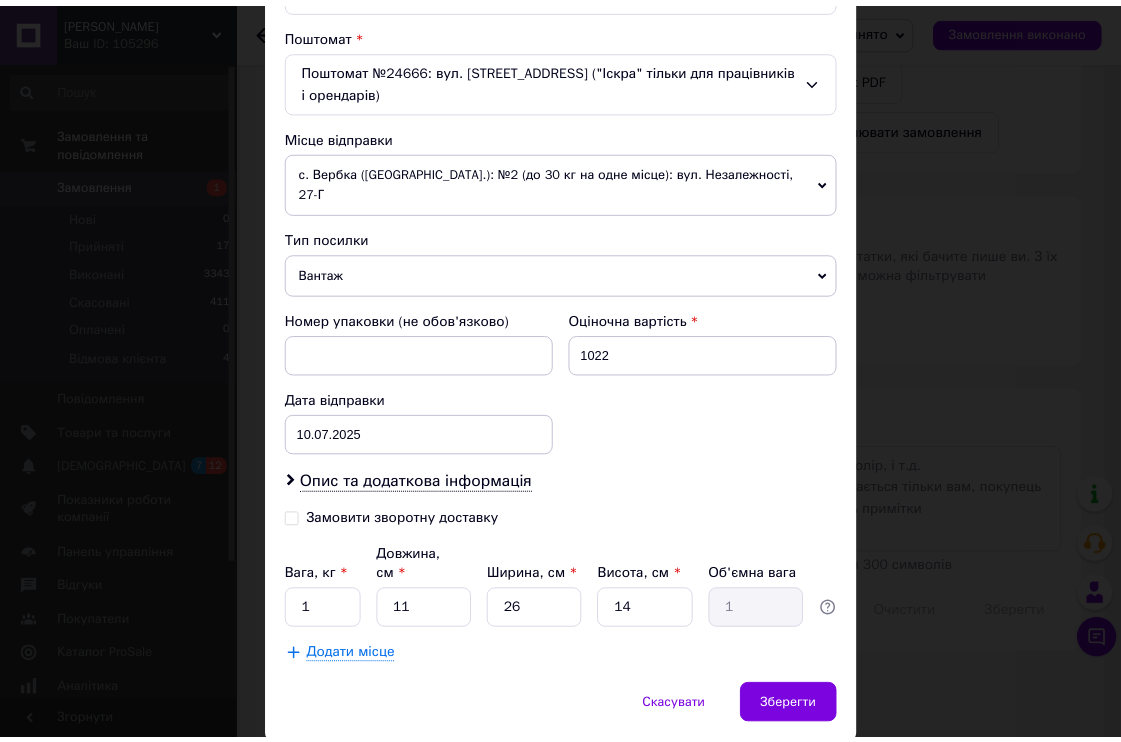 scroll, scrollTop: 640, scrollLeft: 0, axis: vertical 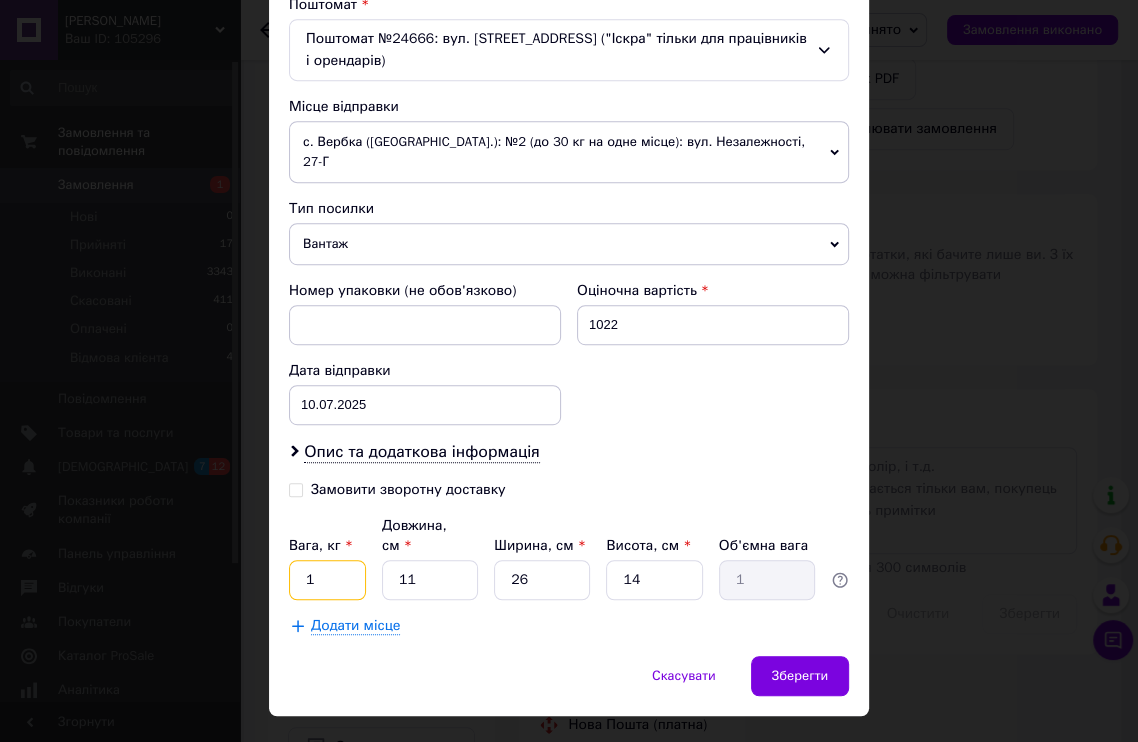 drag, startPoint x: 324, startPoint y: 531, endPoint x: 272, endPoint y: 525, distance: 52.34501 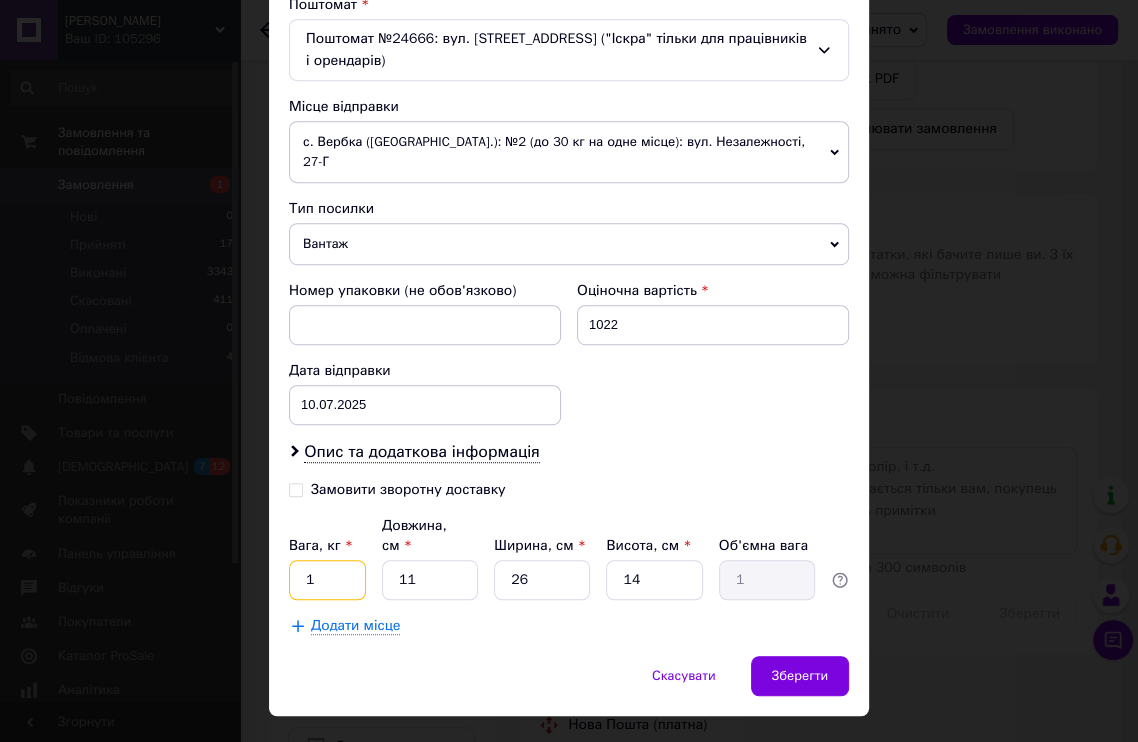 click on "Спосіб доставки Нова Пошта (платна) Платник Отримувач Відправник Прізвище отримувача Бачина Ім'я отримувача Мар'яна По батькові отримувача Телефон отримувача +380630642277 Тип доставки В поштоматі У відділенні Кур'єром Місто м. Львів (Львівська обл.) Поштомат Поштомат №24666: вул. Вулецька, 14 ("Іскра" тільки для працівників і орендарів) Місце відправки с. Вербка (Волинська обл.): №2 (до 30 кг на одне місце): вул. Незалежності, 27-Г Немає збігів. Спробуйте змінити умови пошуку Додати ще місце відправки Тип посилки Вантаж Документи Номер упаковки (не обов'язково) 1022 10.07.2025 <" at bounding box center [569, 73] 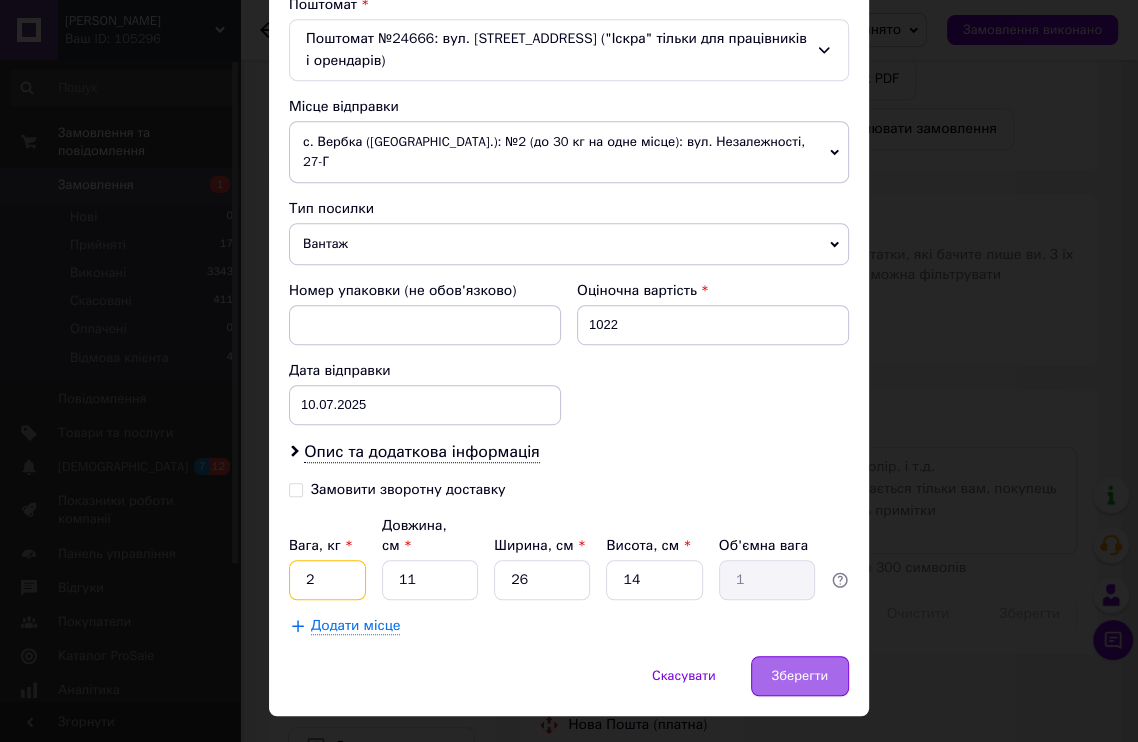 type on "2" 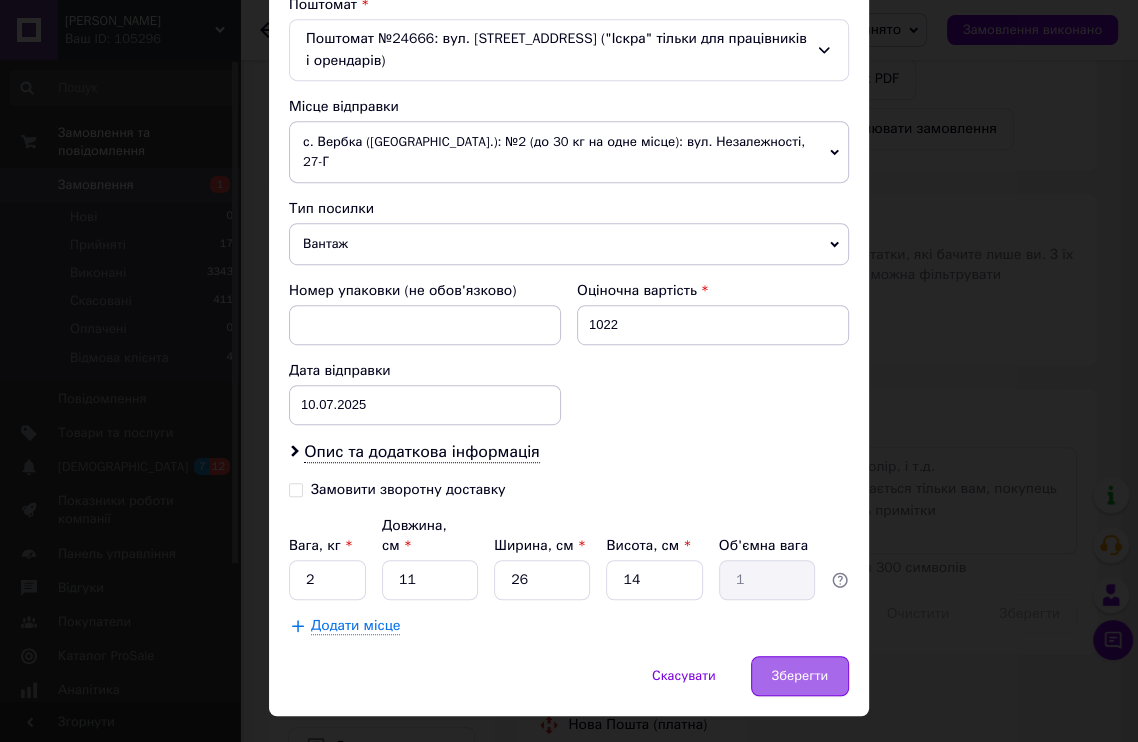 click on "Зберегти" at bounding box center [800, 676] 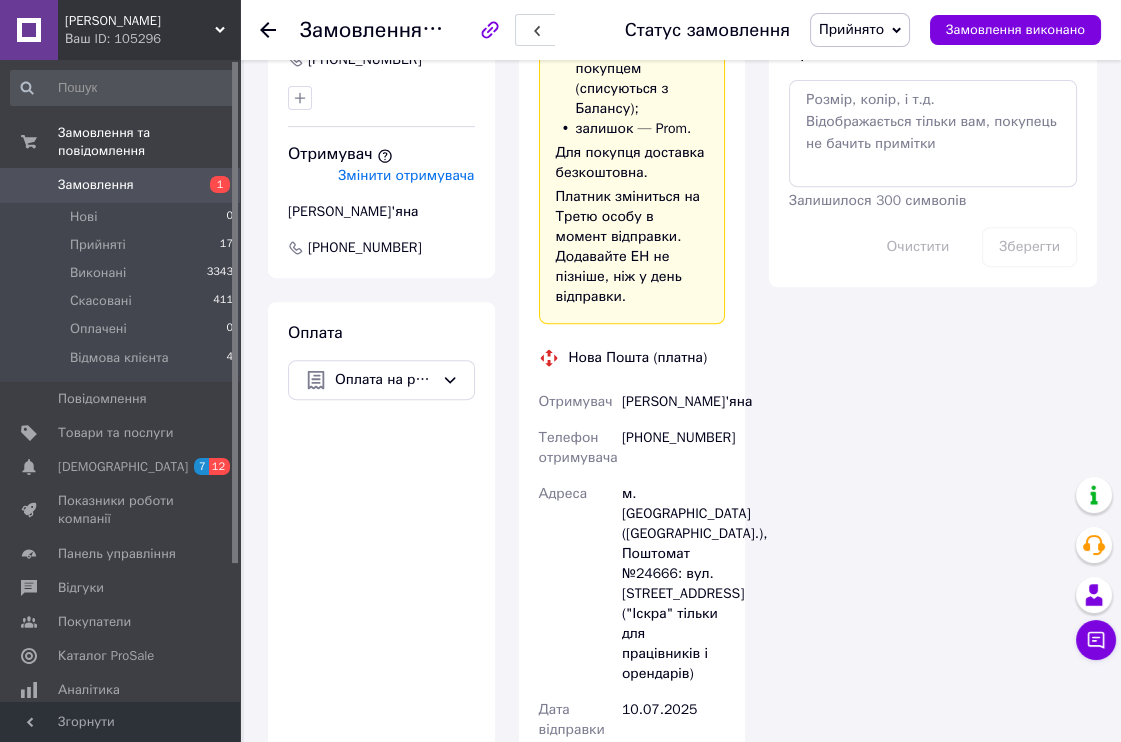 scroll, scrollTop: 1111, scrollLeft: 0, axis: vertical 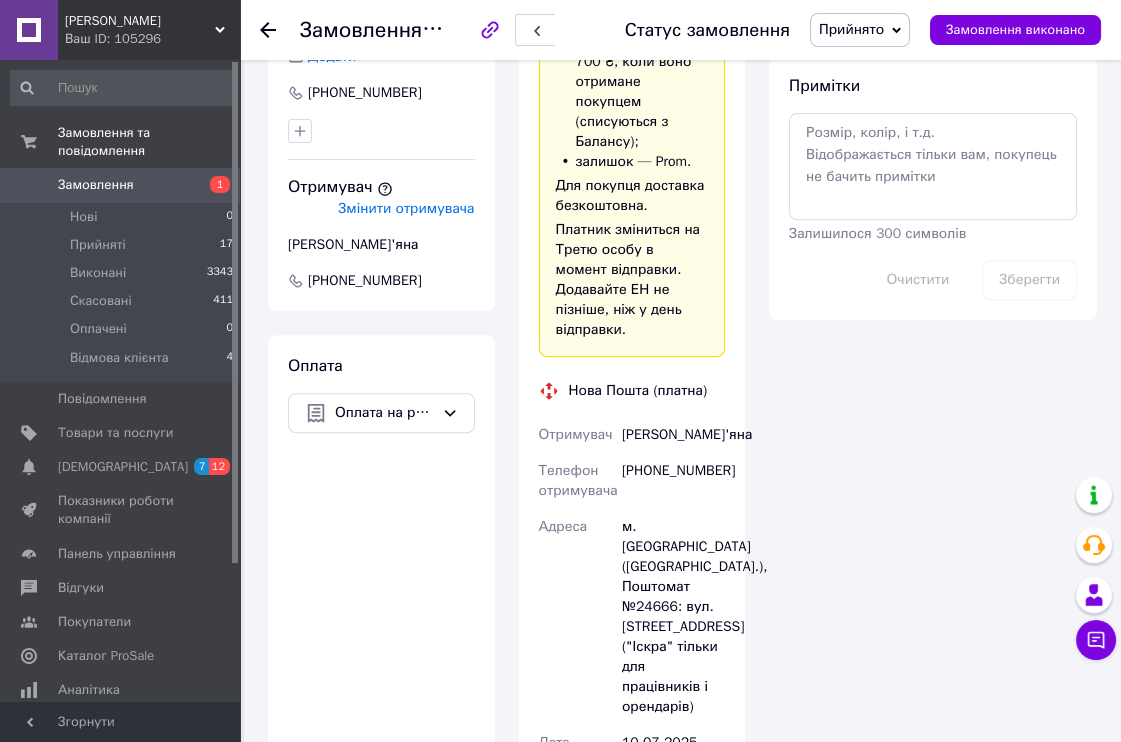 click 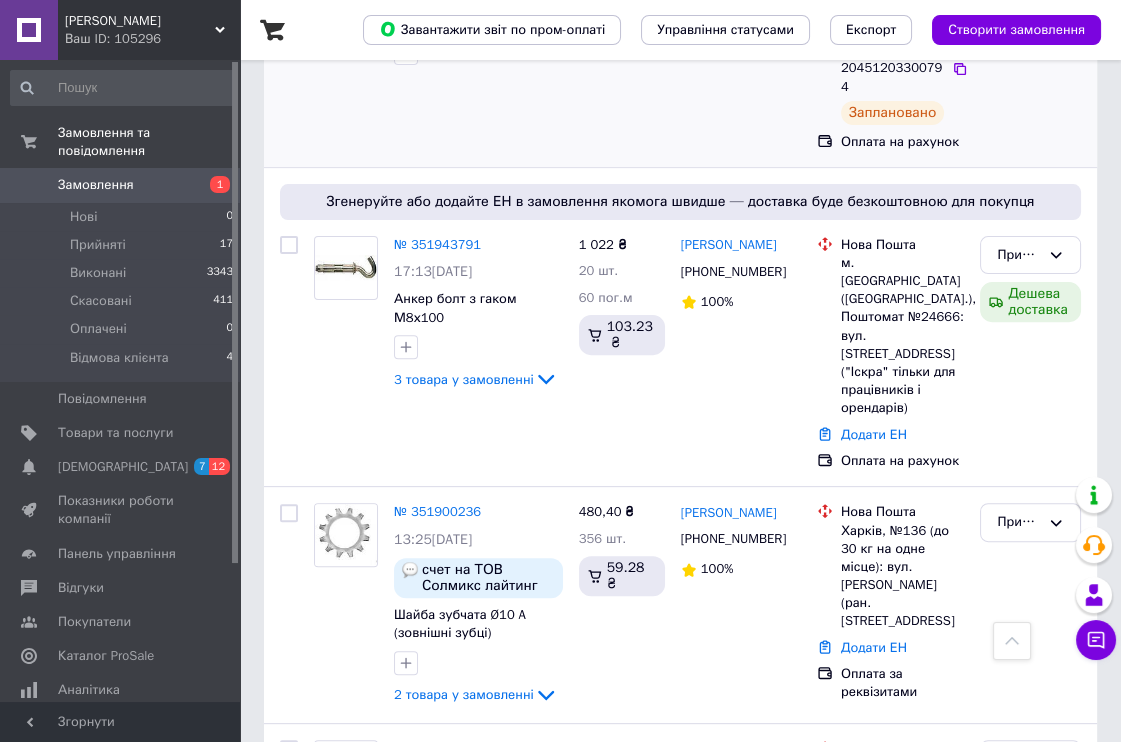 scroll, scrollTop: 1000, scrollLeft: 0, axis: vertical 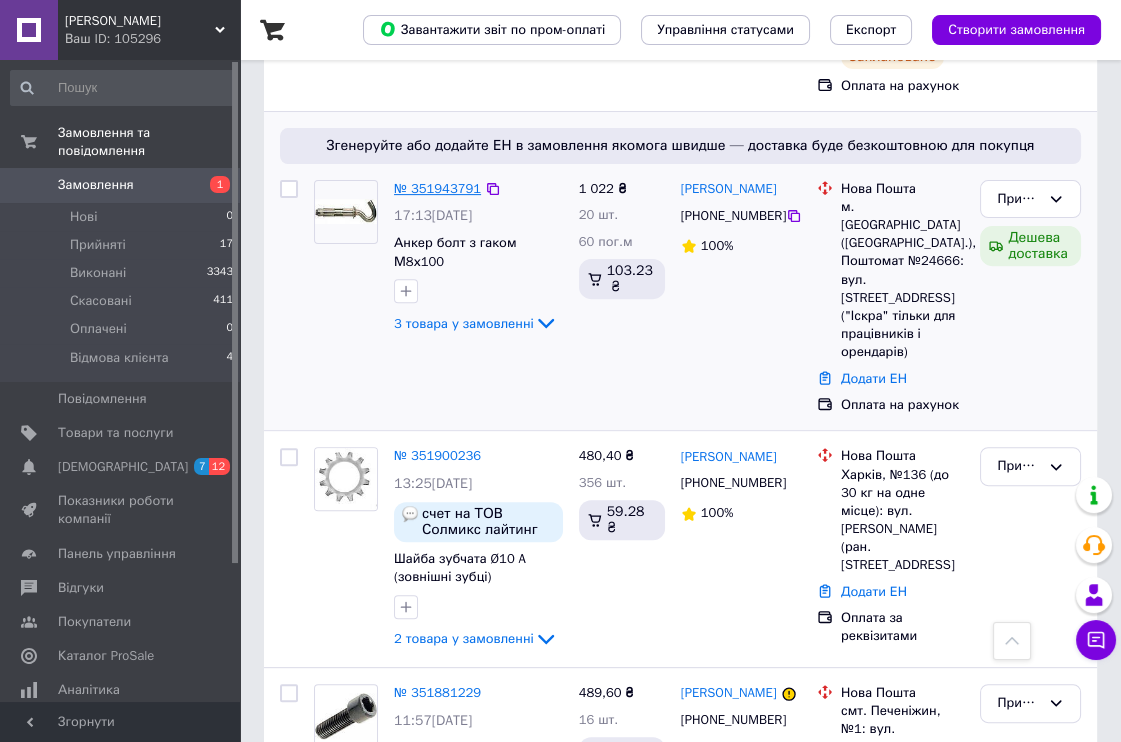 click on "№ 351943791" at bounding box center [437, 188] 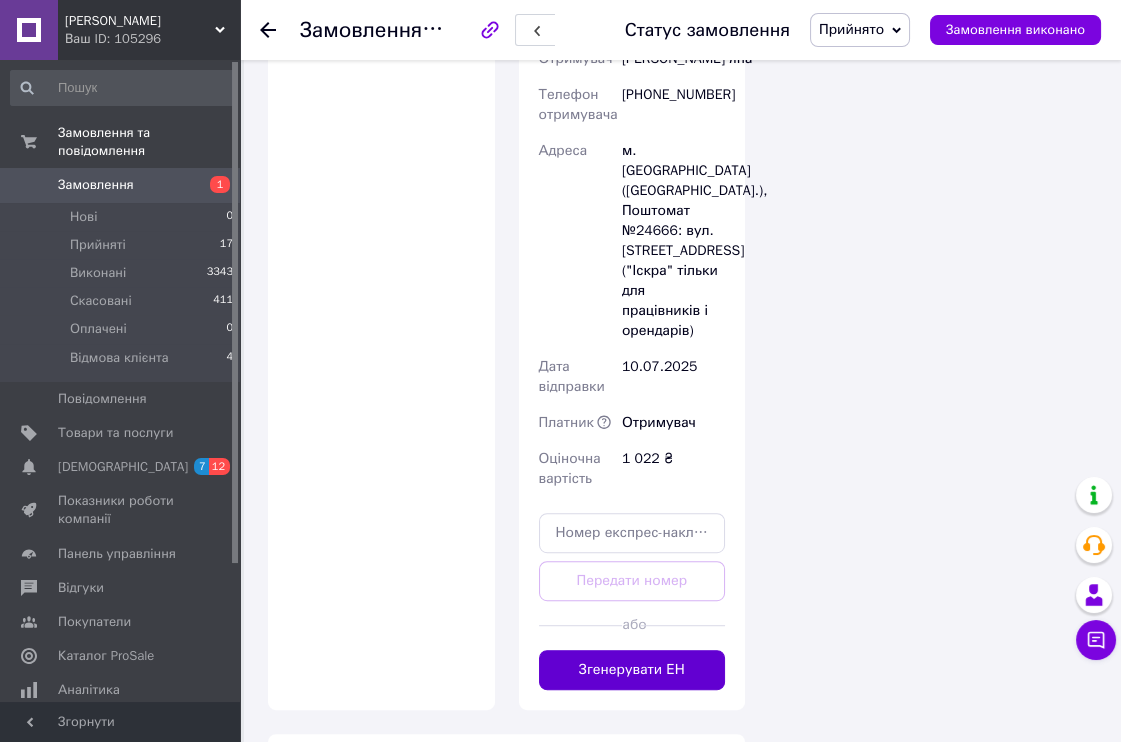 scroll, scrollTop: 1555, scrollLeft: 0, axis: vertical 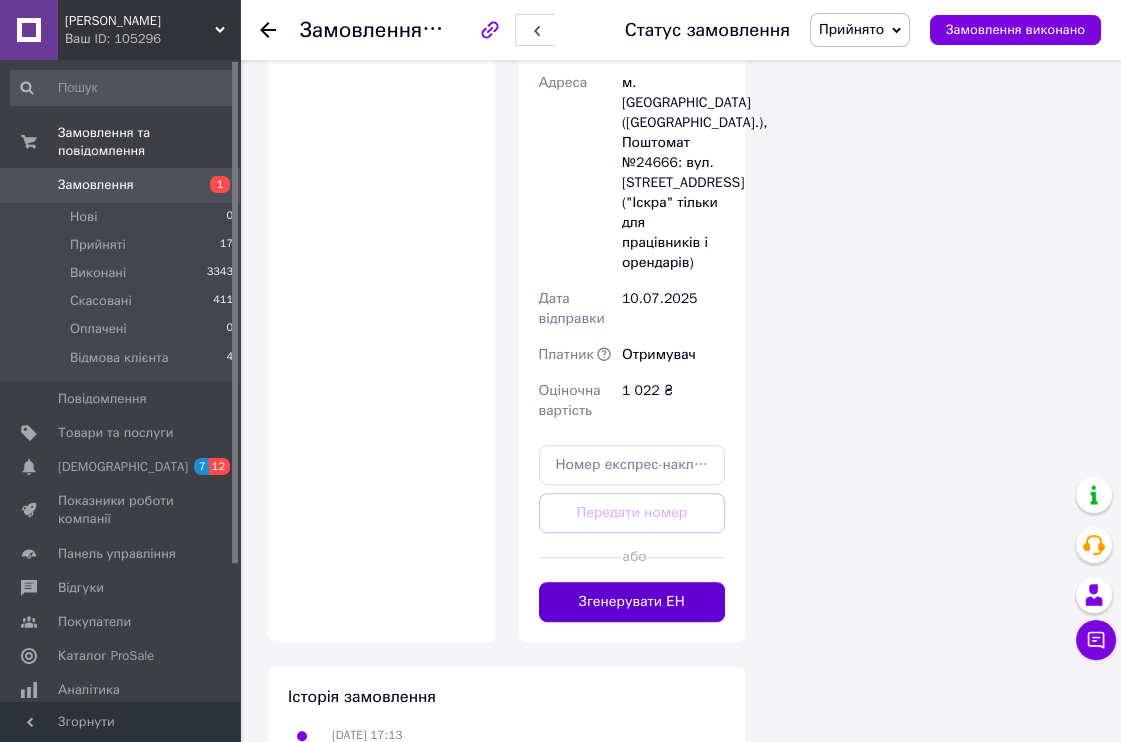 click on "Згенерувати ЕН" at bounding box center (632, 602) 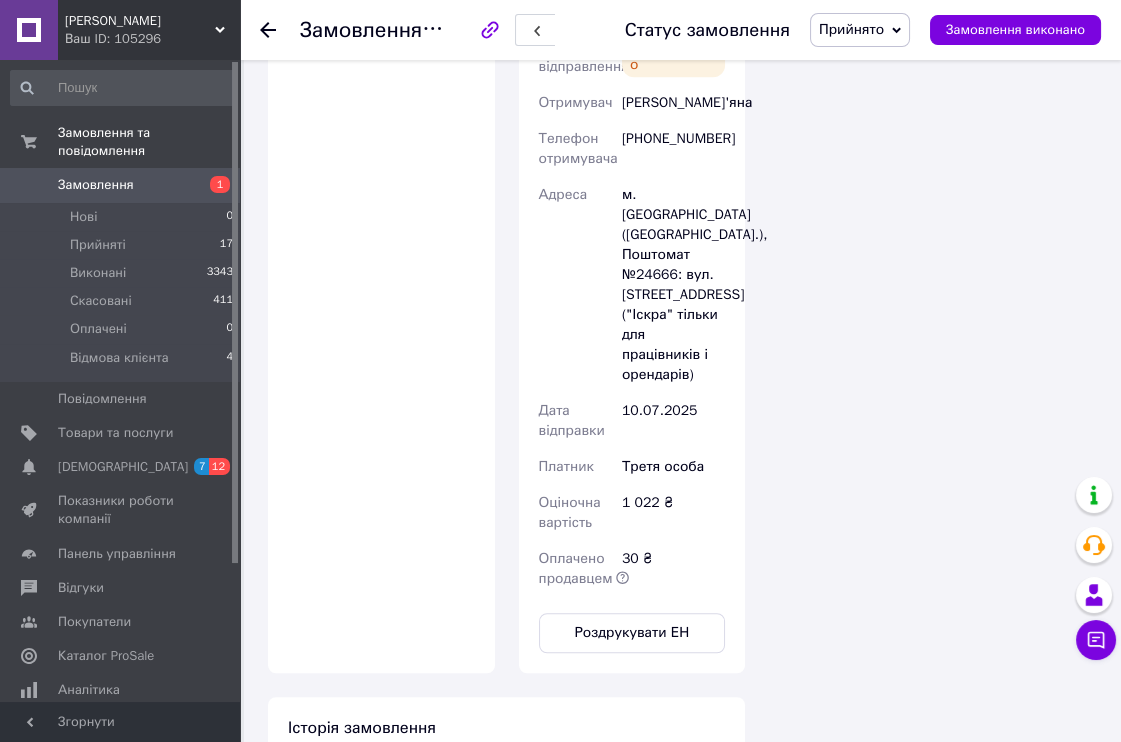 click 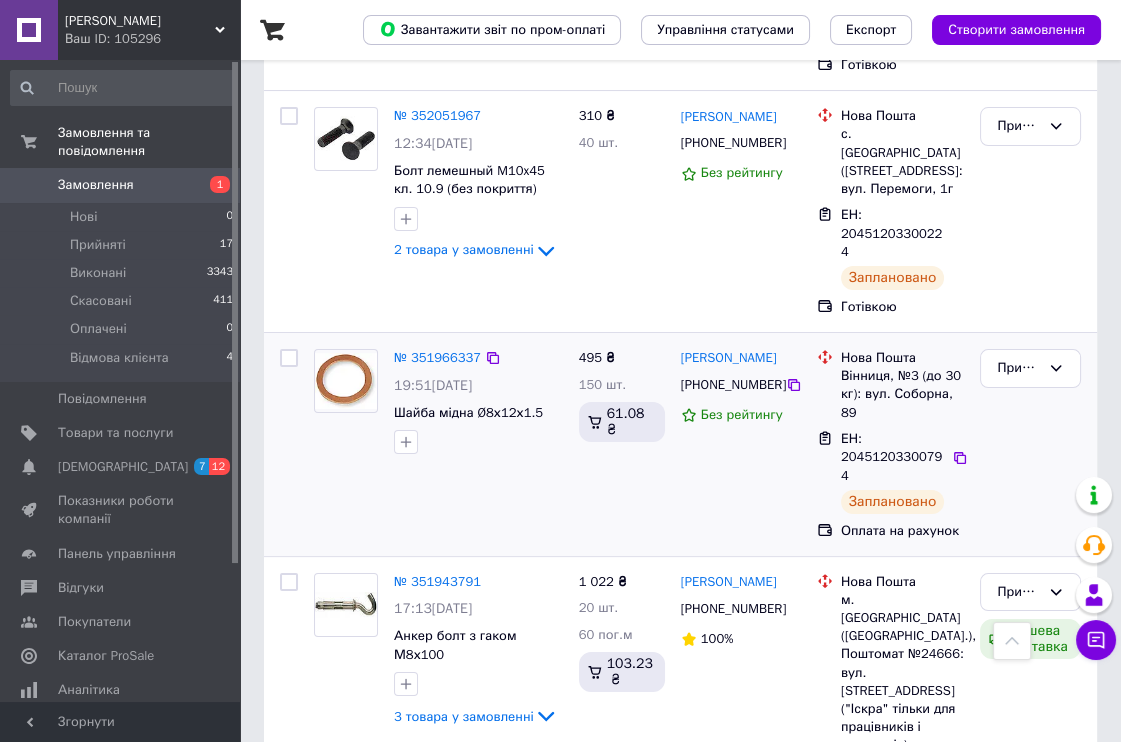 scroll, scrollTop: 666, scrollLeft: 0, axis: vertical 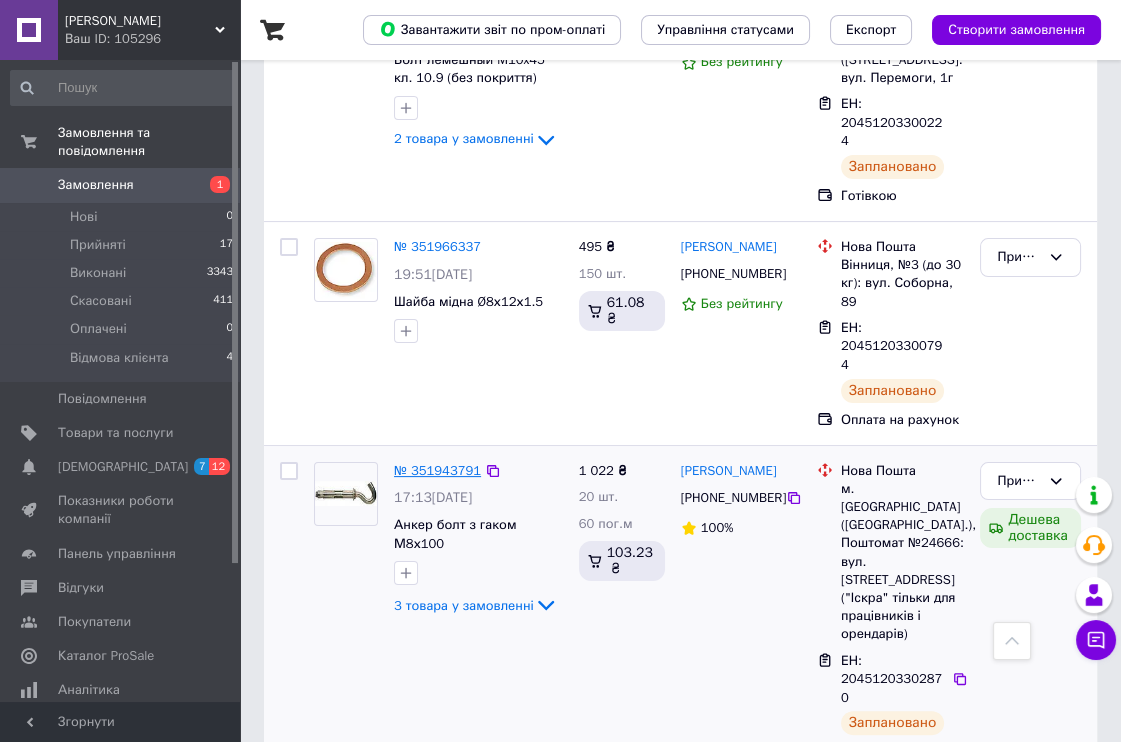 click on "№ 351943791" at bounding box center [437, 470] 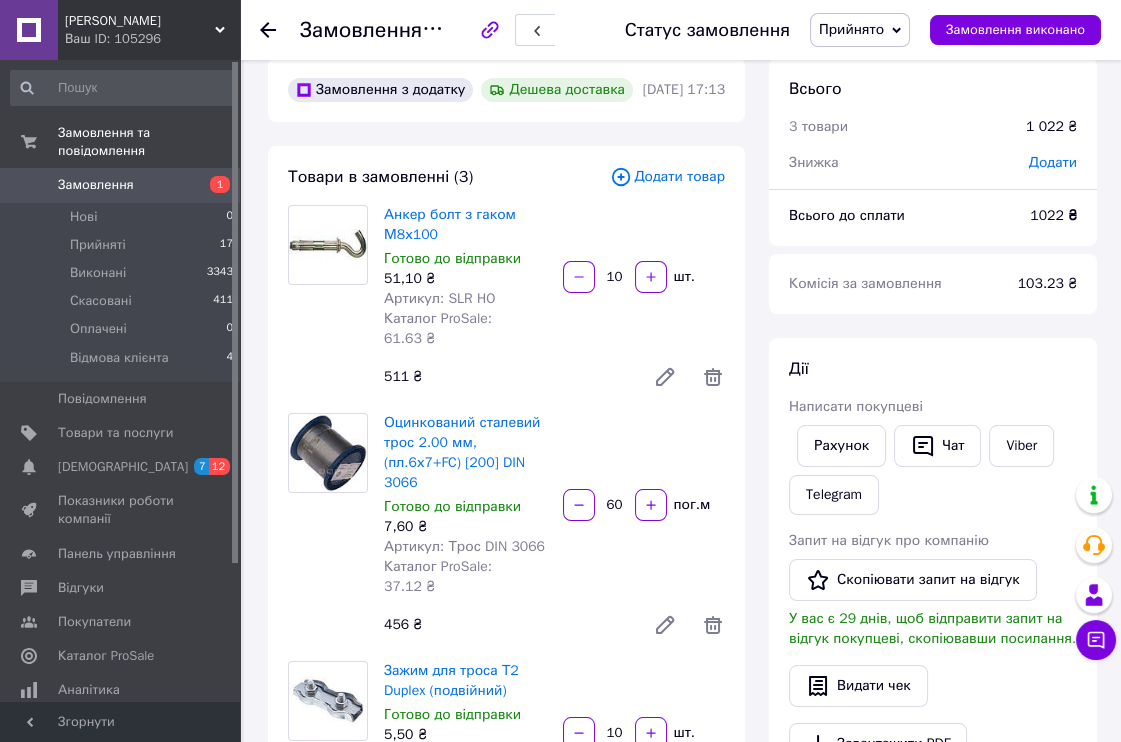 scroll, scrollTop: 0, scrollLeft: 0, axis: both 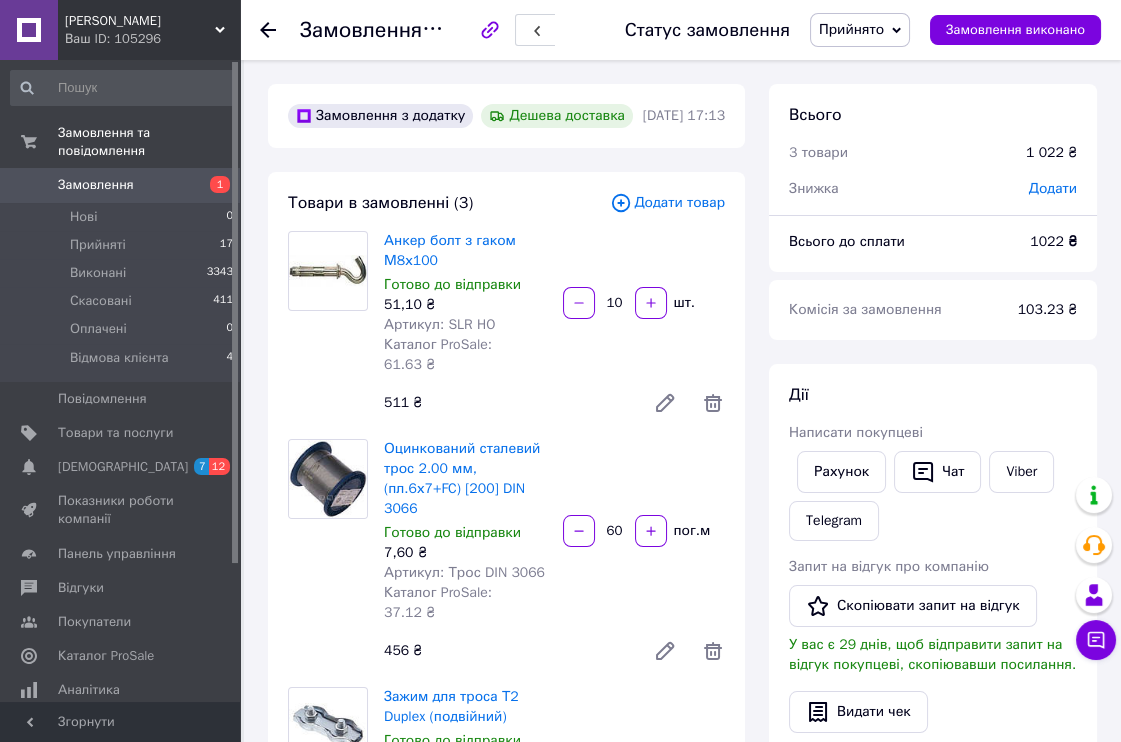click 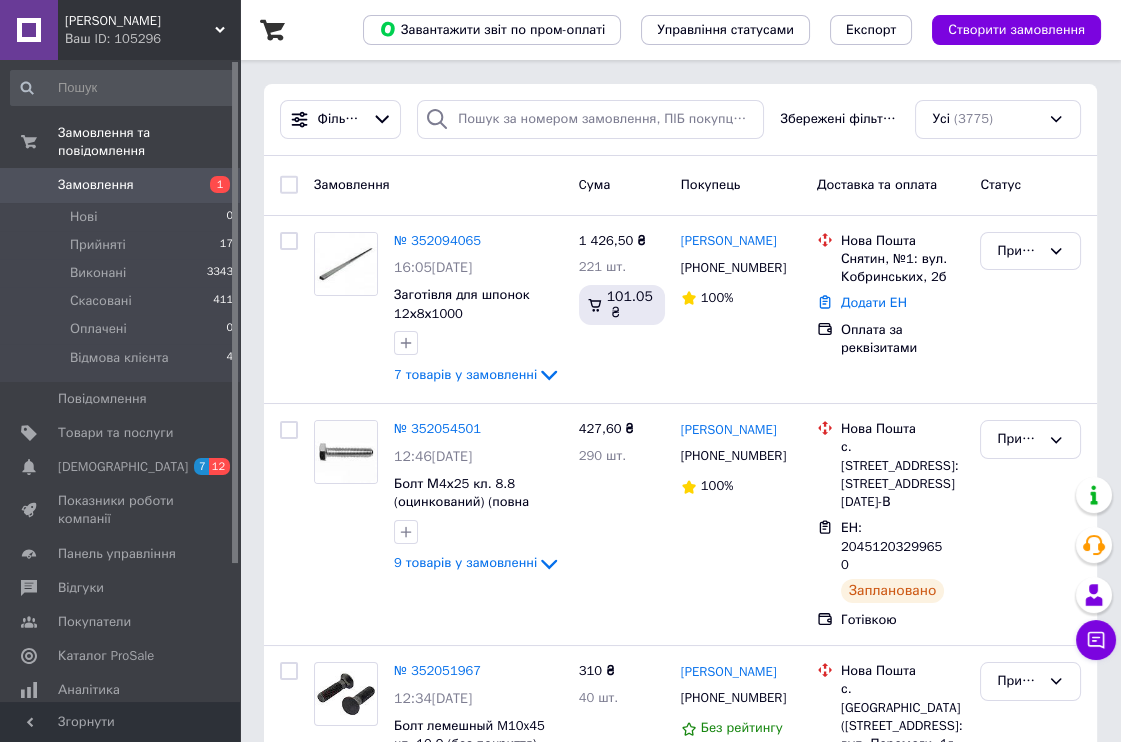 click on "1" at bounding box center (212, 185) 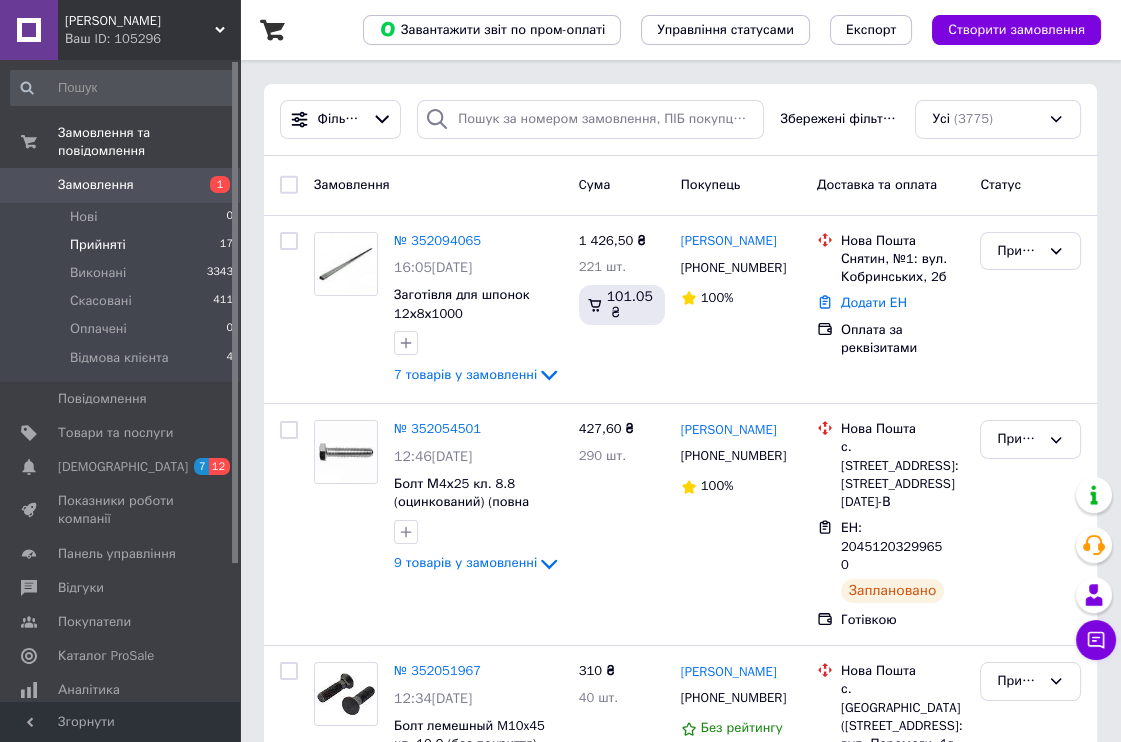 click on "Прийняті 17" at bounding box center [122, 245] 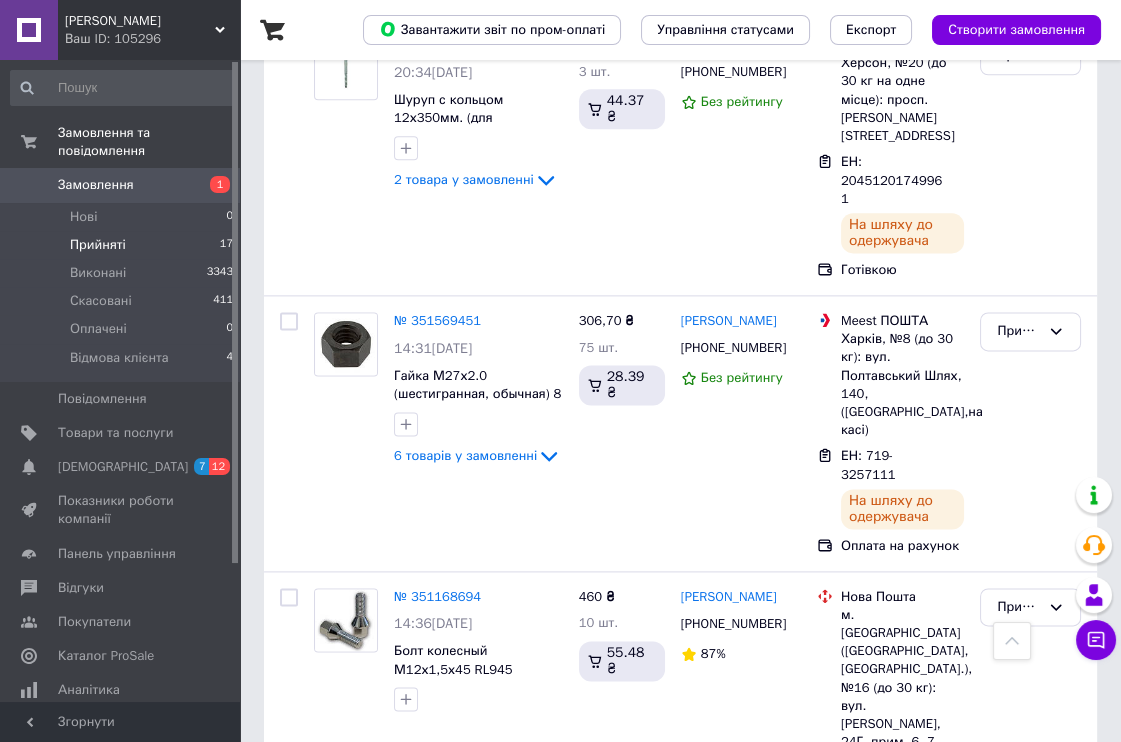scroll, scrollTop: 3557, scrollLeft: 0, axis: vertical 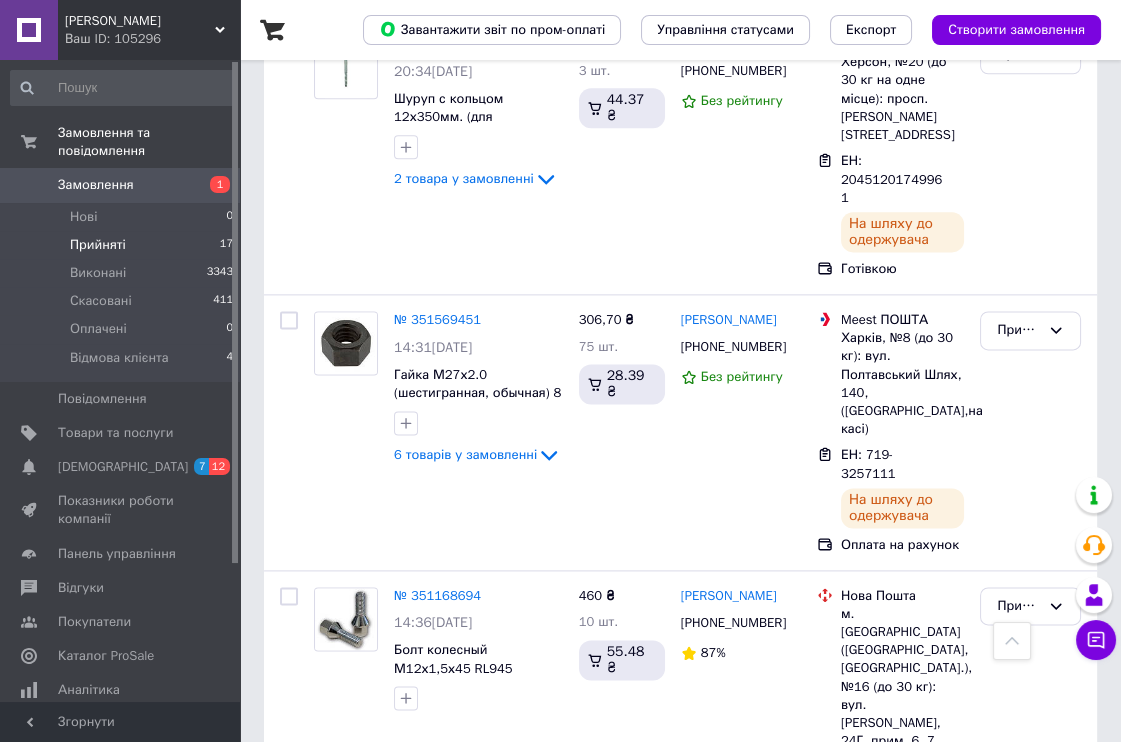 click on "Замовлення" at bounding box center [121, 185] 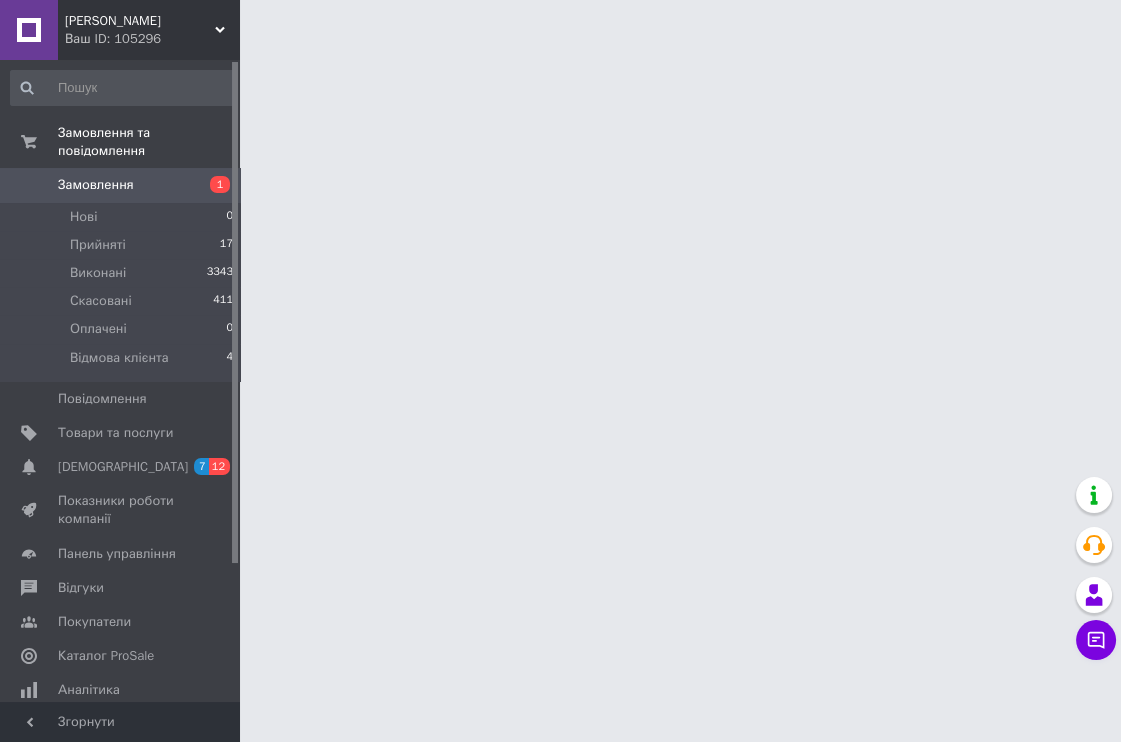 scroll, scrollTop: 0, scrollLeft: 0, axis: both 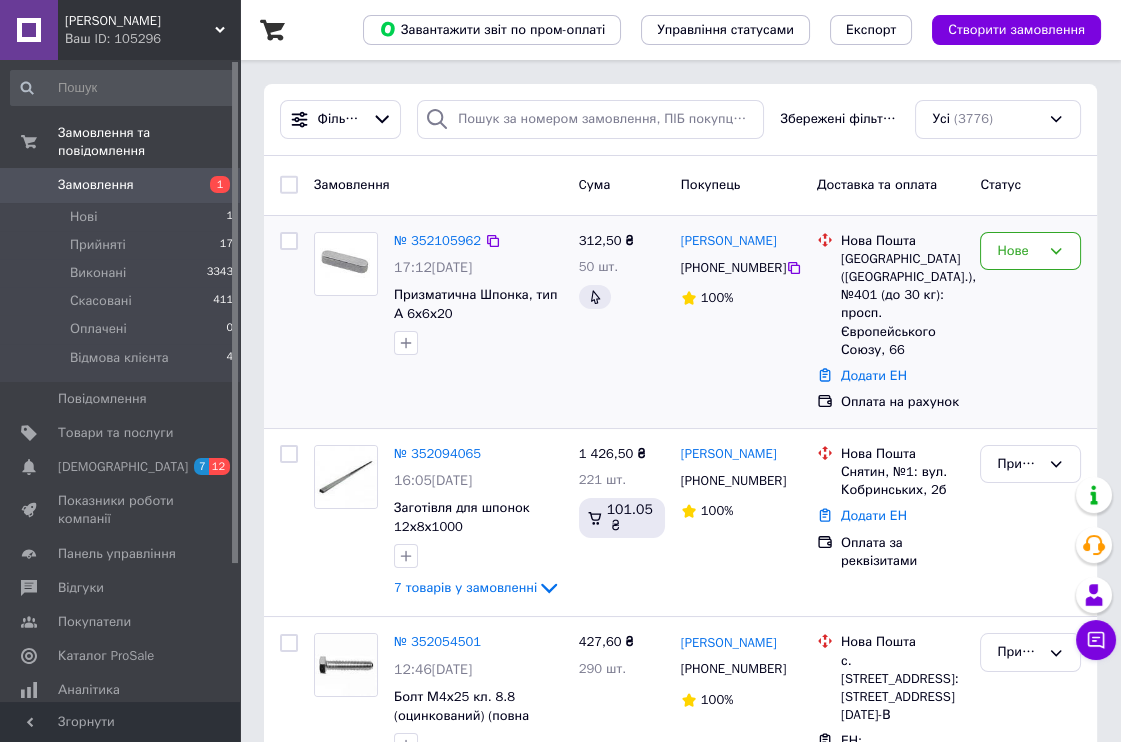 click on "№ 352105962 17:12[DATE] Призматична Шпонка, тип А 6х6х20" at bounding box center (478, 294) 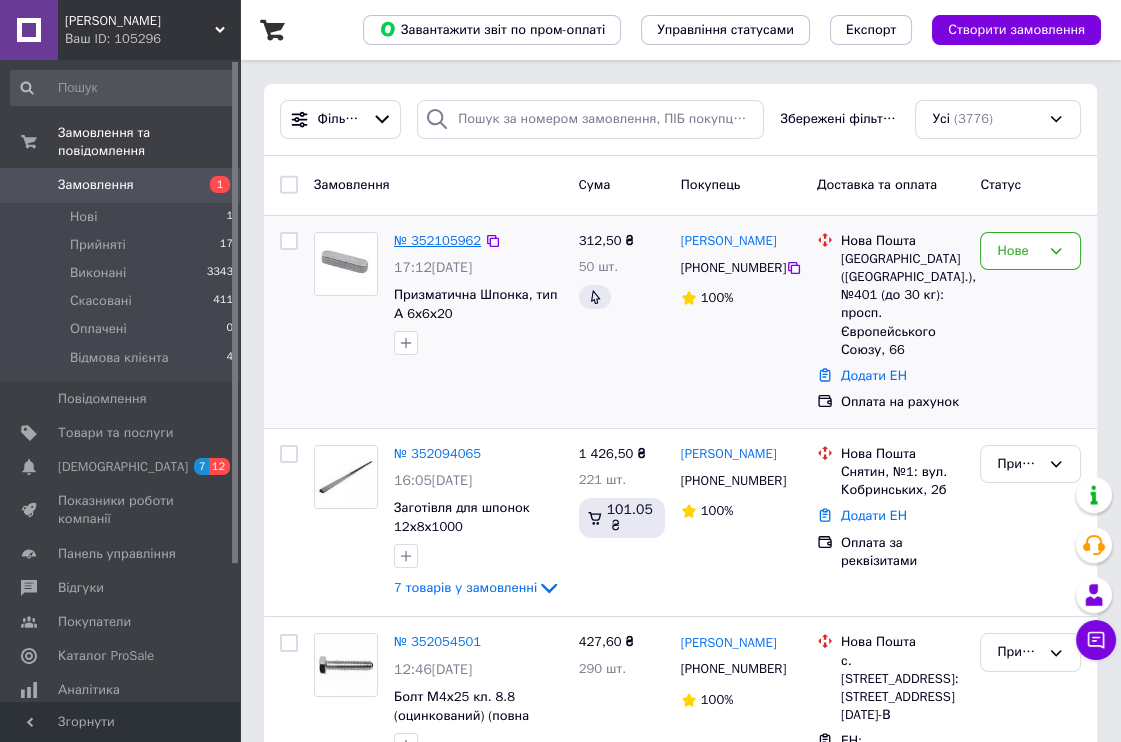 click on "№ 352105962" at bounding box center [437, 240] 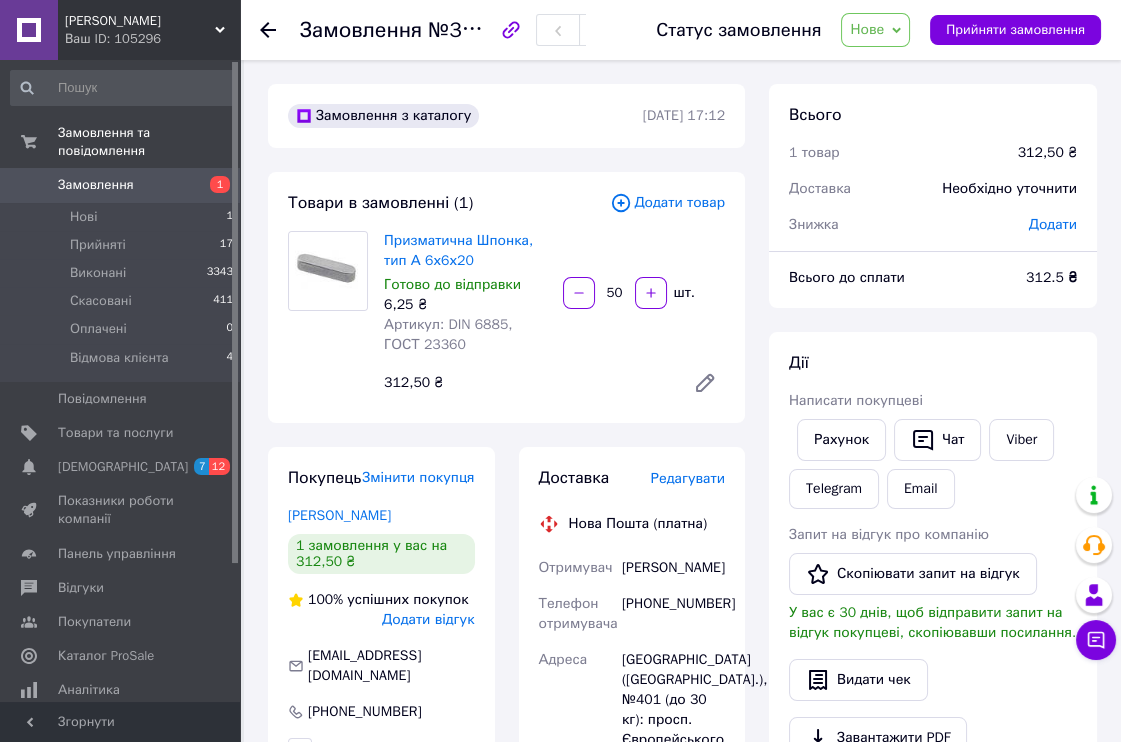 click on "Нове" at bounding box center [875, 30] 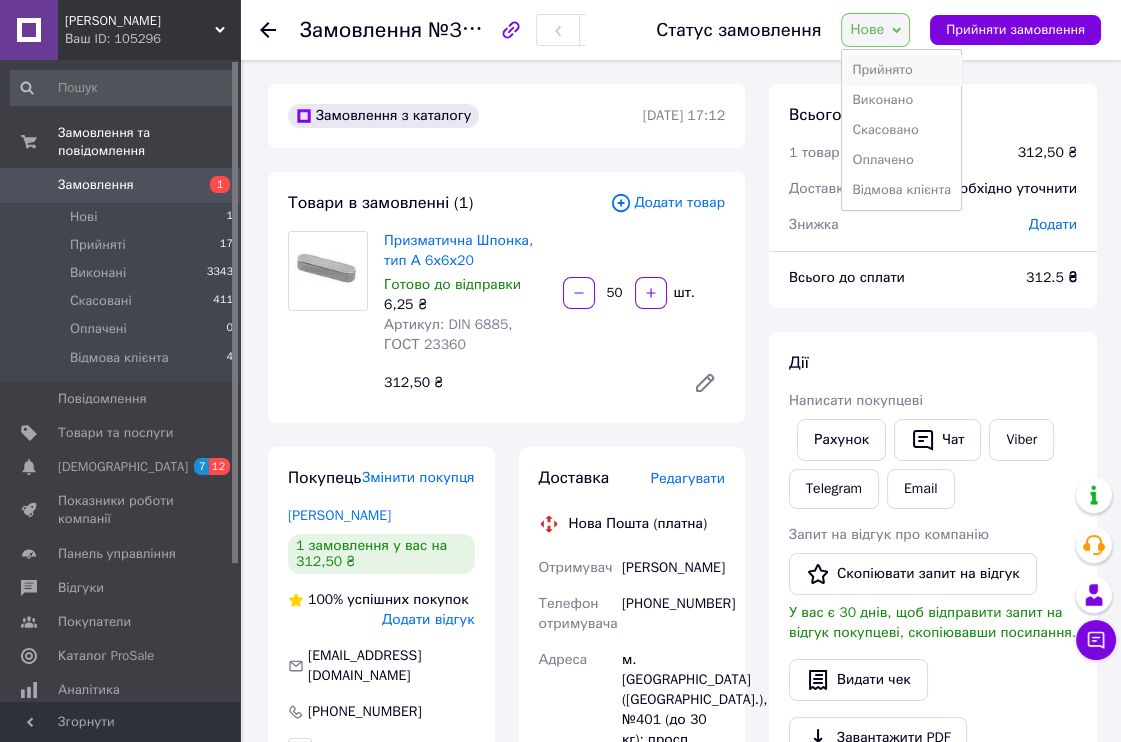 click on "Прийнято" at bounding box center [901, 70] 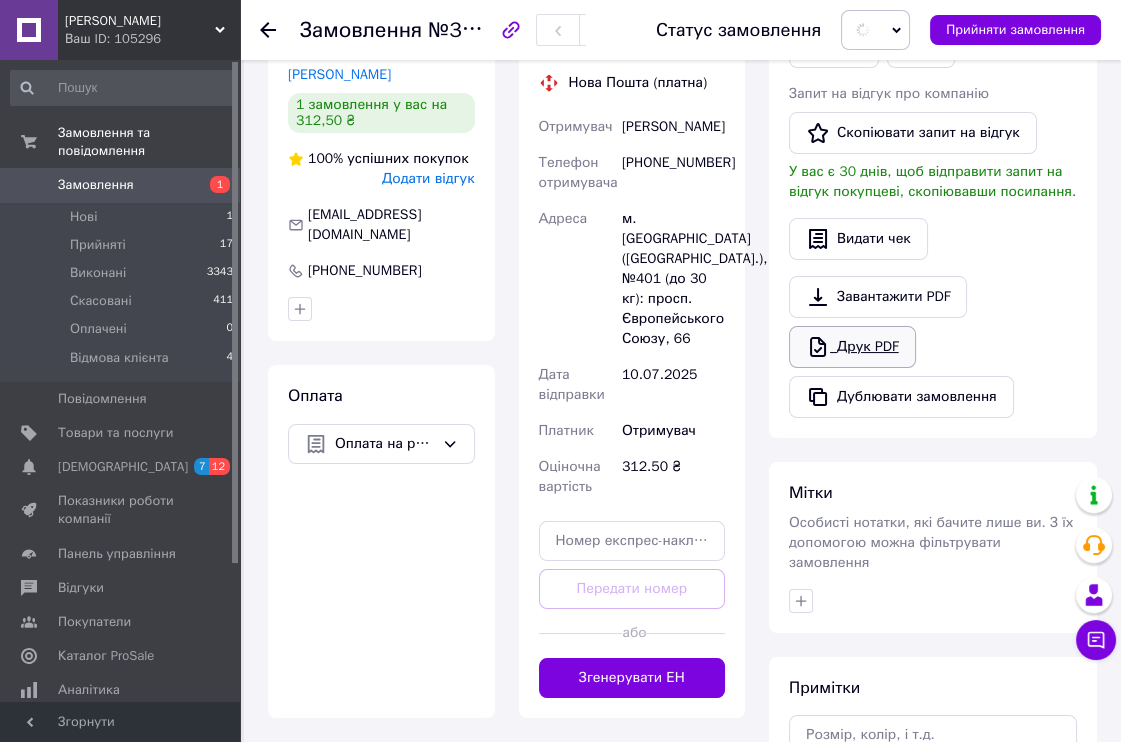 scroll, scrollTop: 444, scrollLeft: 0, axis: vertical 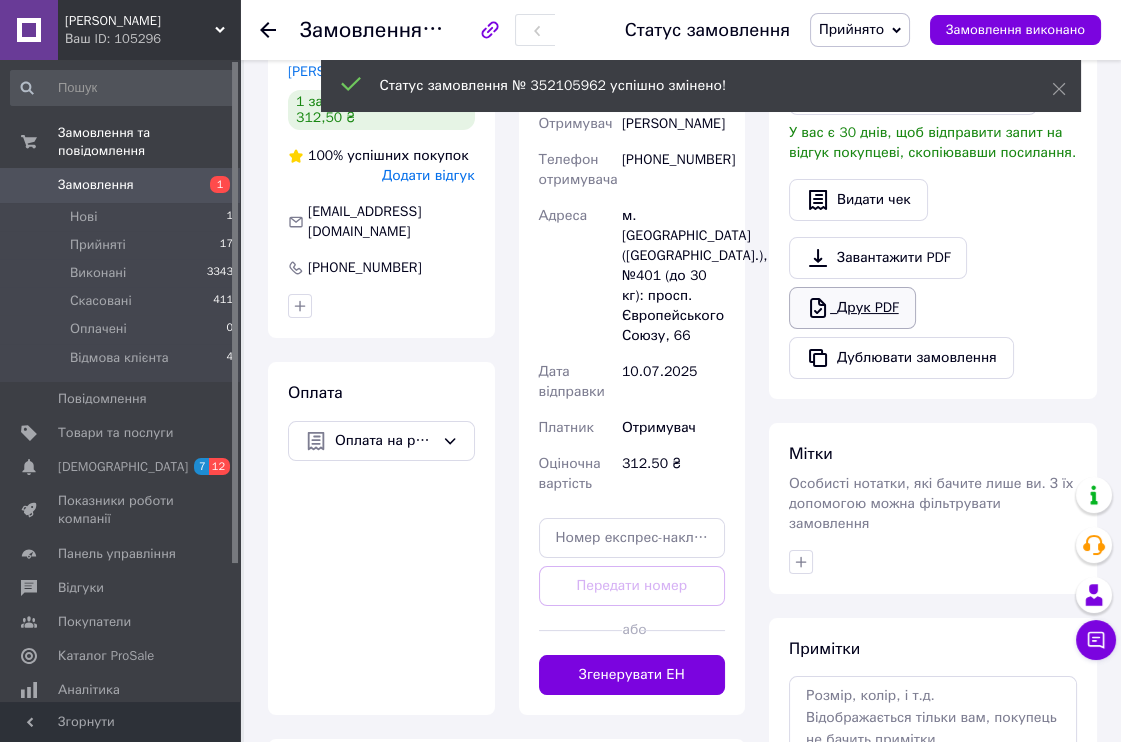 click on "Друк PDF" at bounding box center (852, 308) 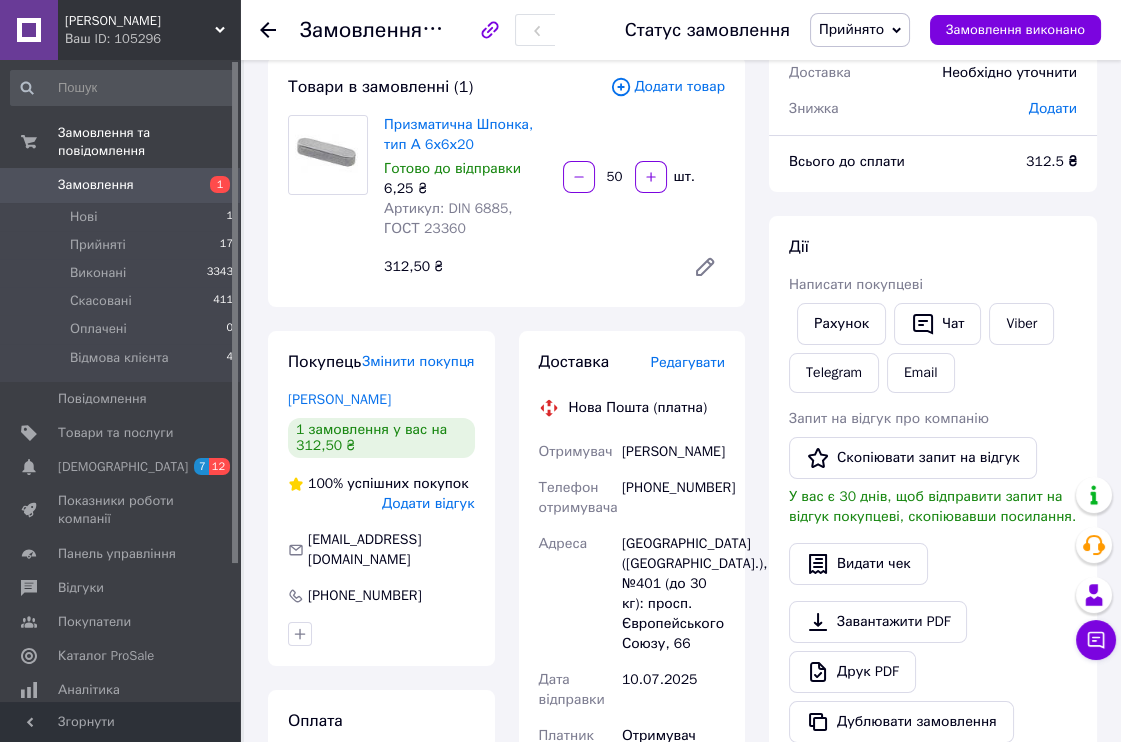 scroll, scrollTop: 0, scrollLeft: 0, axis: both 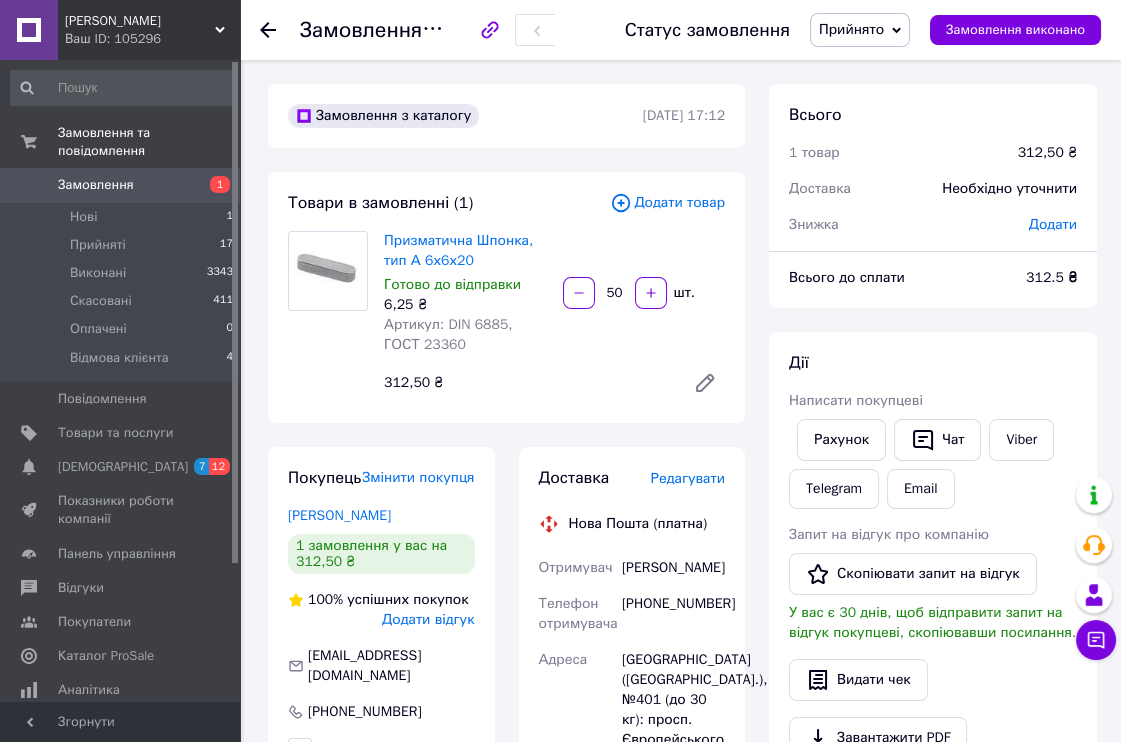 click on "Замовлення 1" at bounding box center (122, 185) 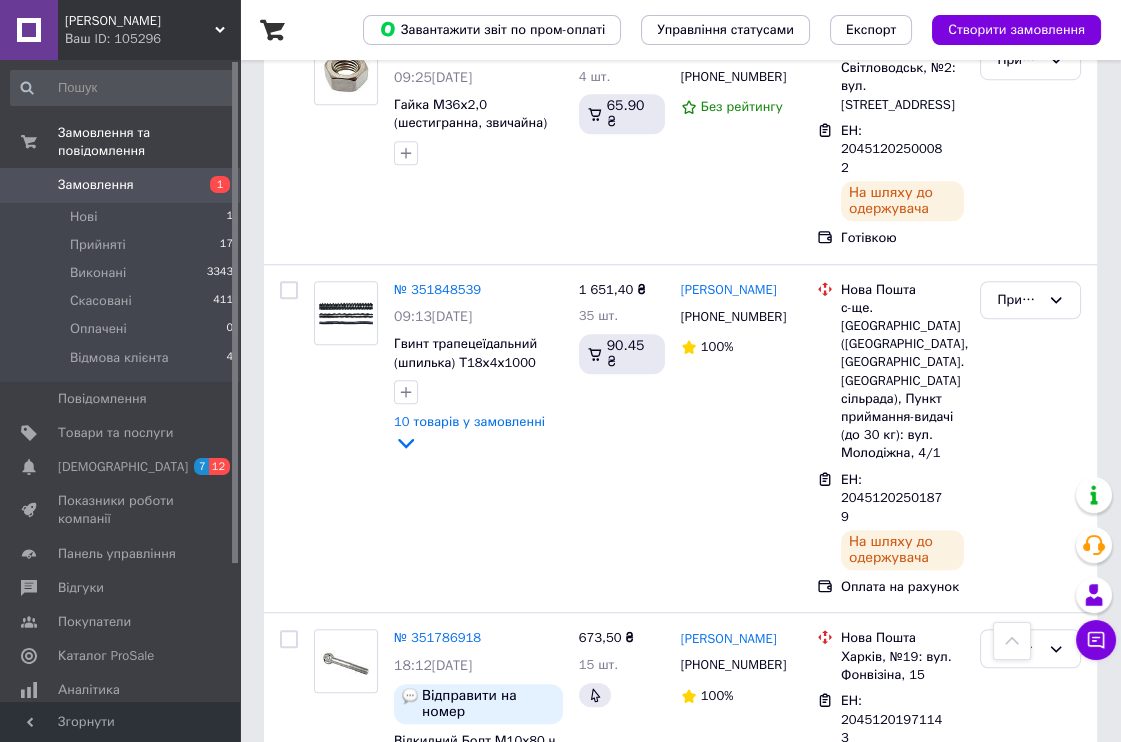 scroll, scrollTop: 2111, scrollLeft: 0, axis: vertical 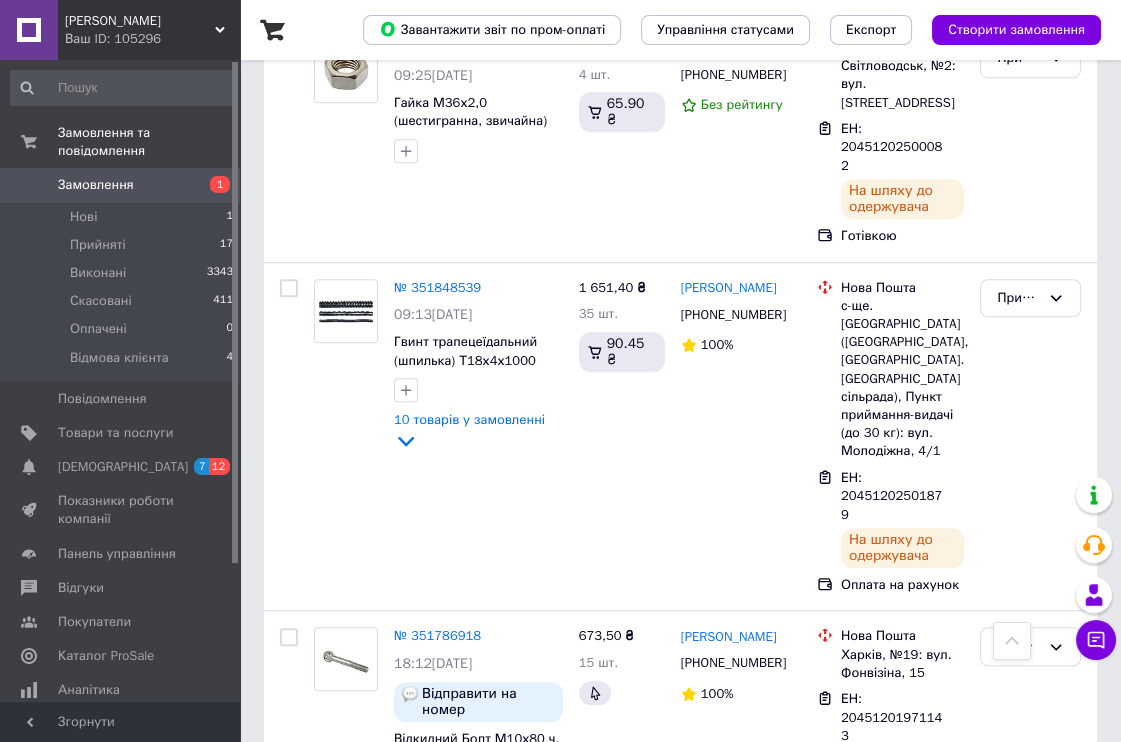 click on "Замовлення" at bounding box center (121, 185) 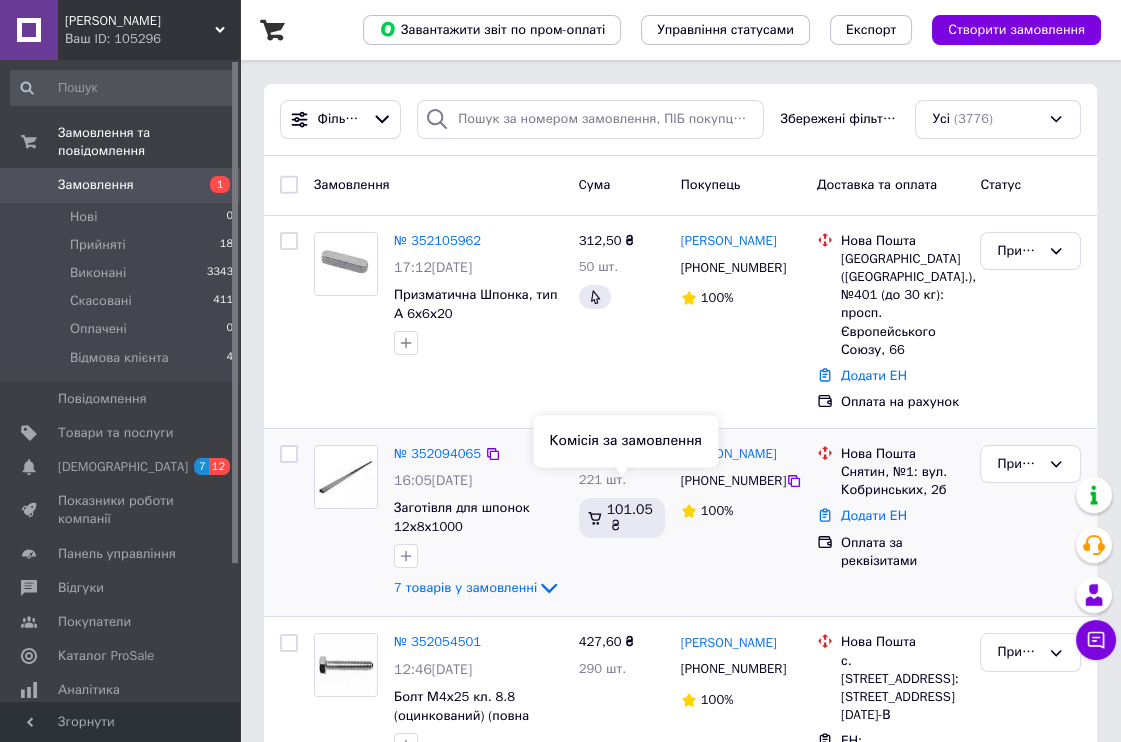 scroll, scrollTop: 0, scrollLeft: 0, axis: both 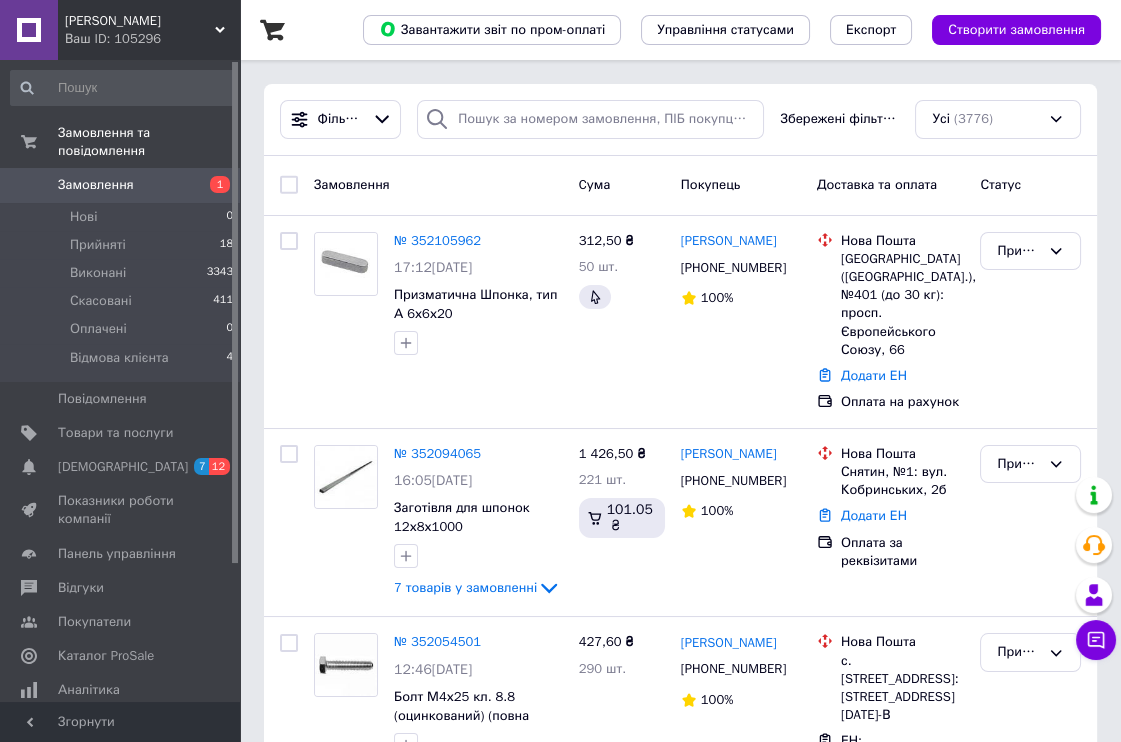 click on "1" at bounding box center (212, 185) 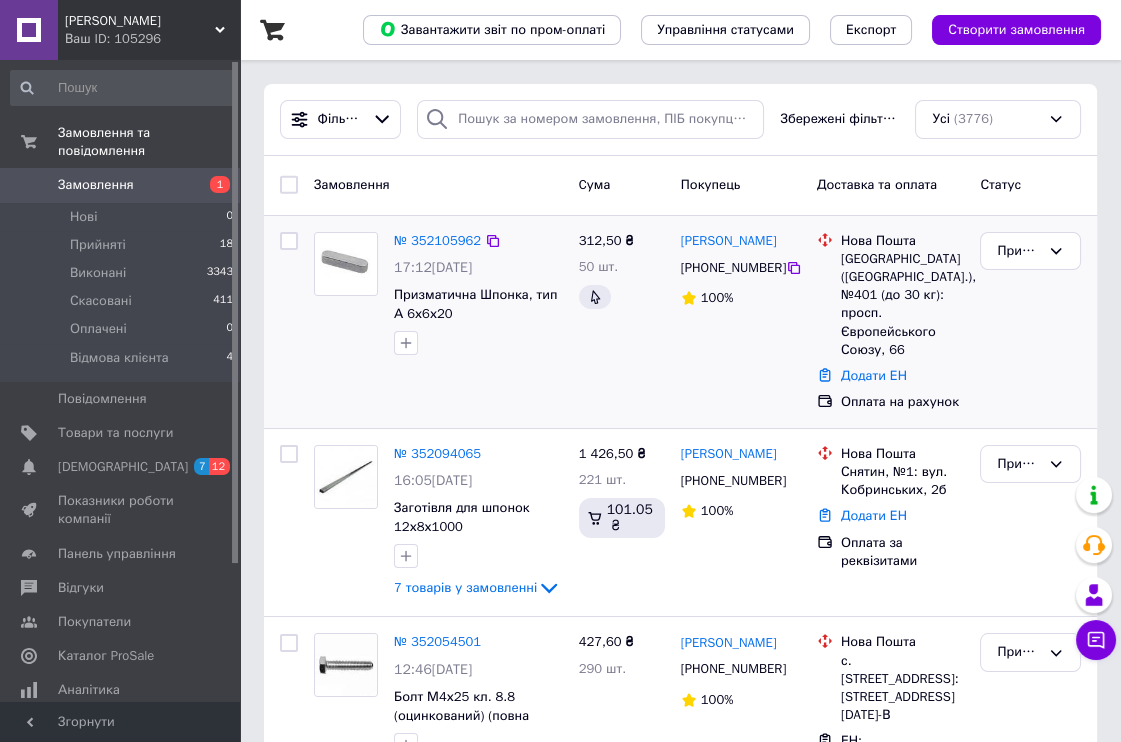 click on "№ 352105962" at bounding box center [437, 241] 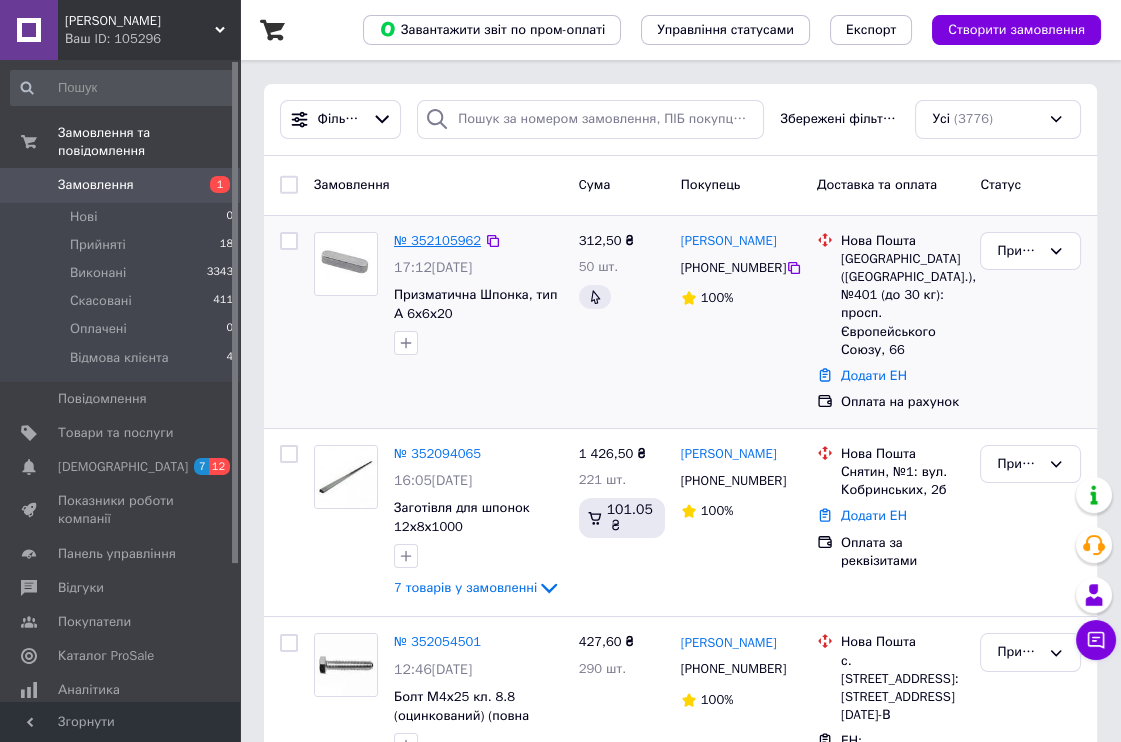 click on "№ 352105962" at bounding box center (437, 240) 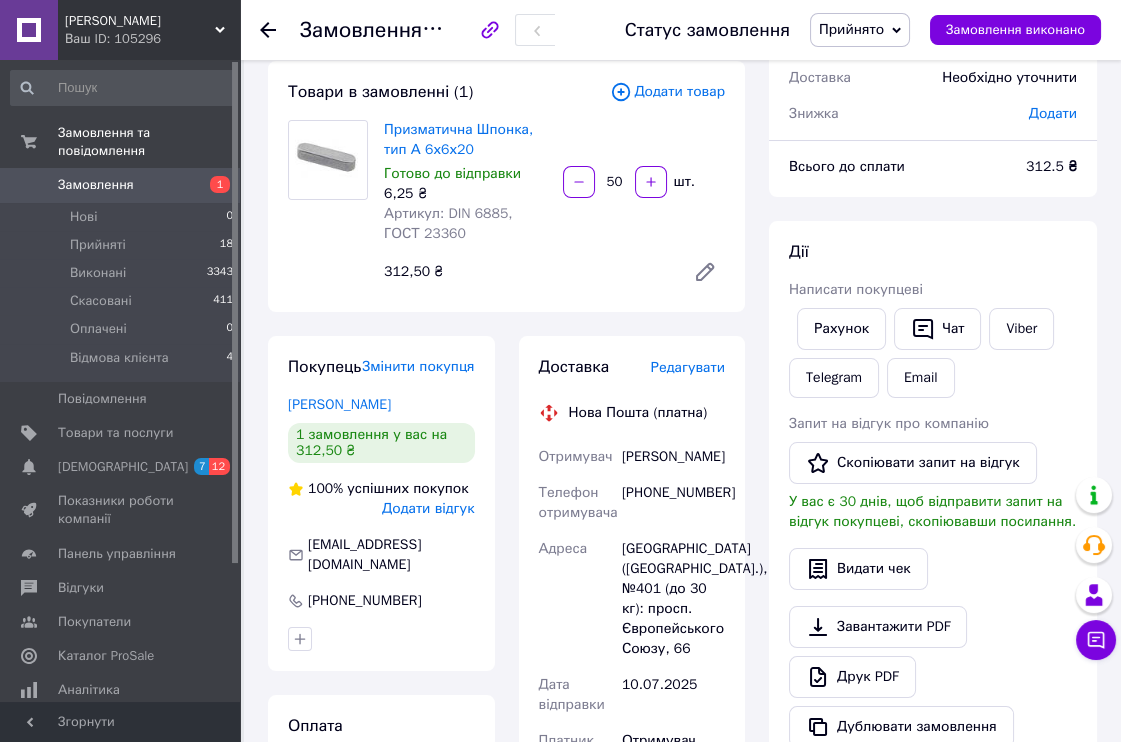 scroll, scrollTop: 0, scrollLeft: 0, axis: both 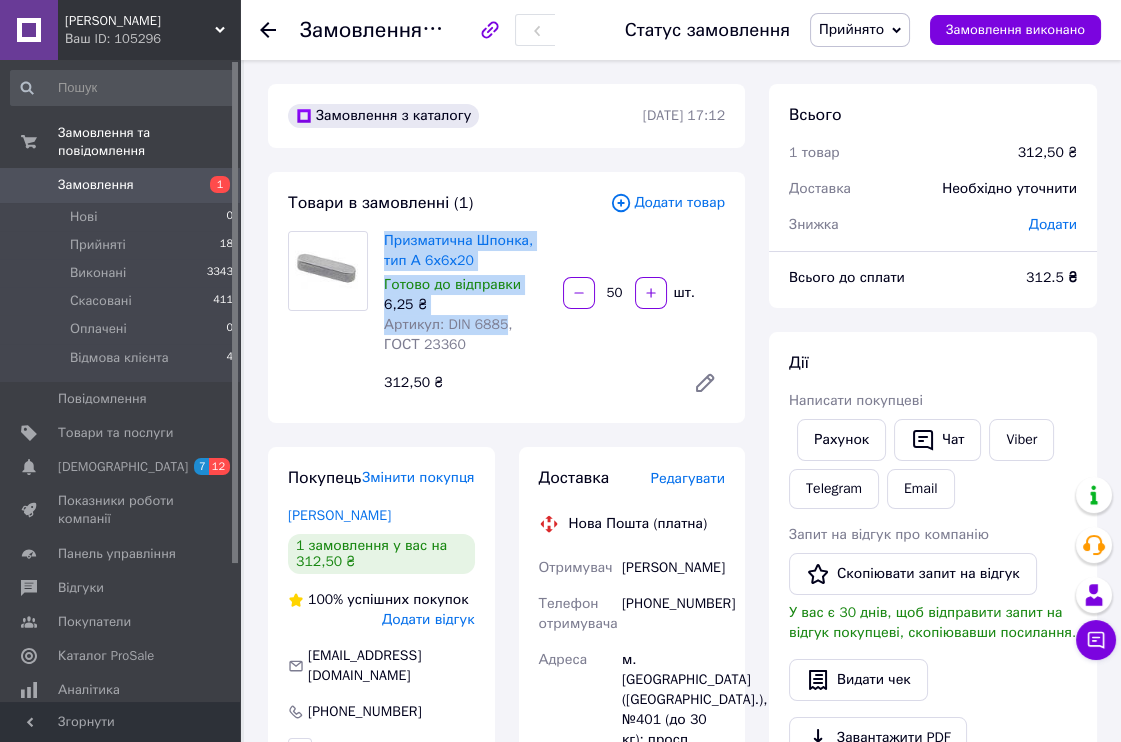 drag, startPoint x: 497, startPoint y: 319, endPoint x: 379, endPoint y: 246, distance: 138.75517 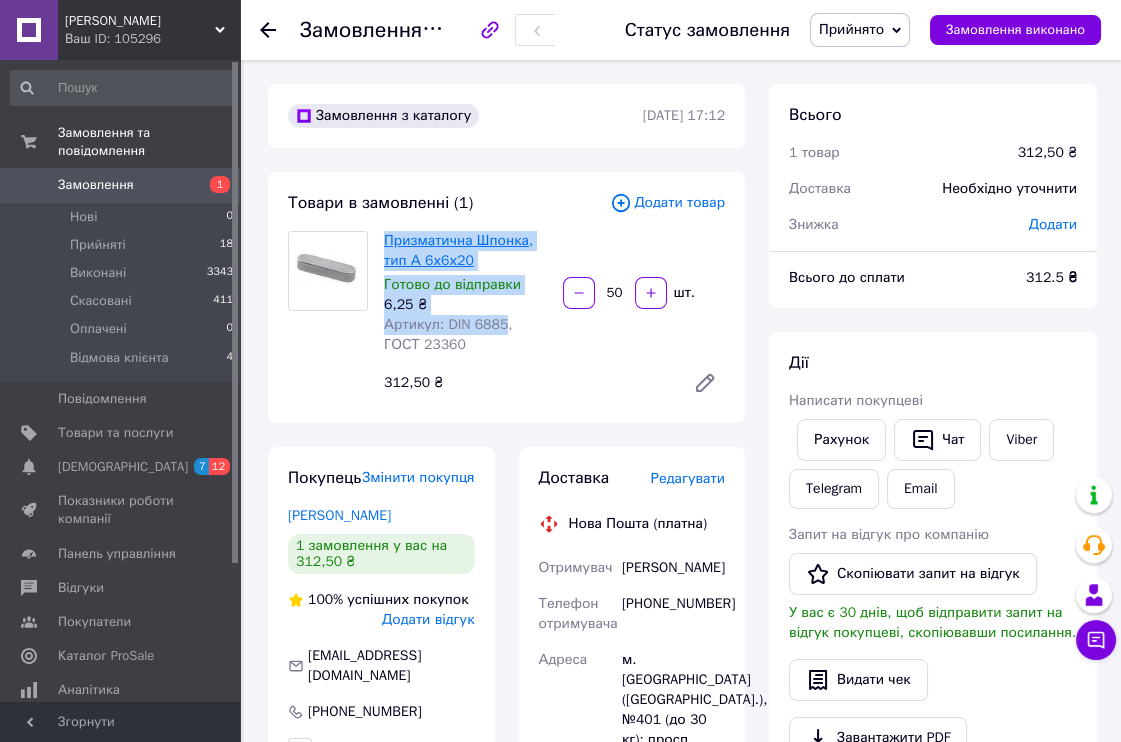 copy on "Призматична Шпонка, тип А 6х6х20 Готово до відправки 6,25 ₴ Артикул: DIN 6885" 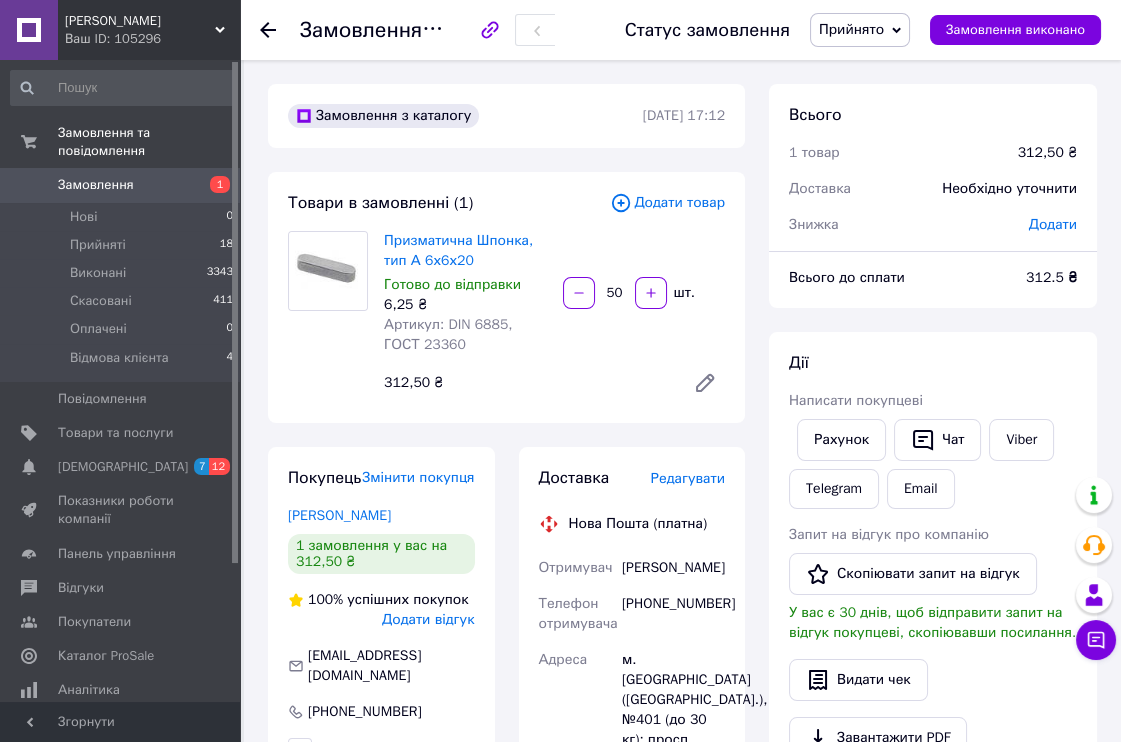 click 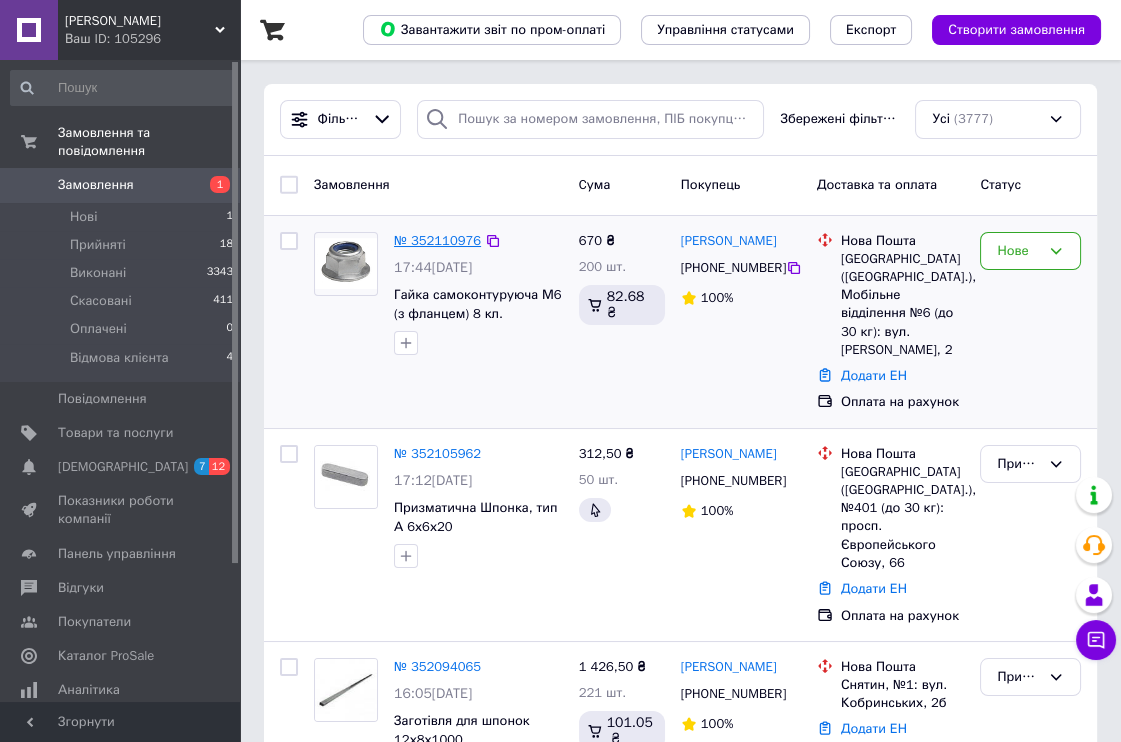click on "№ 352110976" at bounding box center (437, 240) 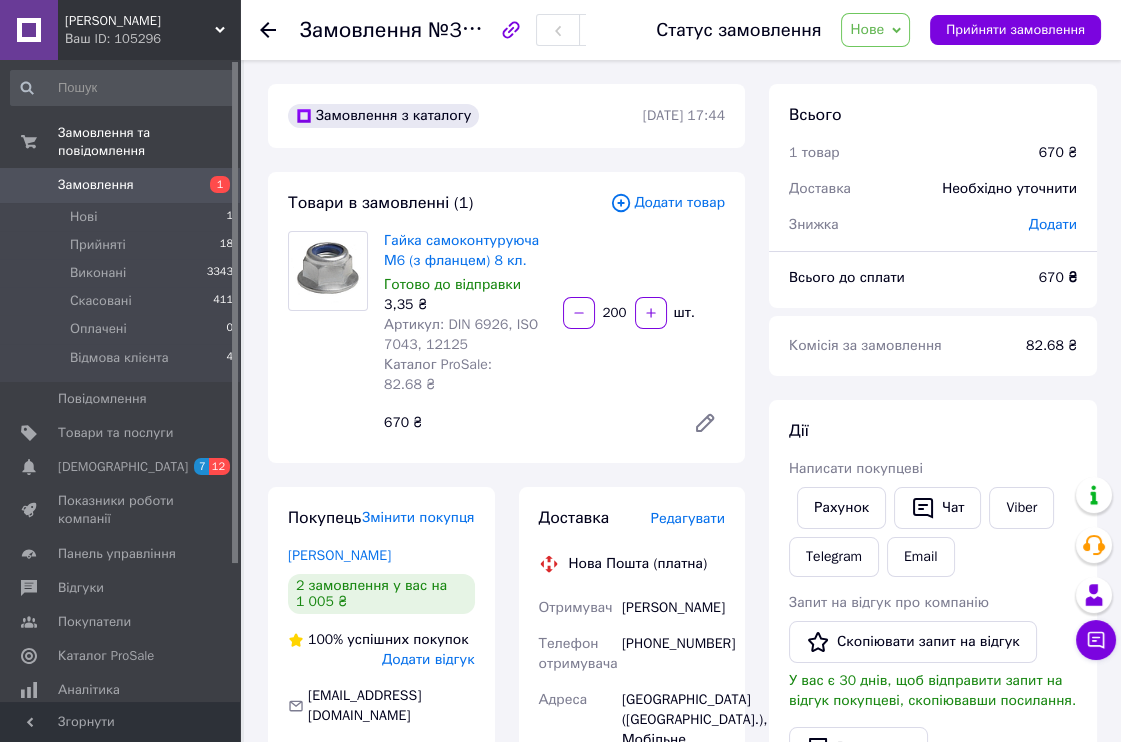 click on "Нове" at bounding box center (867, 29) 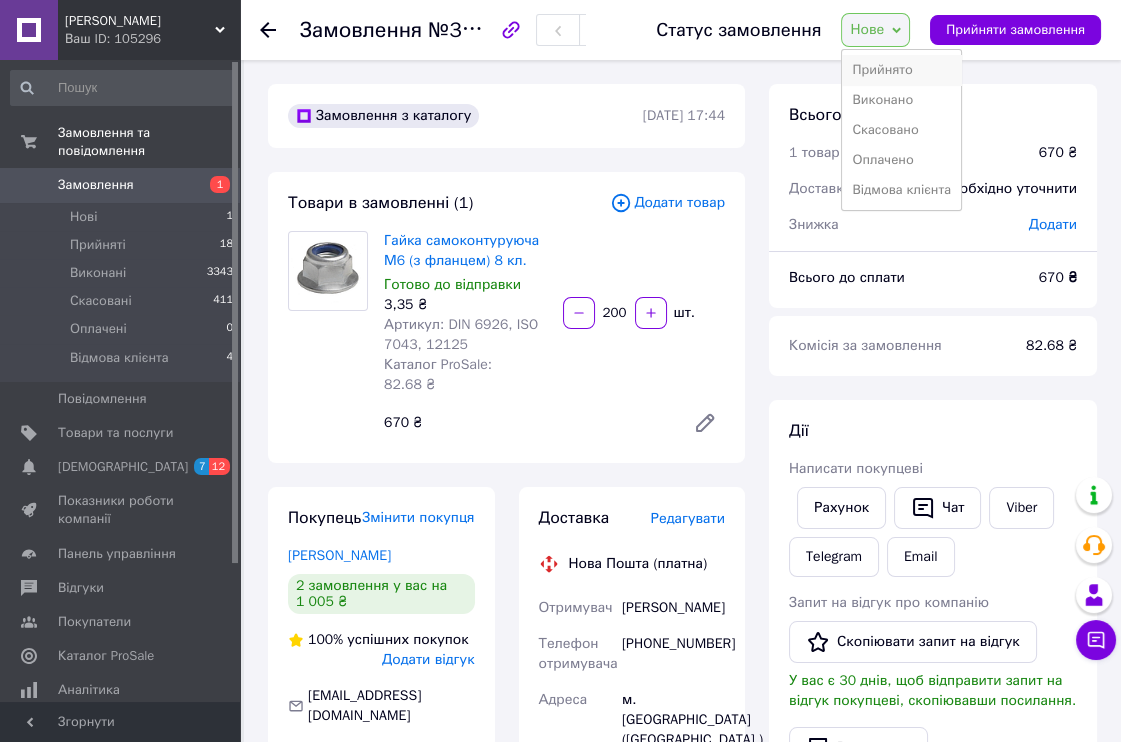 click on "Прийнято" at bounding box center (901, 70) 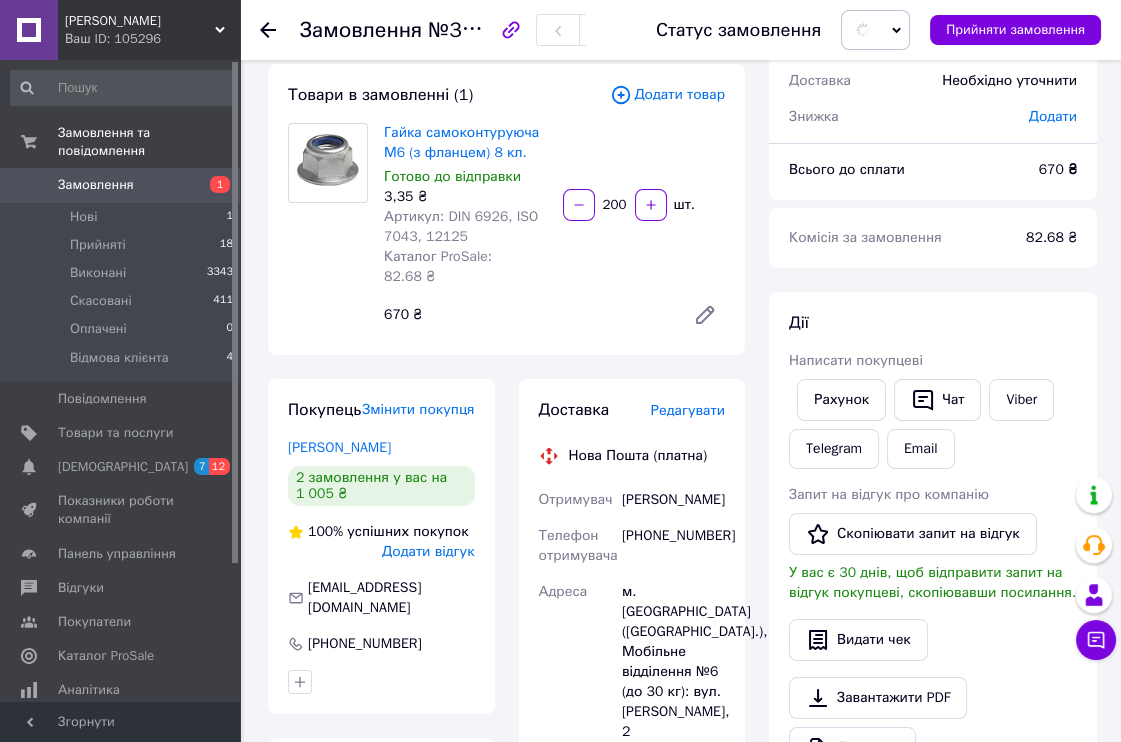 scroll, scrollTop: 222, scrollLeft: 0, axis: vertical 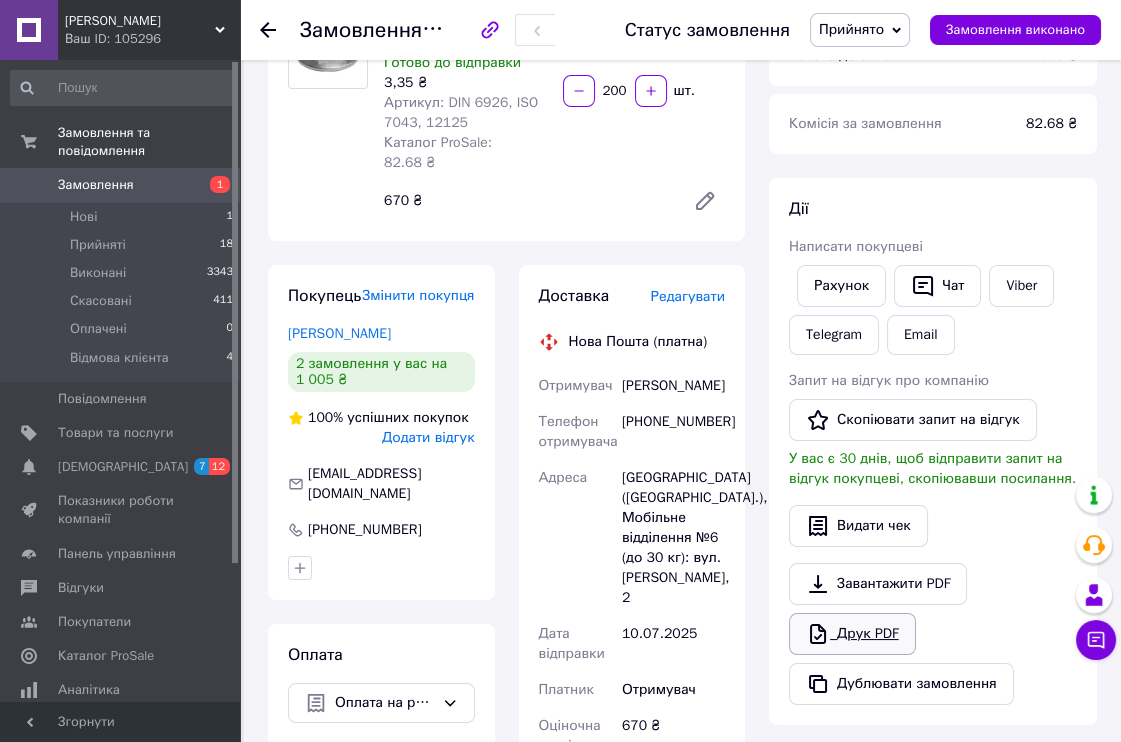 click on "Друк PDF" at bounding box center [852, 634] 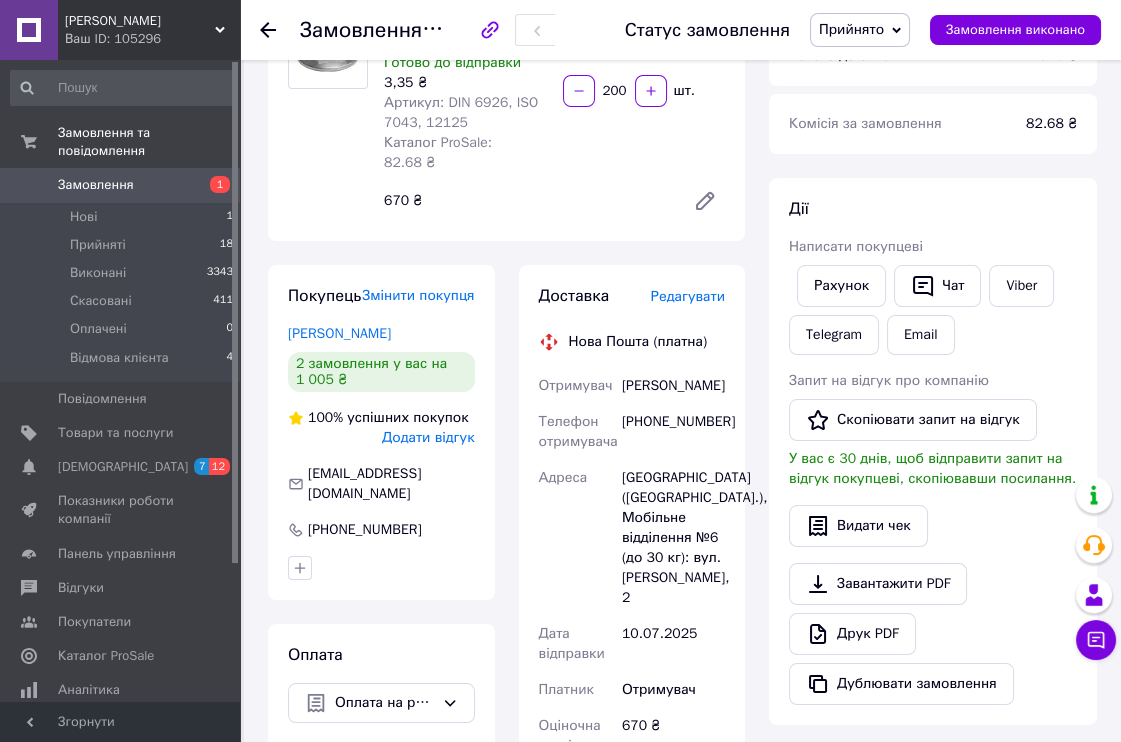 click on "Замовлення" at bounding box center (121, 185) 